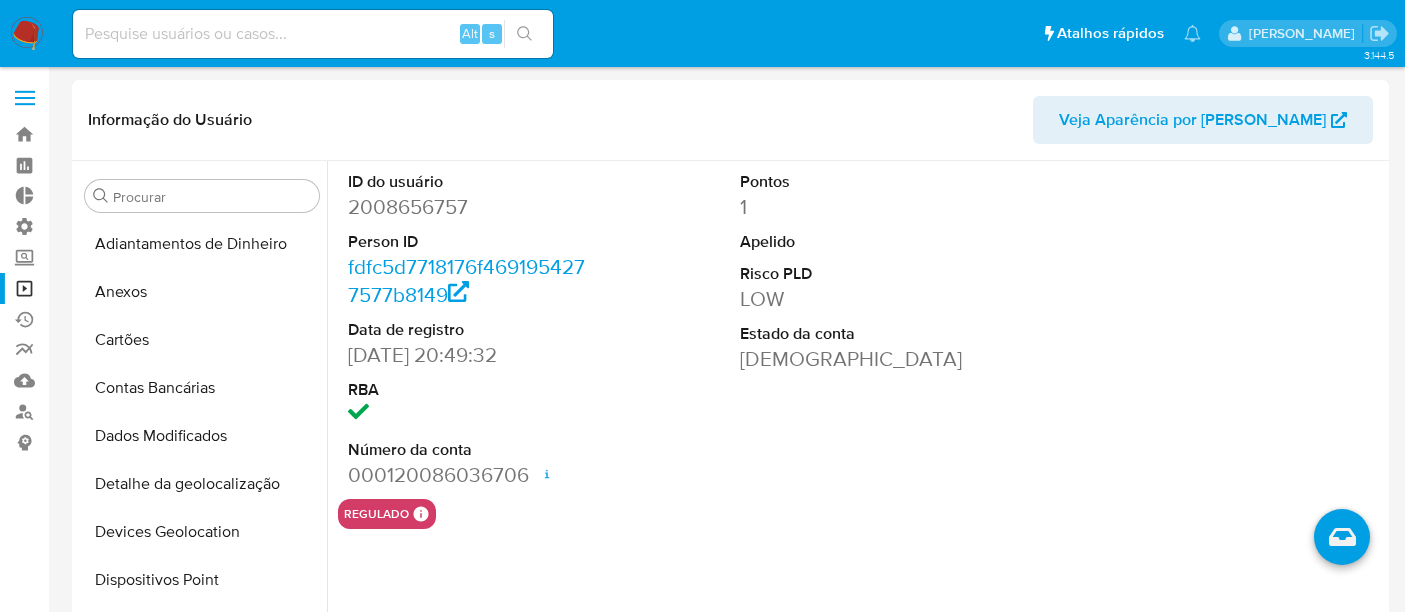 select on "10" 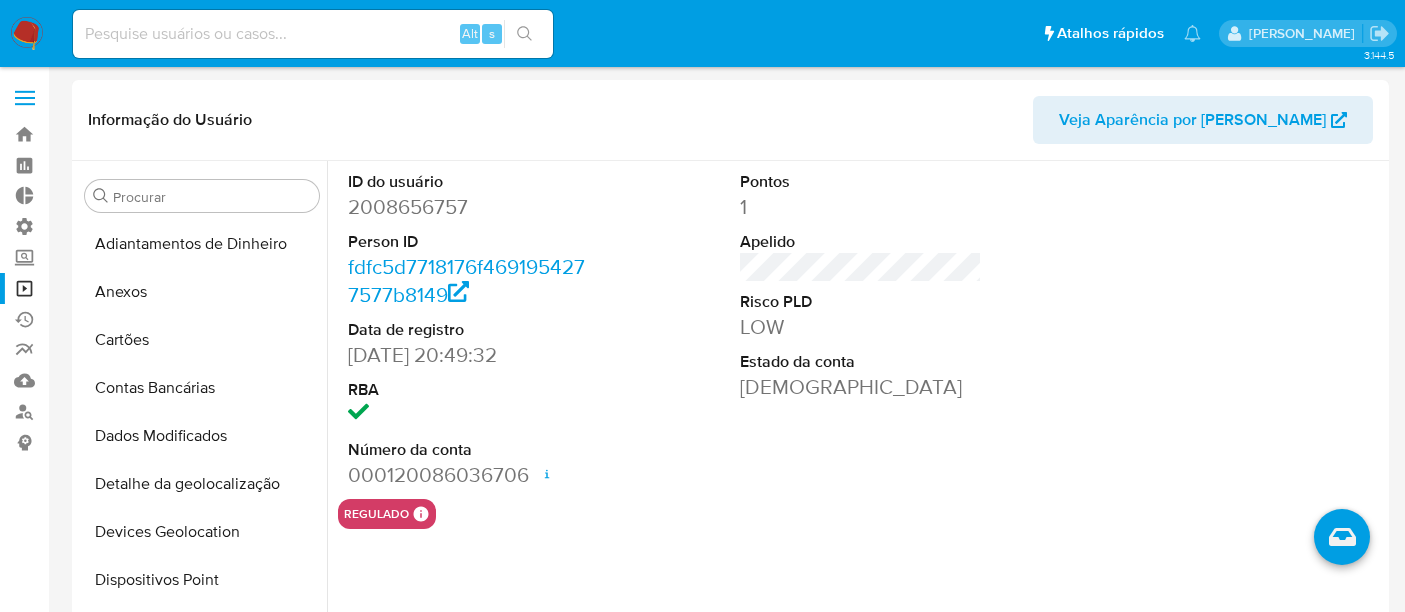 scroll, scrollTop: 222, scrollLeft: 0, axis: vertical 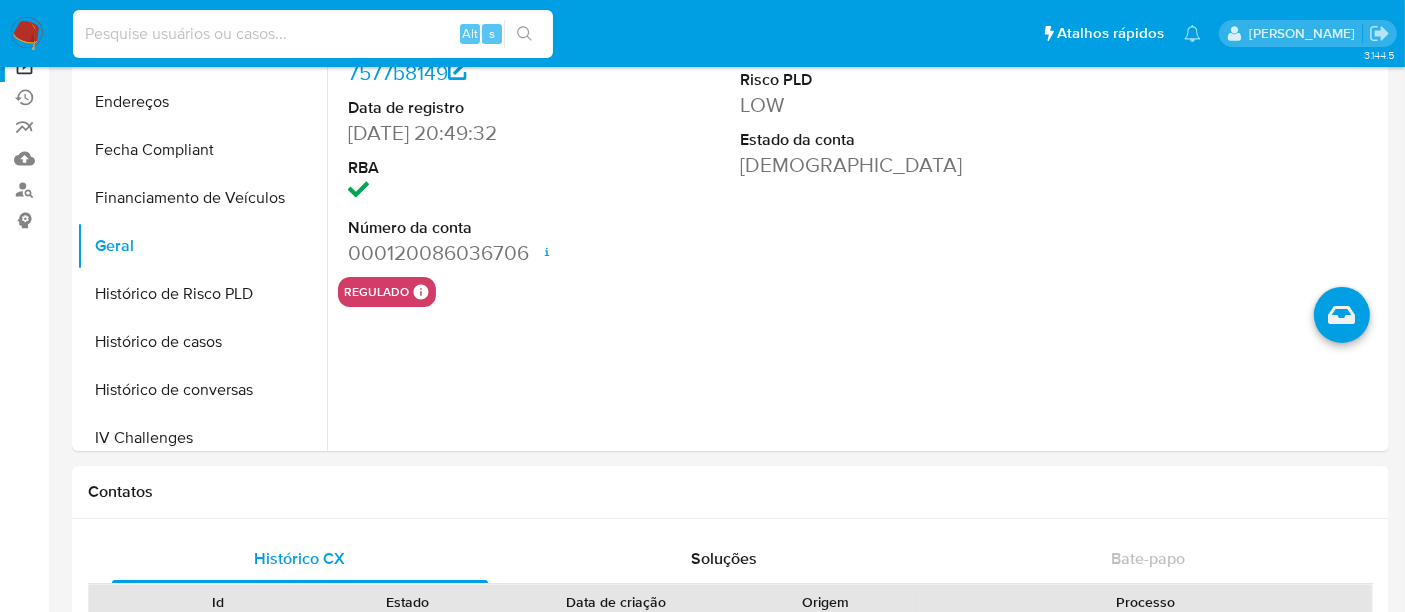 click at bounding box center [313, 34] 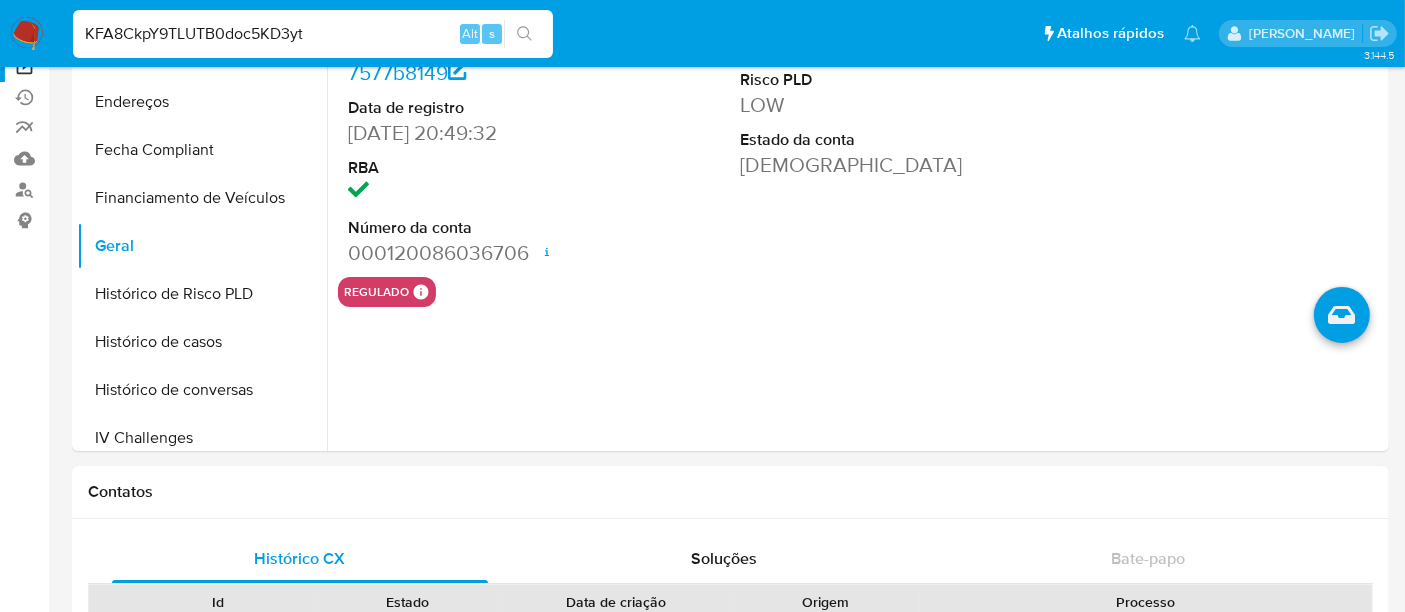 type on "KFA8CkpY9TLUTB0doc5KD3yt" 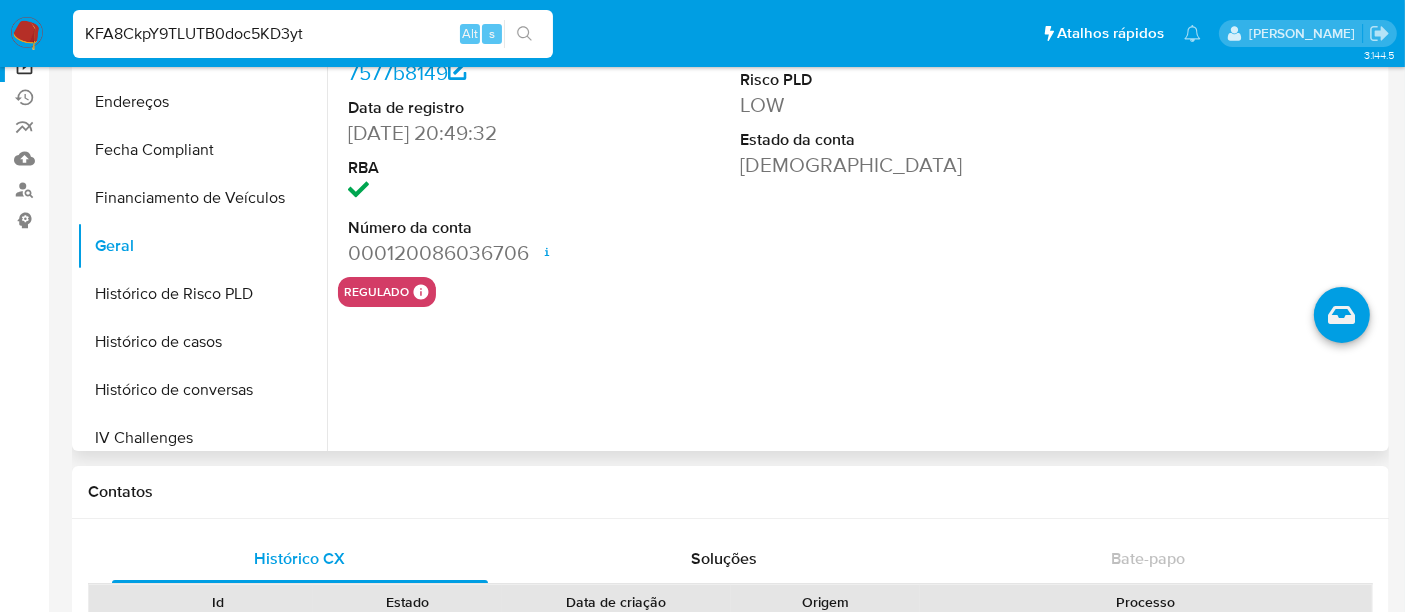 click on "ID do usuário 2008656757 Person ID fdfc5d7718176f4691954277577b8149 Data de registro [DATE] 20:49:32 RBA Número da conta 000120086036706   Data de abertura [DATE] 05:57 Status ACTIVE Pontos 1 Apelido Risco PLD LOW Estado da conta Ativa regulado   Regulado MLB BACEN COMPLIES Mark Id MLB_BACEN Compliant is_compliant Created At [DATE]T09:57:21.961290408Z" at bounding box center (855, 195) 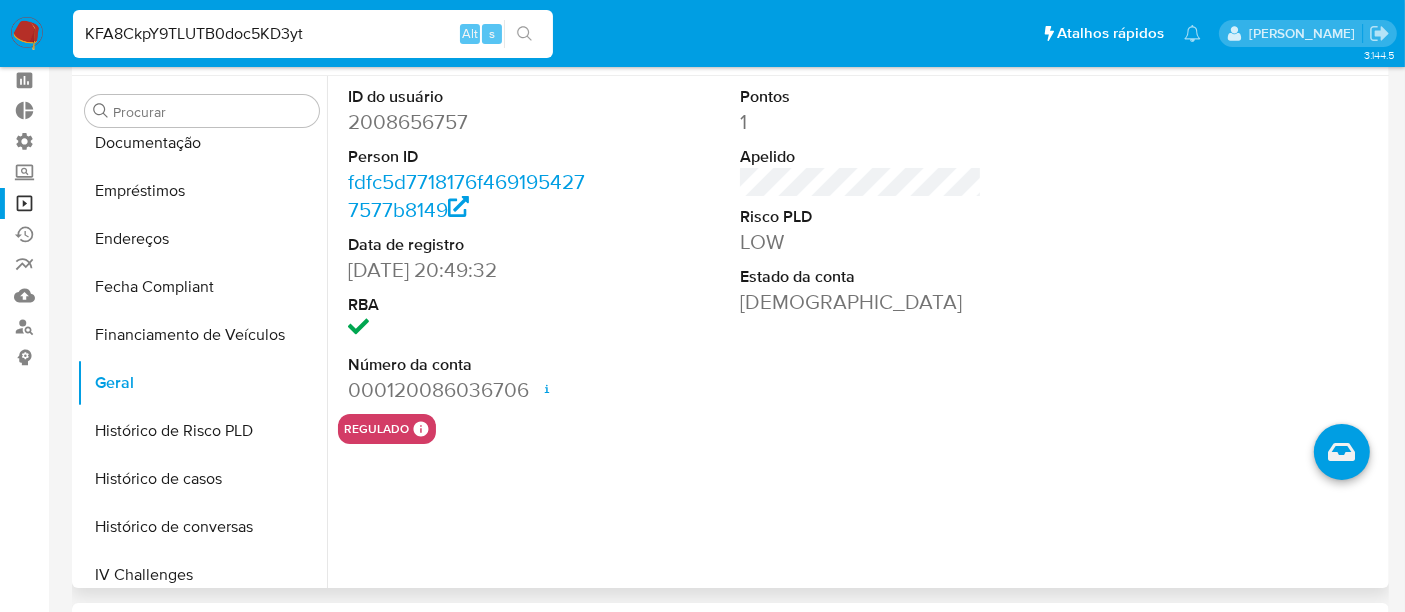 scroll, scrollTop: 0, scrollLeft: 0, axis: both 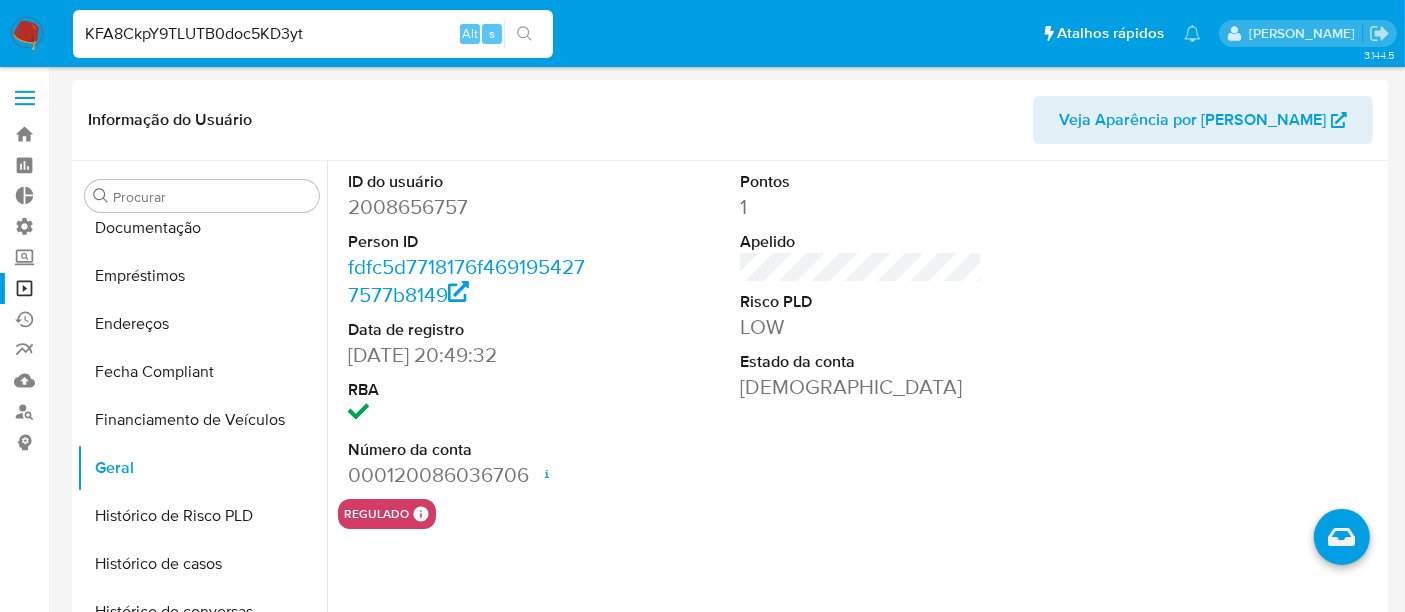 click on "KFA8CkpY9TLUTB0doc5KD3yt" at bounding box center (313, 34) 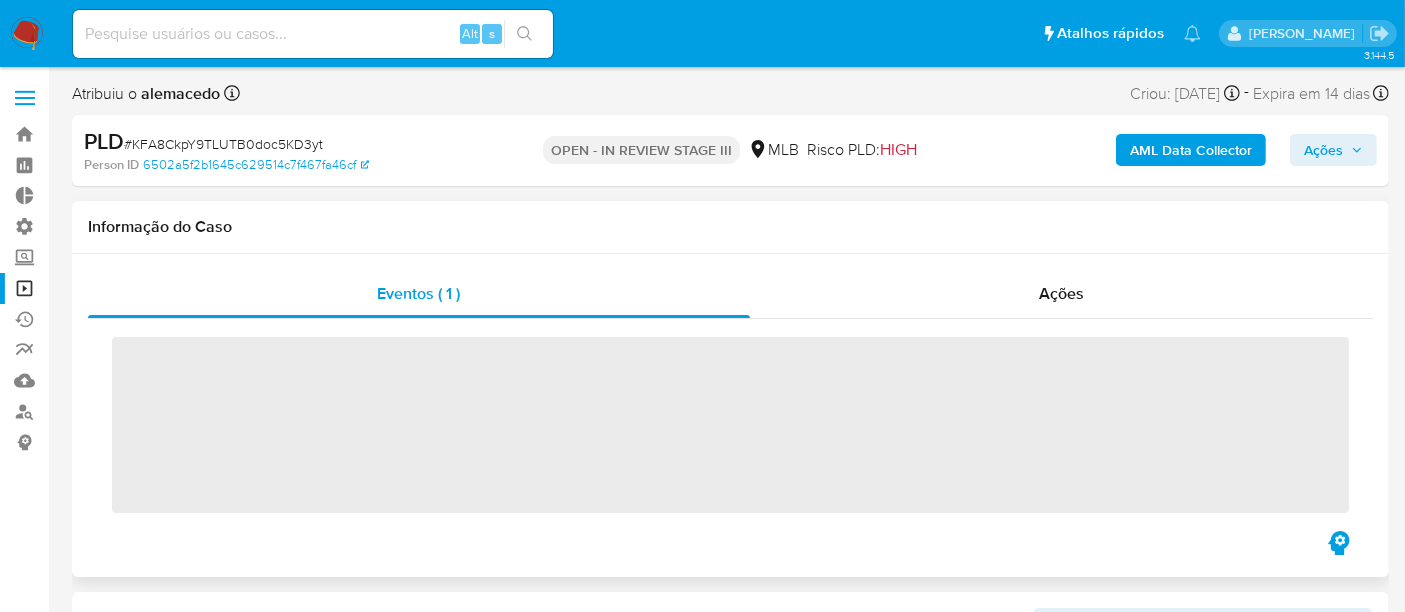 scroll, scrollTop: 844, scrollLeft: 0, axis: vertical 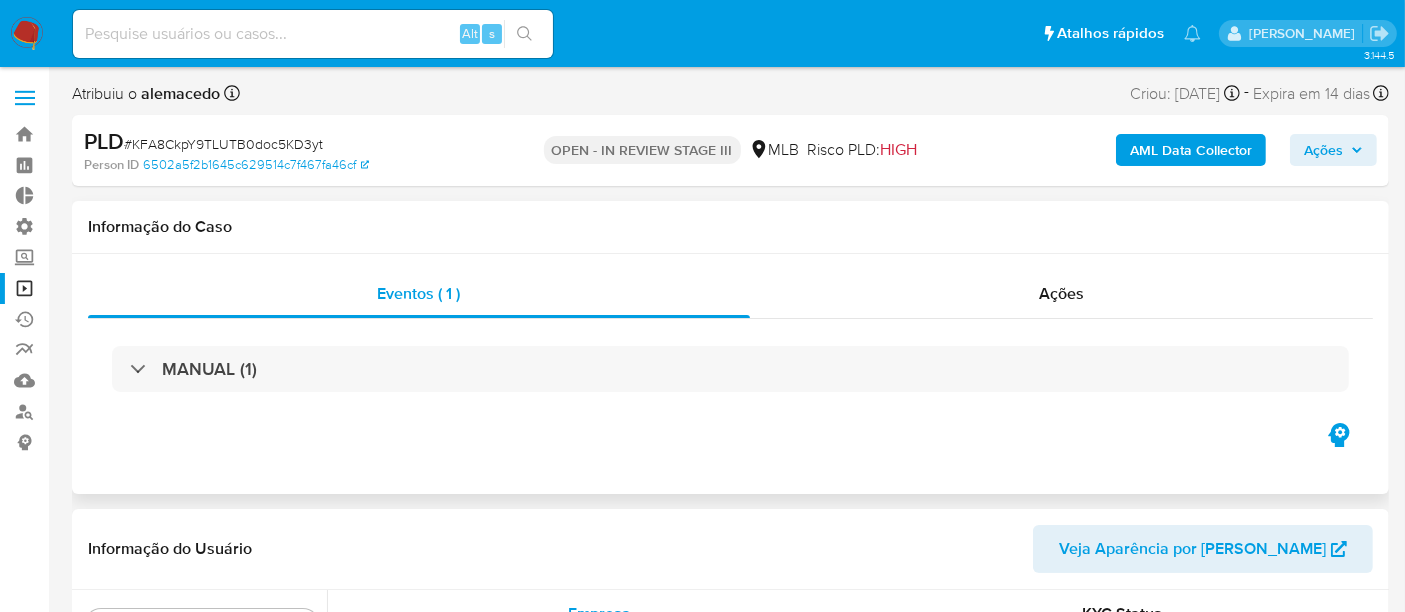 select on "10" 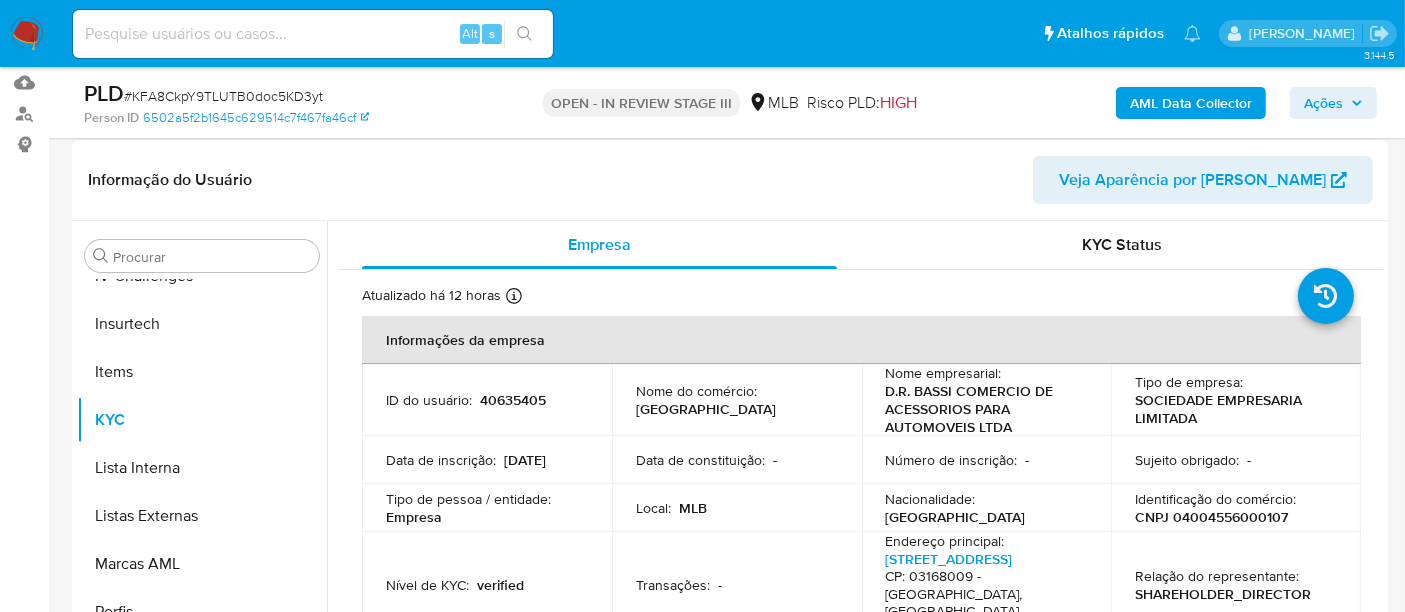 scroll, scrollTop: 333, scrollLeft: 0, axis: vertical 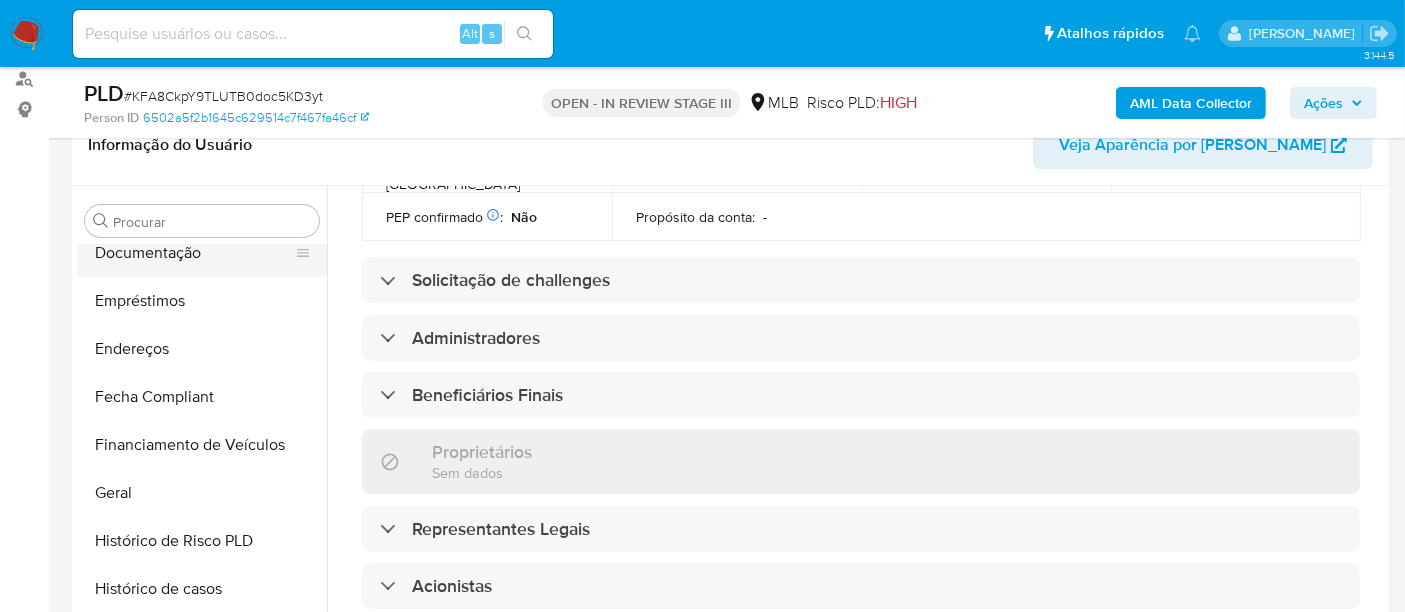 click on "Documentação" at bounding box center (194, 253) 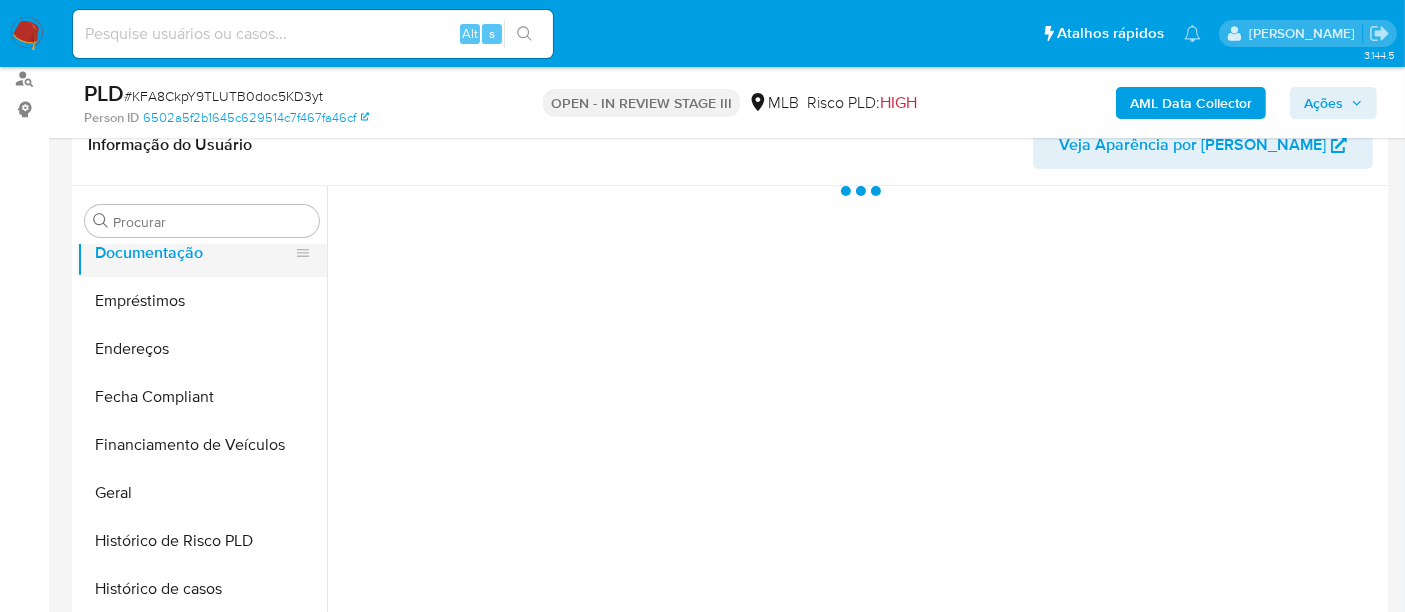 scroll, scrollTop: 0, scrollLeft: 0, axis: both 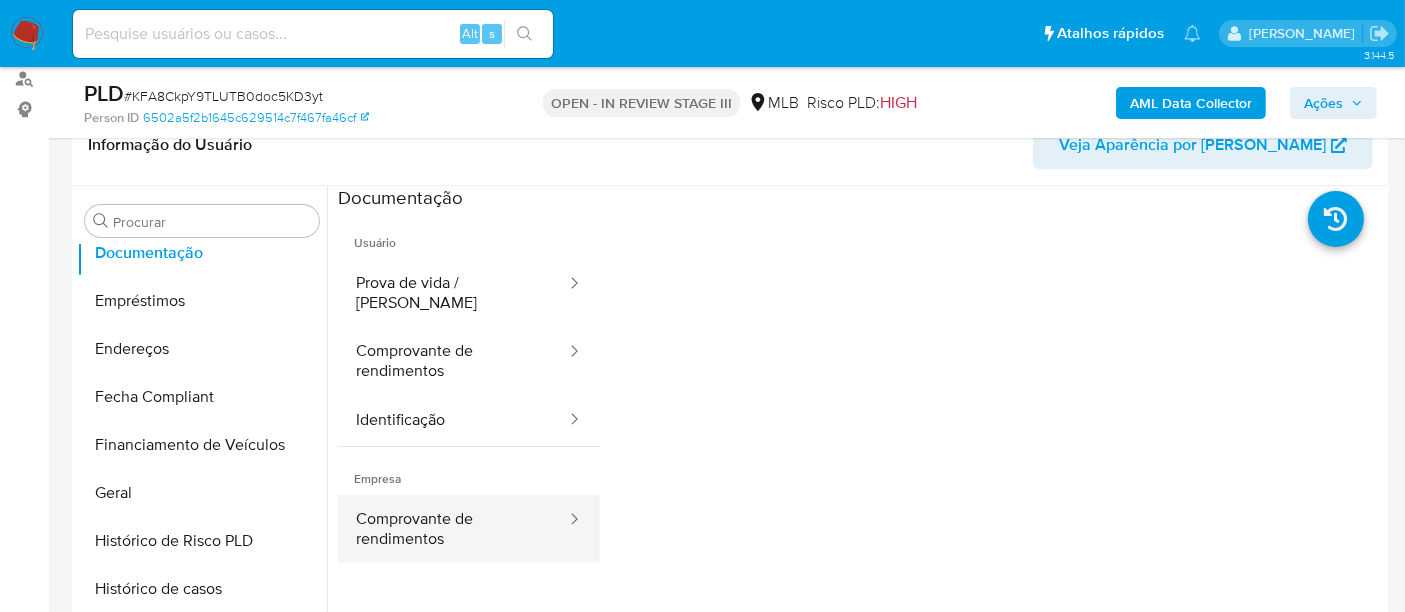 click on "Comprovante de rendimentos" at bounding box center (453, 529) 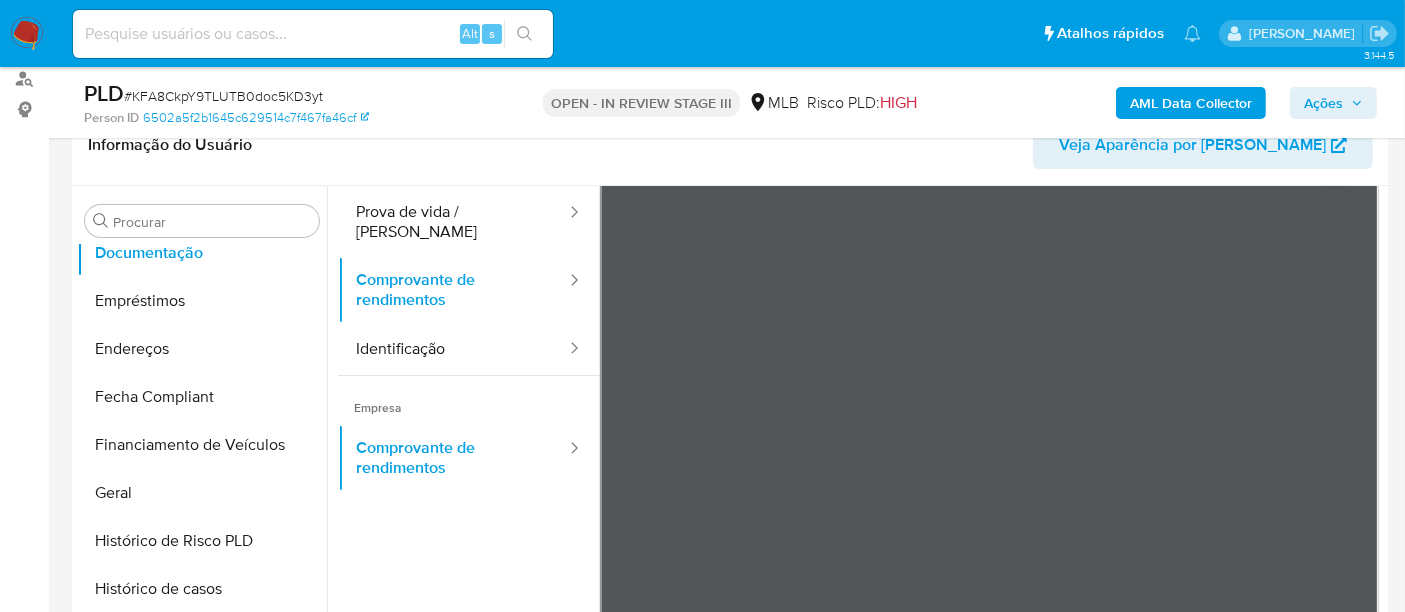scroll, scrollTop: 0, scrollLeft: 0, axis: both 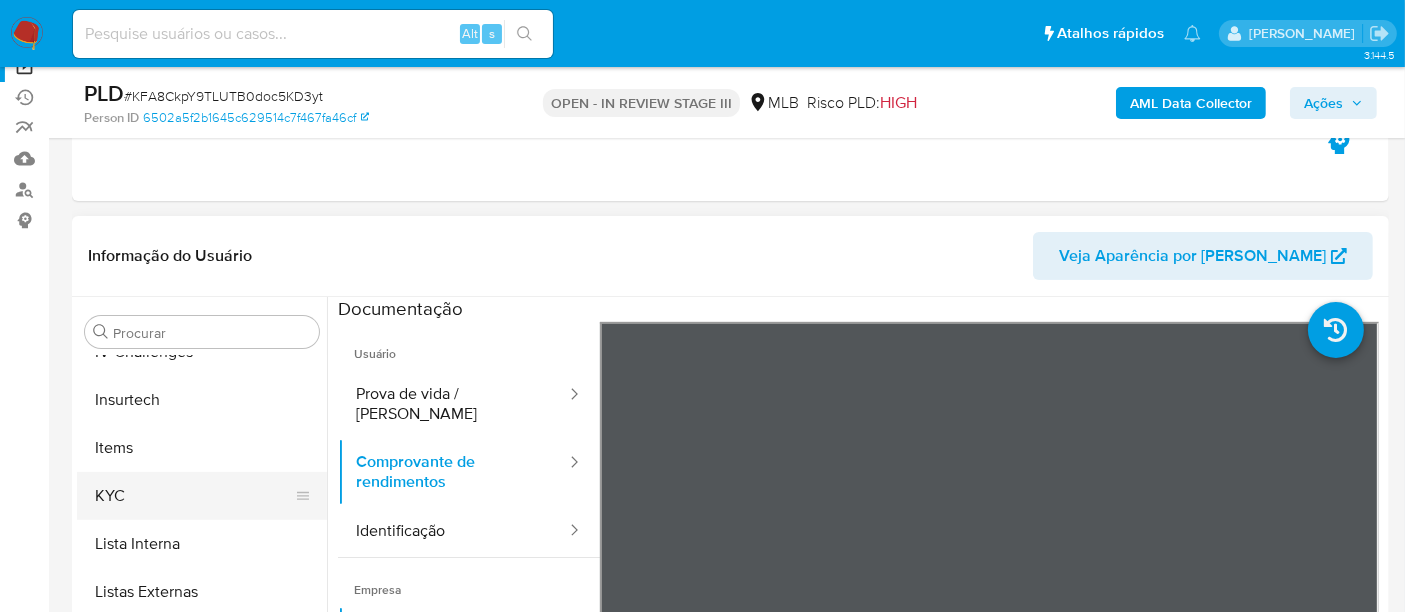 click on "KYC" at bounding box center (194, 496) 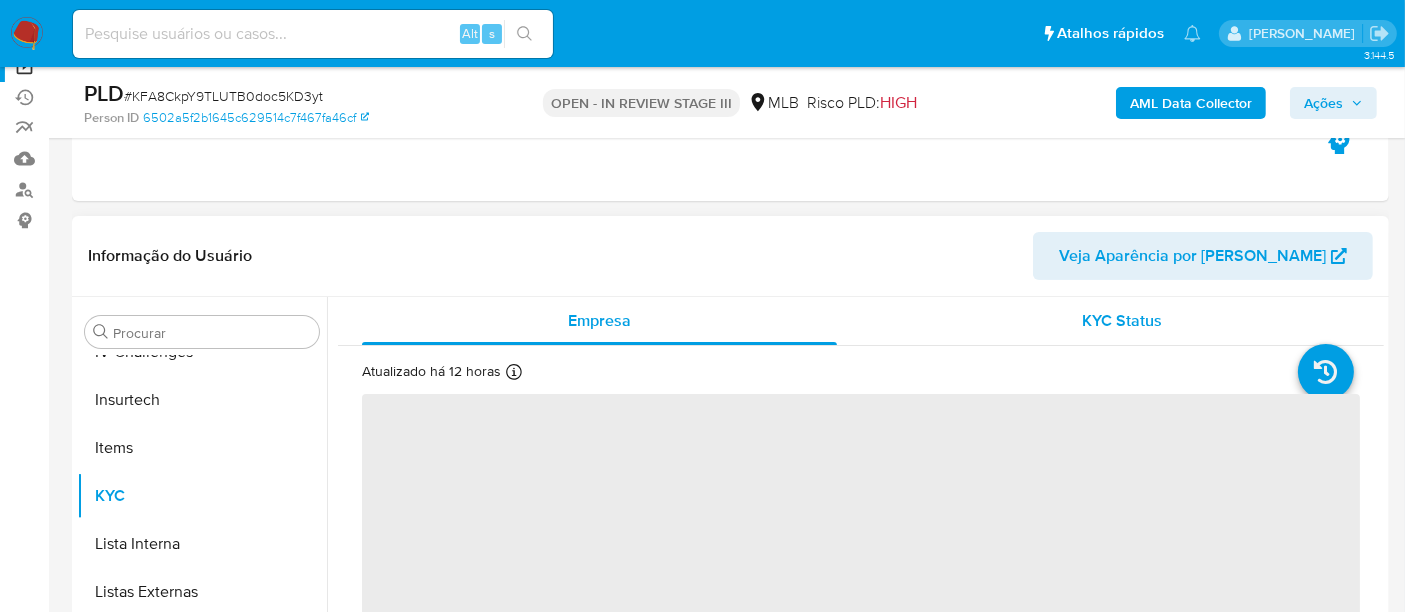 click on "KYC Status" at bounding box center [1123, 320] 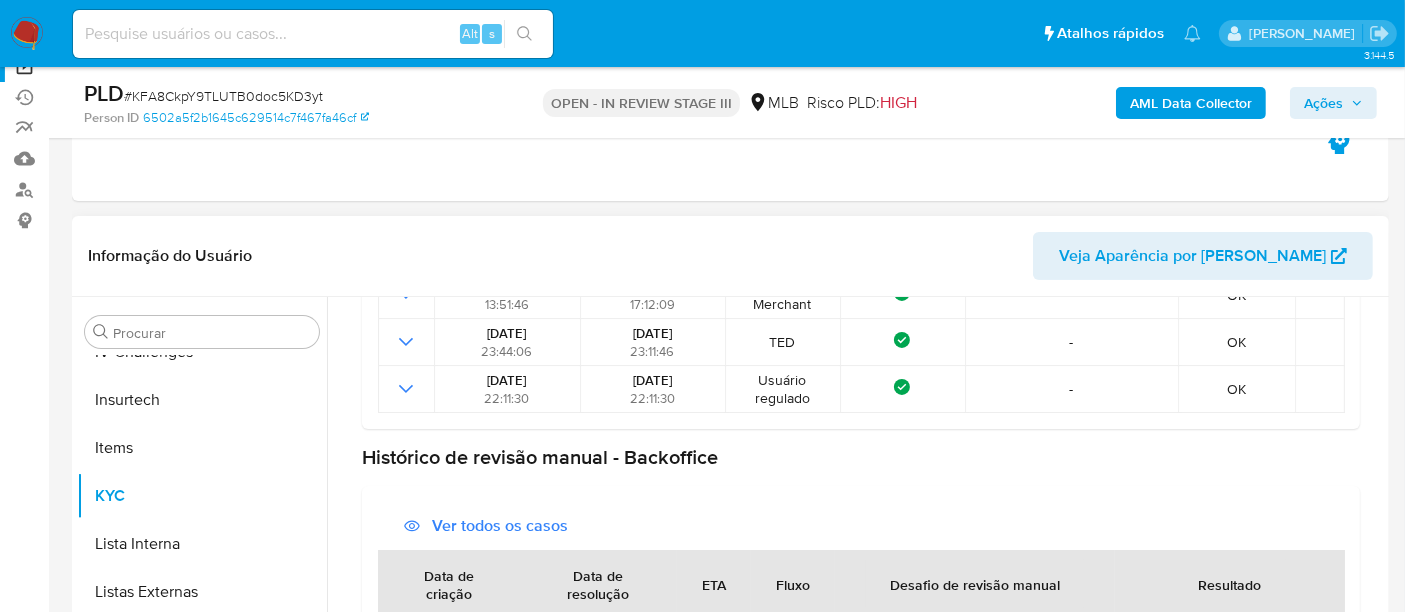 scroll, scrollTop: 720, scrollLeft: 0, axis: vertical 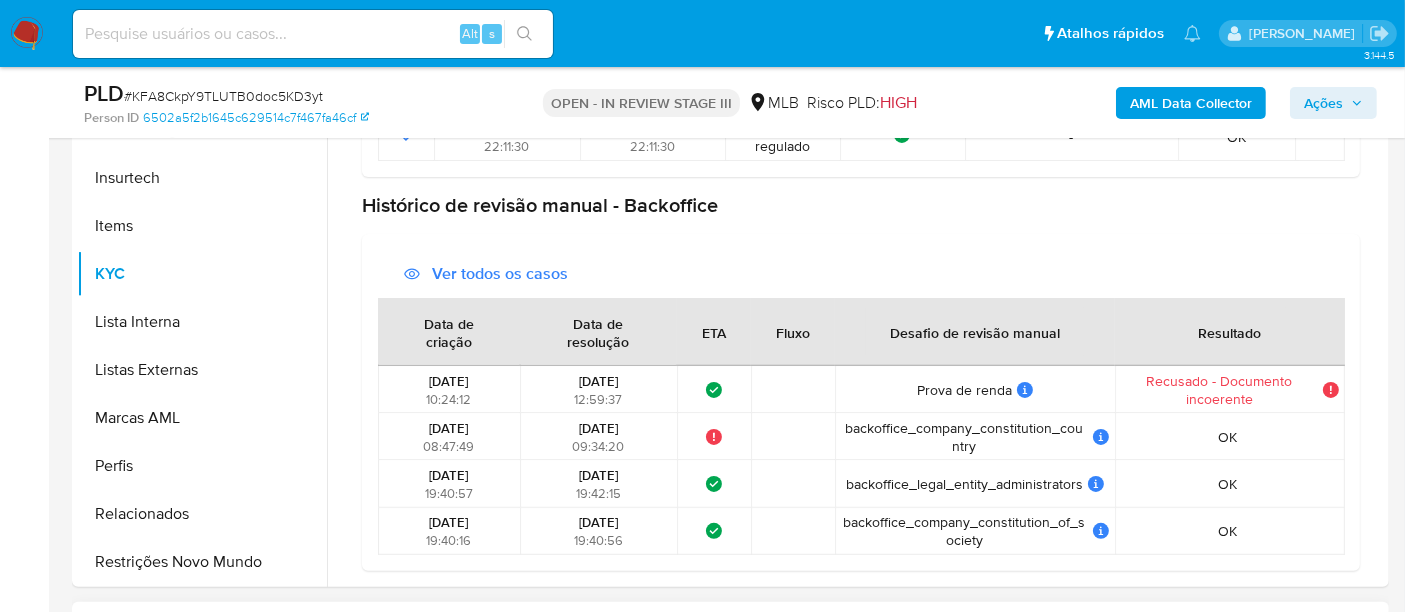 type 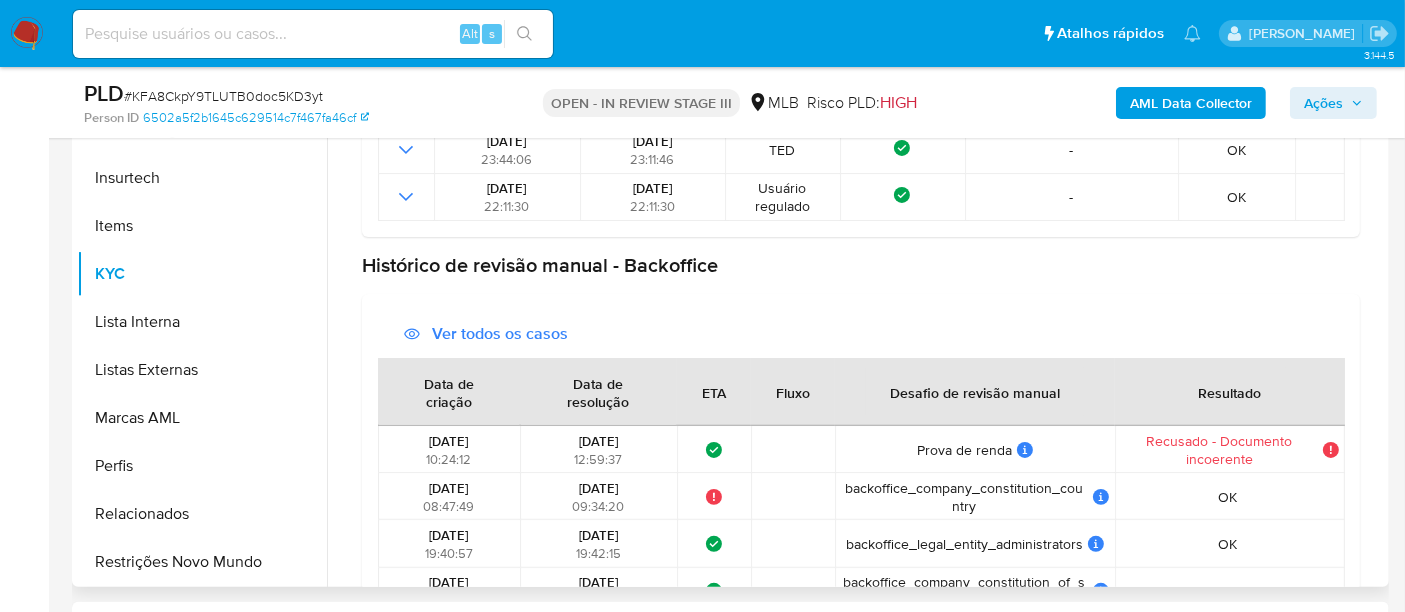 scroll, scrollTop: 666, scrollLeft: 0, axis: vertical 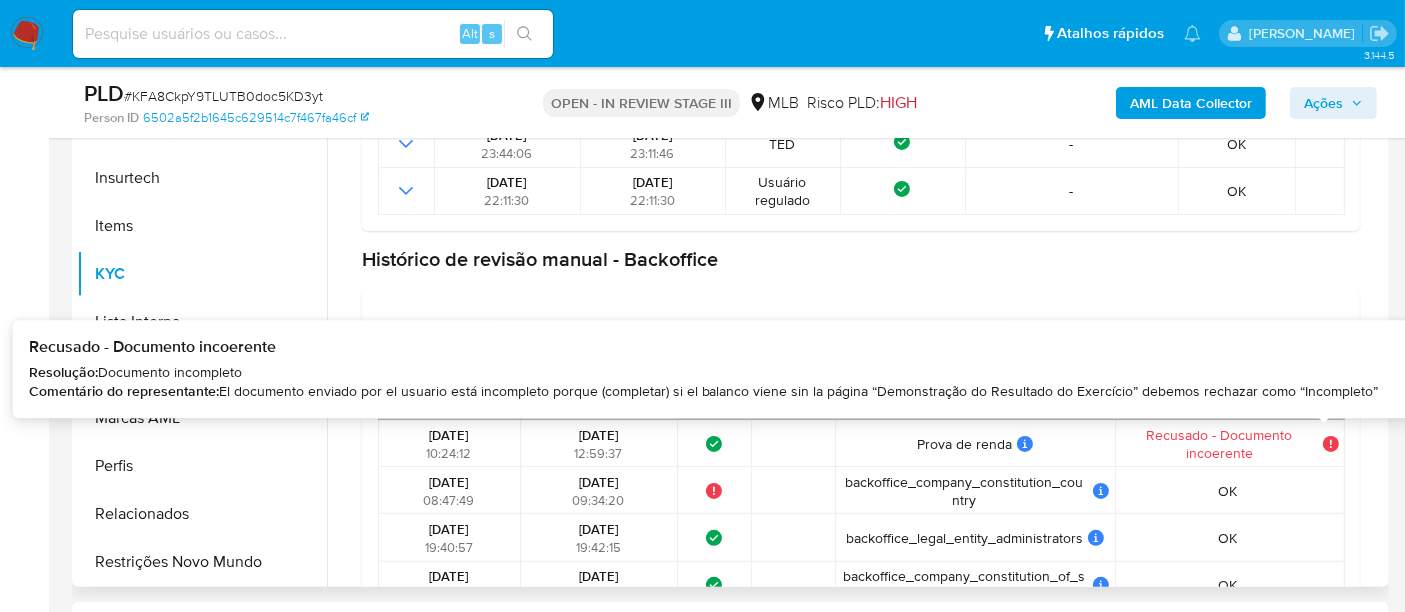 click 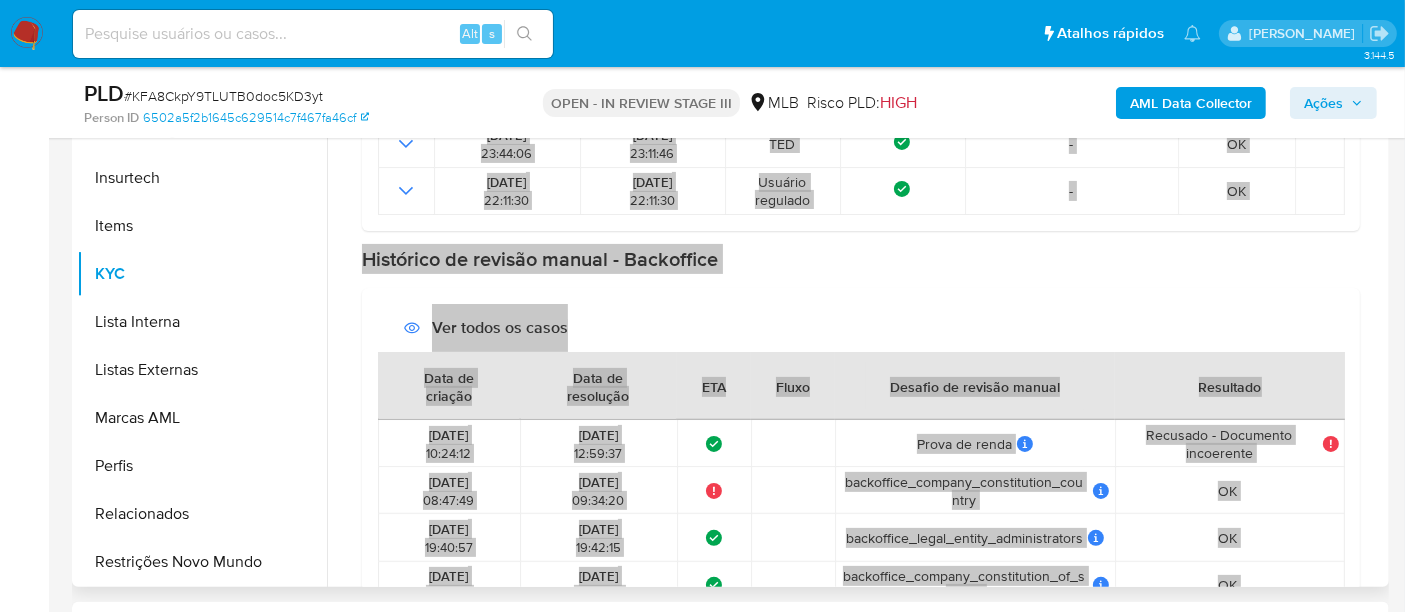 drag, startPoint x: 28, startPoint y: 346, endPoint x: 1268, endPoint y: 389, distance: 1240.7454 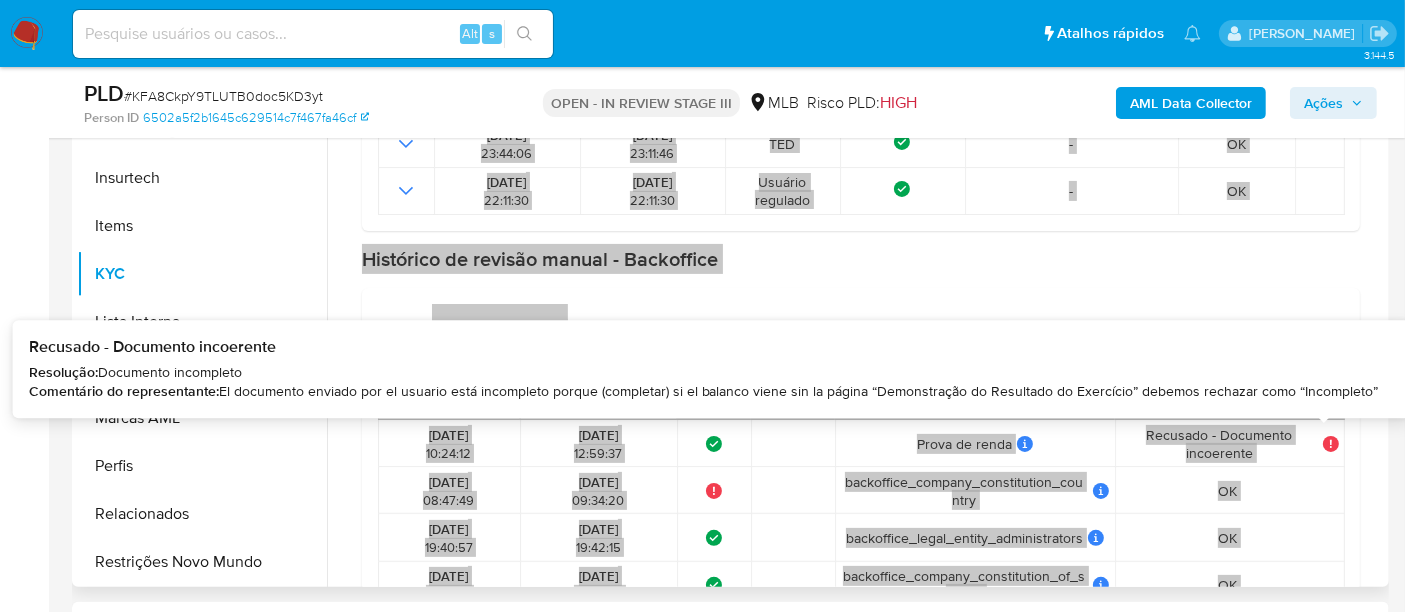 click 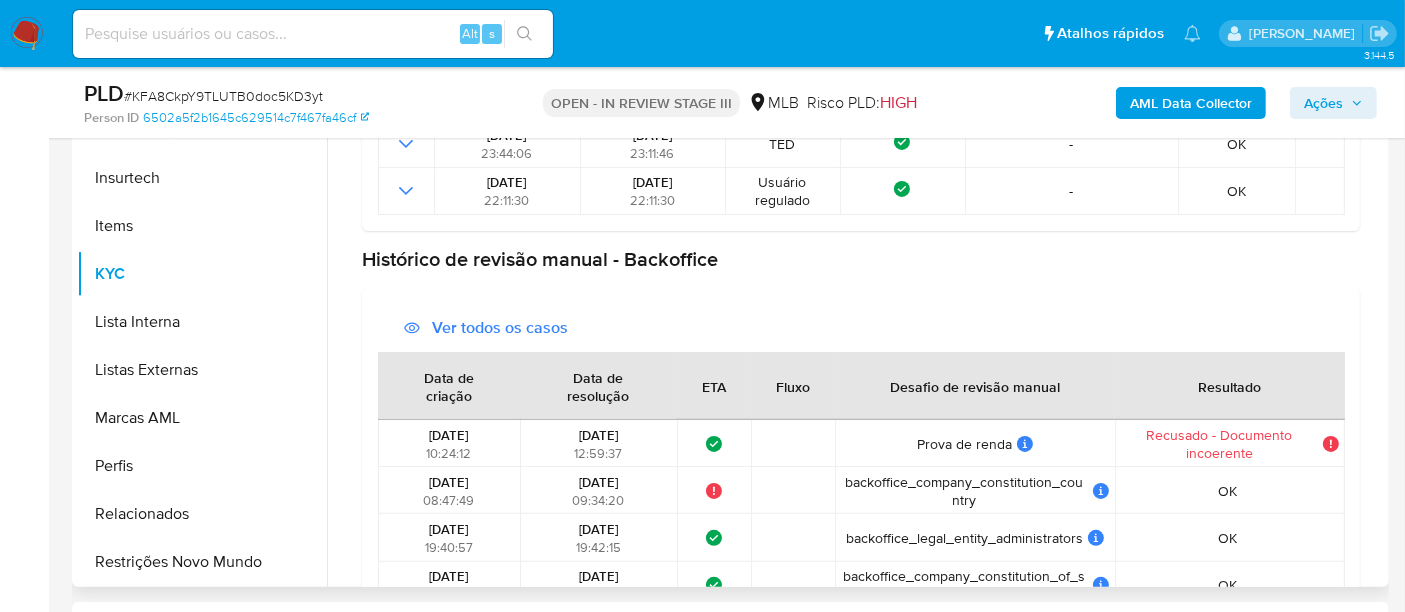 click 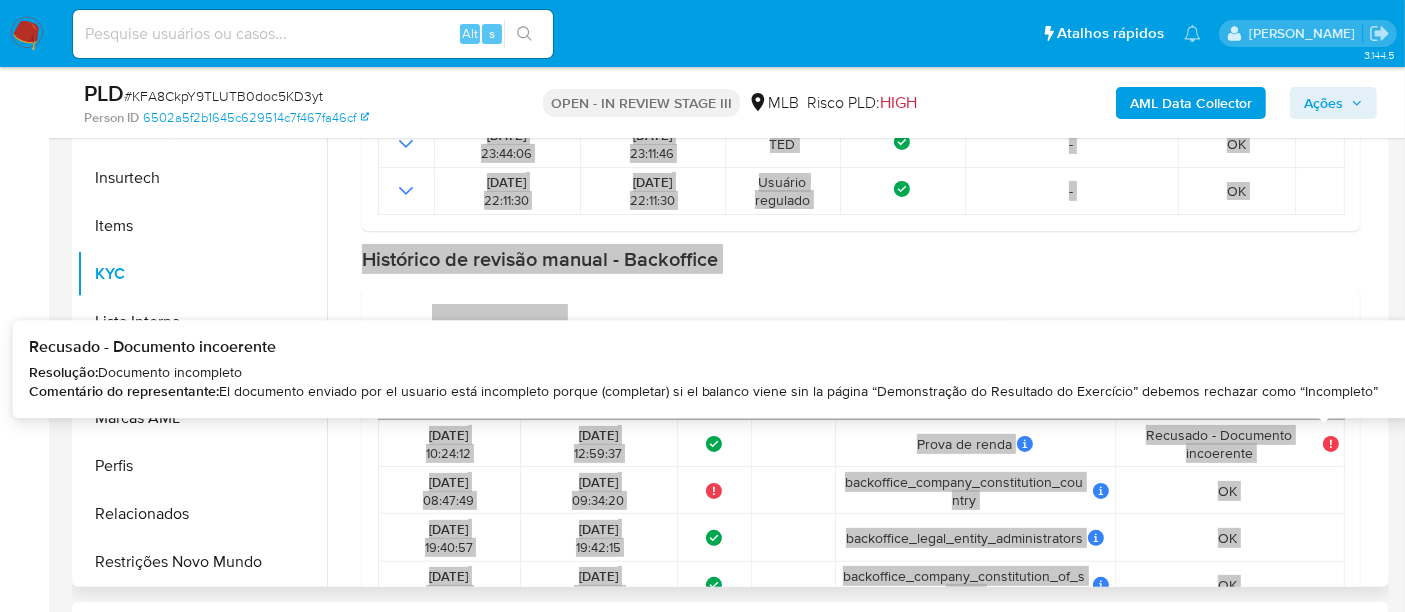 drag, startPoint x: 28, startPoint y: 350, endPoint x: 1317, endPoint y: 437, distance: 1291.9326 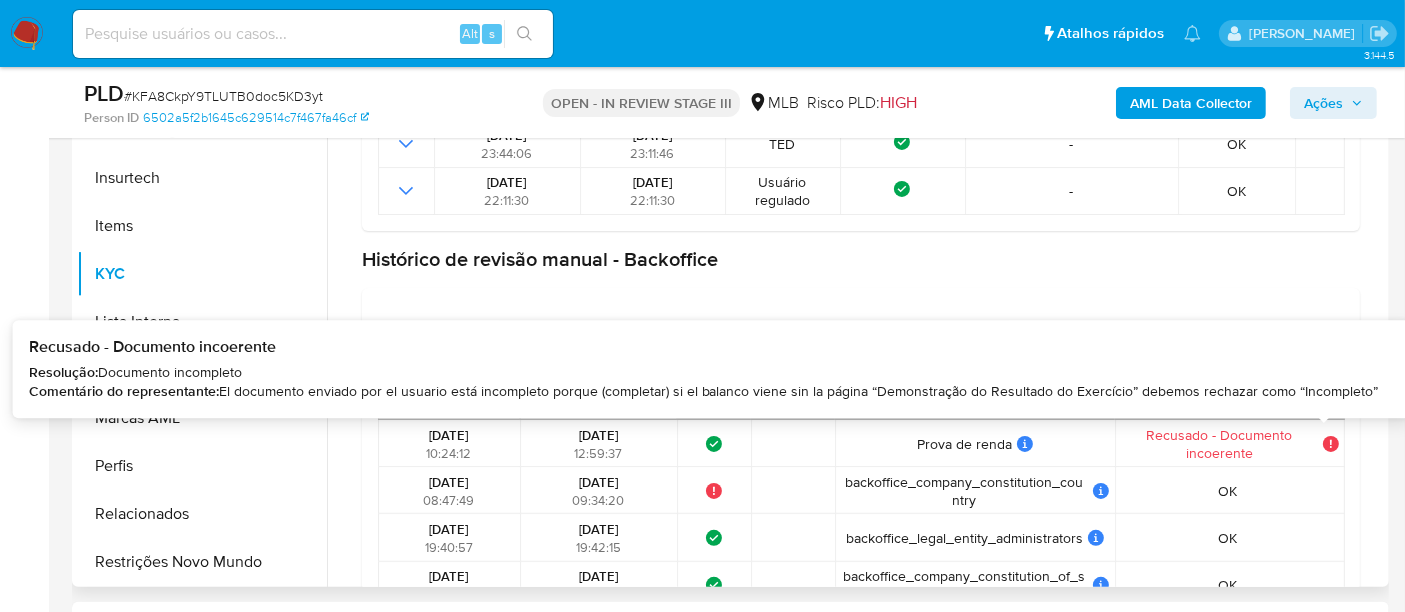 click 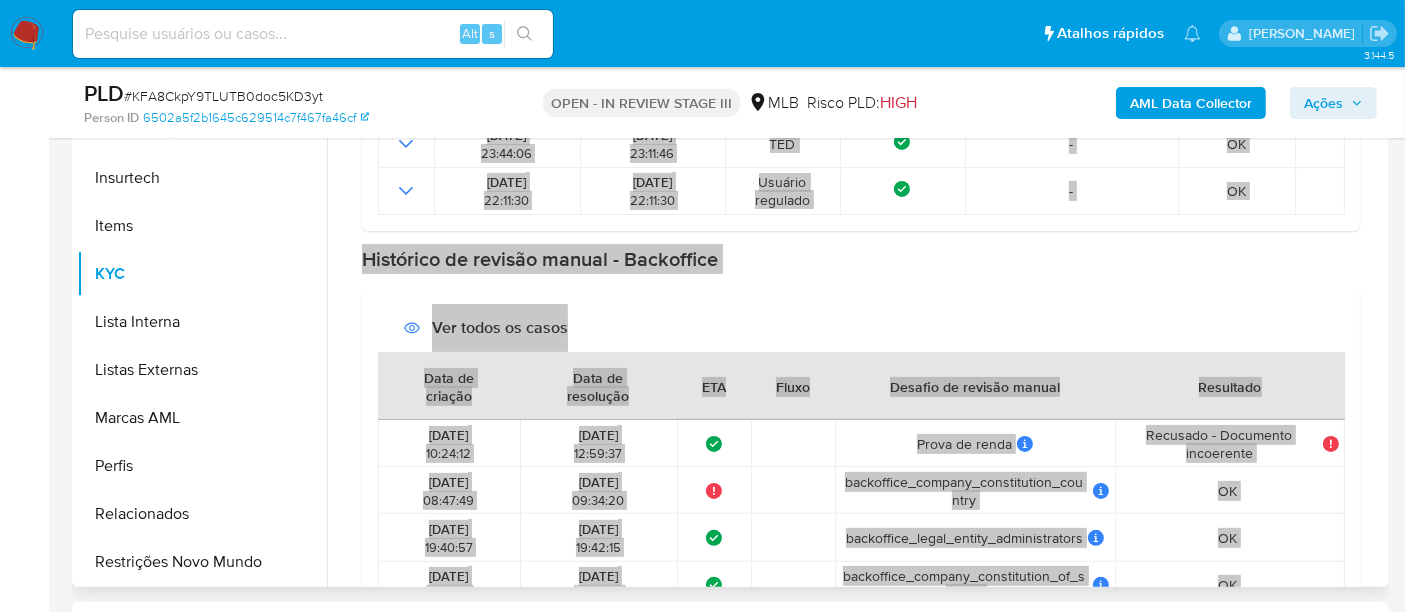 drag, startPoint x: 1368, startPoint y: 389, endPoint x: 648, endPoint y: 370, distance: 720.2507 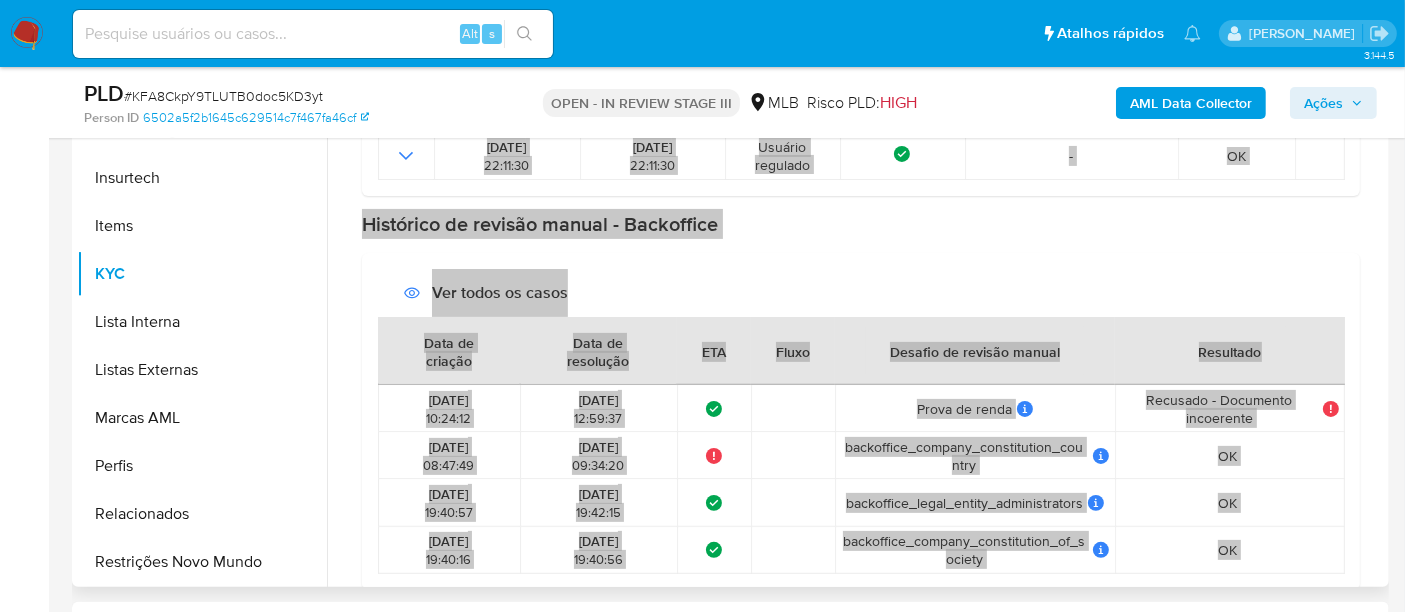 scroll, scrollTop: 720, scrollLeft: 0, axis: vertical 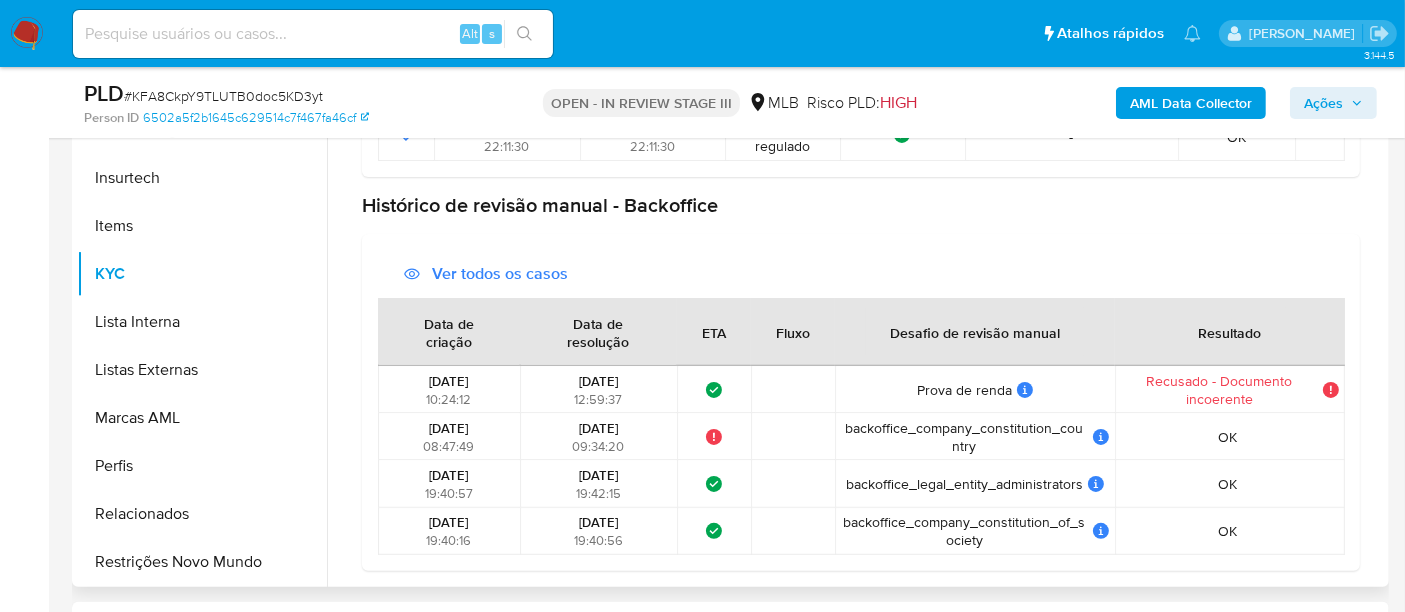 click on "Ver todos os casos Data de criação Data de resolução ETA Fluxo Desafio de revisão manual Resultado [DATE] 10:24:12 [DATE] 12:59:37 O que significa este status?   O tempo de atendimento foi menor a 40 horas. O caso foi [PERSON_NAME] 2 horas. Prova [PERSON_NAME] Prova [PERSON_NAME]   User ID challenge BO:  backoffice_proof_of_income Tipo de desafio:  Challenge BO Nome do processo BO:  Comprovante [PERSON_NAME] Descrição:  Anexar suporte [PERSON_NAME] declarada Resultado BO:  Recusado Tipificação:  Documento incoerente Comentário do representante:  El documento enviado por el usuario está incompleto porque (completar)
si el balanco viene sin la página “Demonstração do Resultado do Exercício” debemos rechazar como “Incompleto” Prioridade:  2 Recusado - Documento incoerente Recusado - Documento incoerente   Resolução:  Documento incompleto Comentário do representante:  [DATE] 08:47:49 [DATE] 09:34:20 O que significa este status?   O tempo de atendimento foi maior a 40 horas.   Challenge BO -" at bounding box center [861, 402] 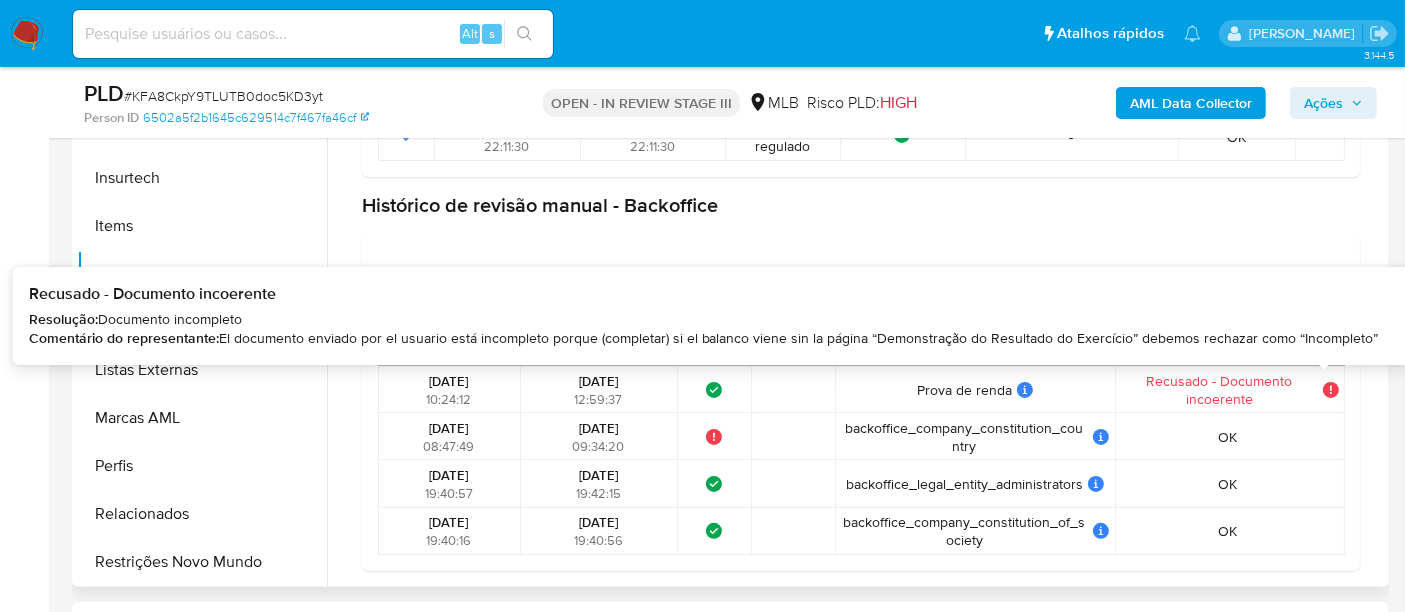 click 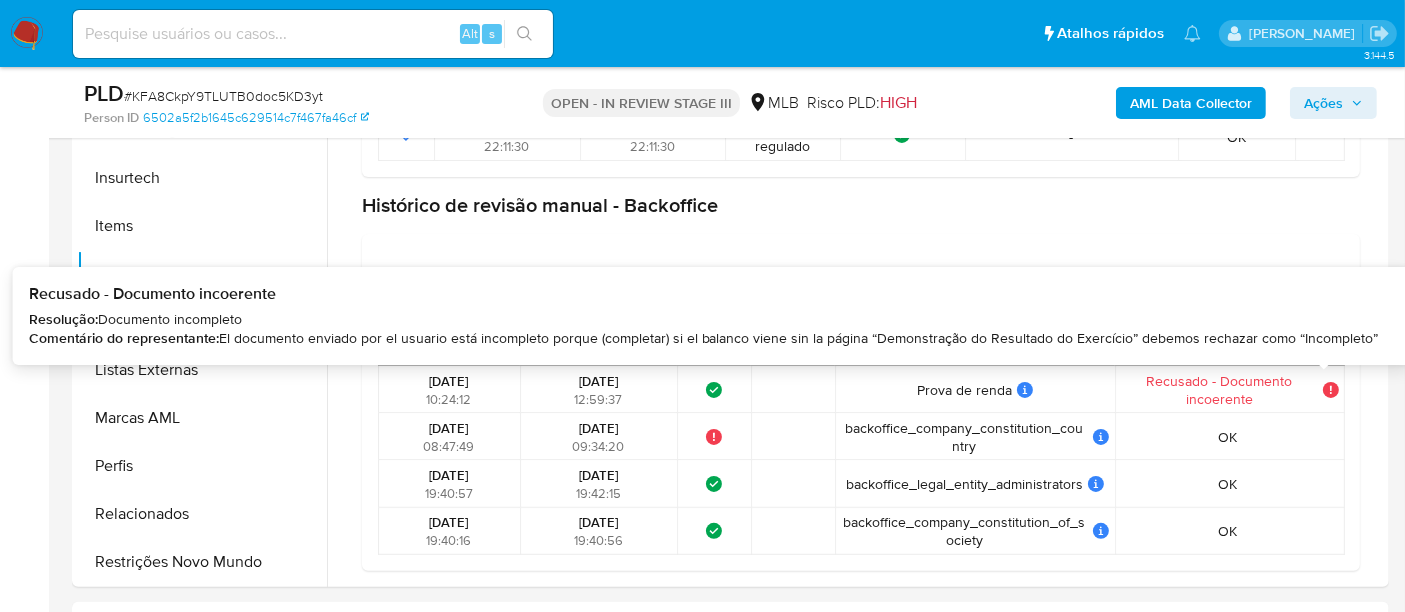 drag, startPoint x: 1329, startPoint y: 380, endPoint x: 1347, endPoint y: 358, distance: 28.42534 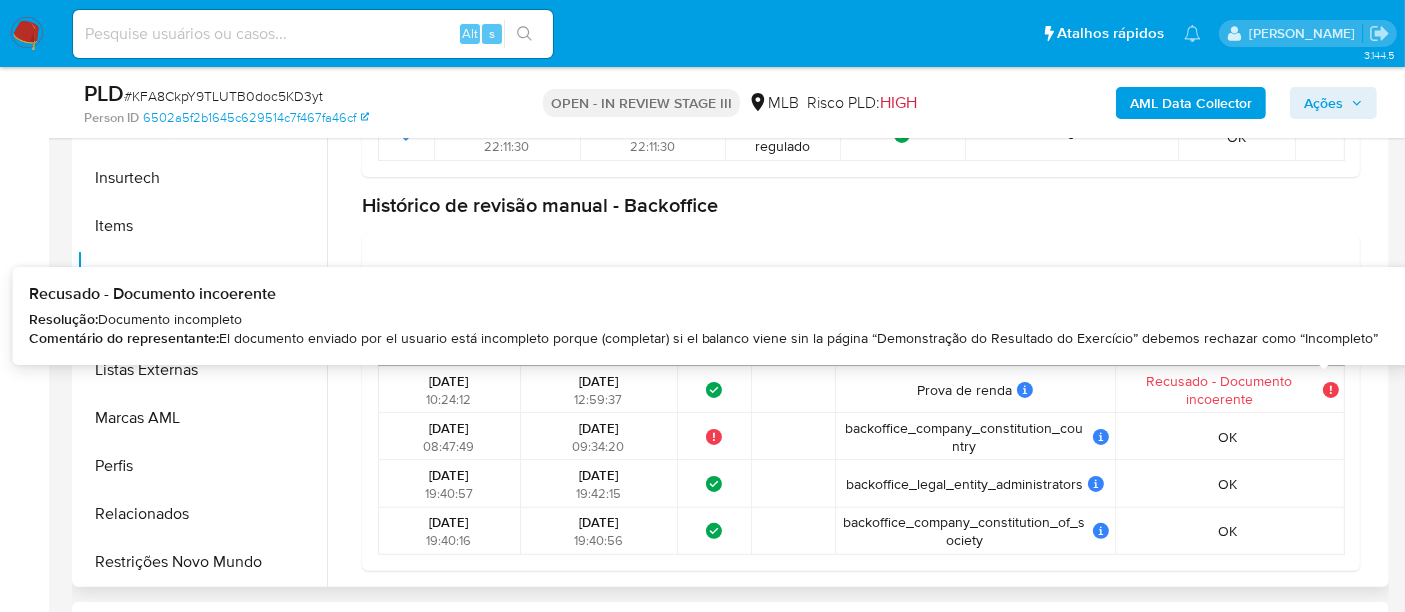 click 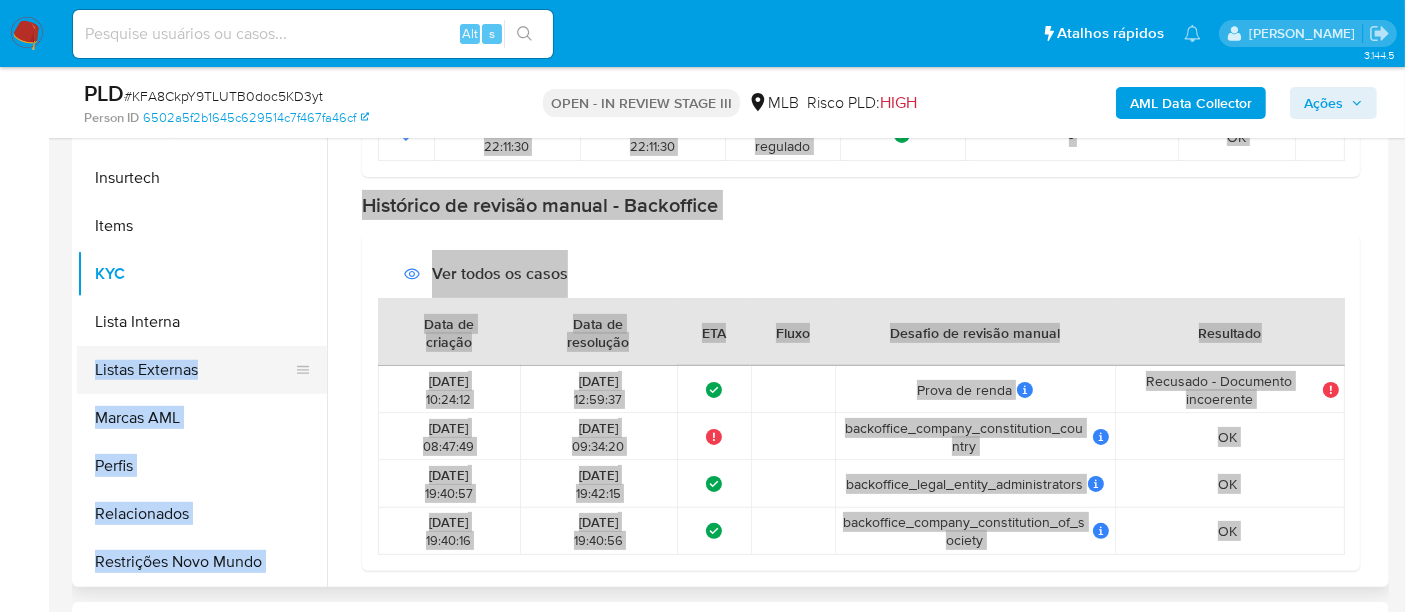 drag, startPoint x: 1377, startPoint y: 337, endPoint x: 174, endPoint y: 364, distance: 1203.303 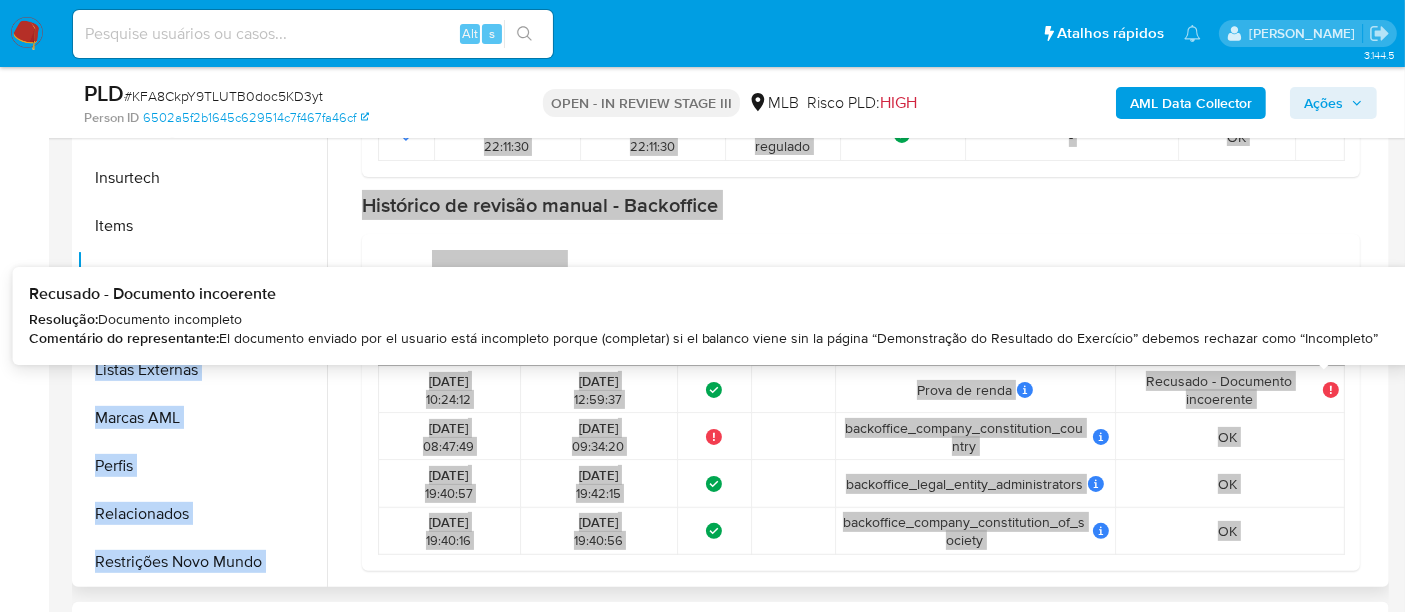 click 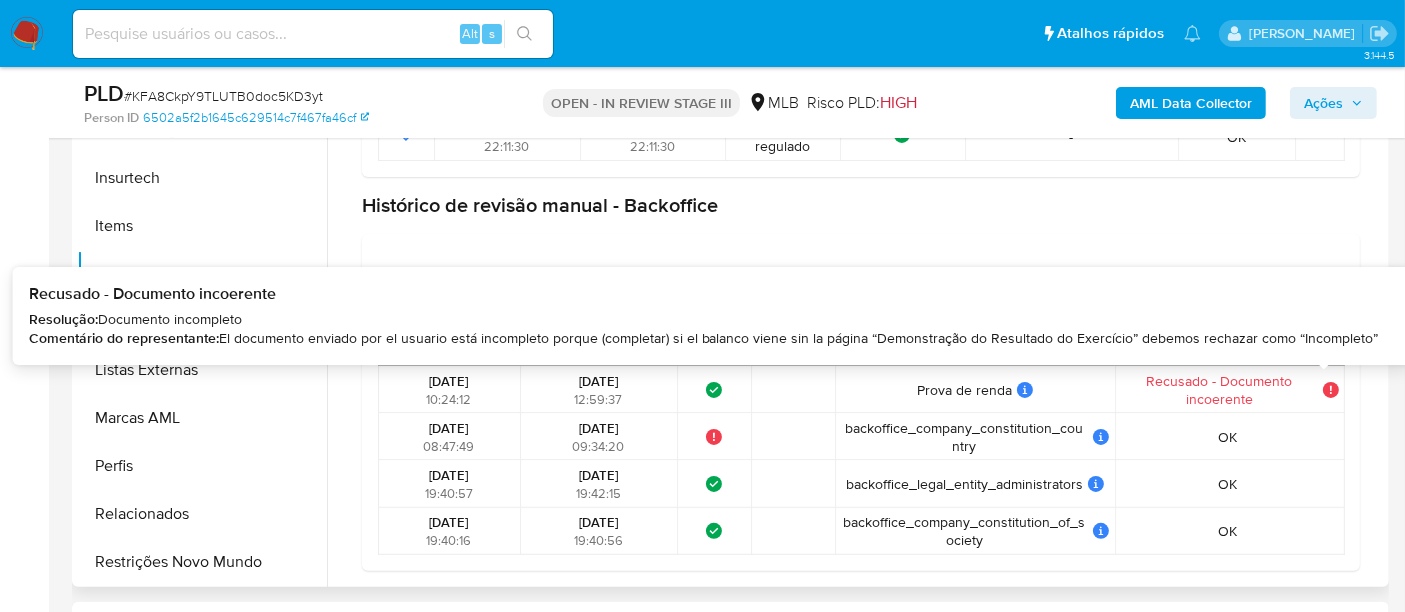 click 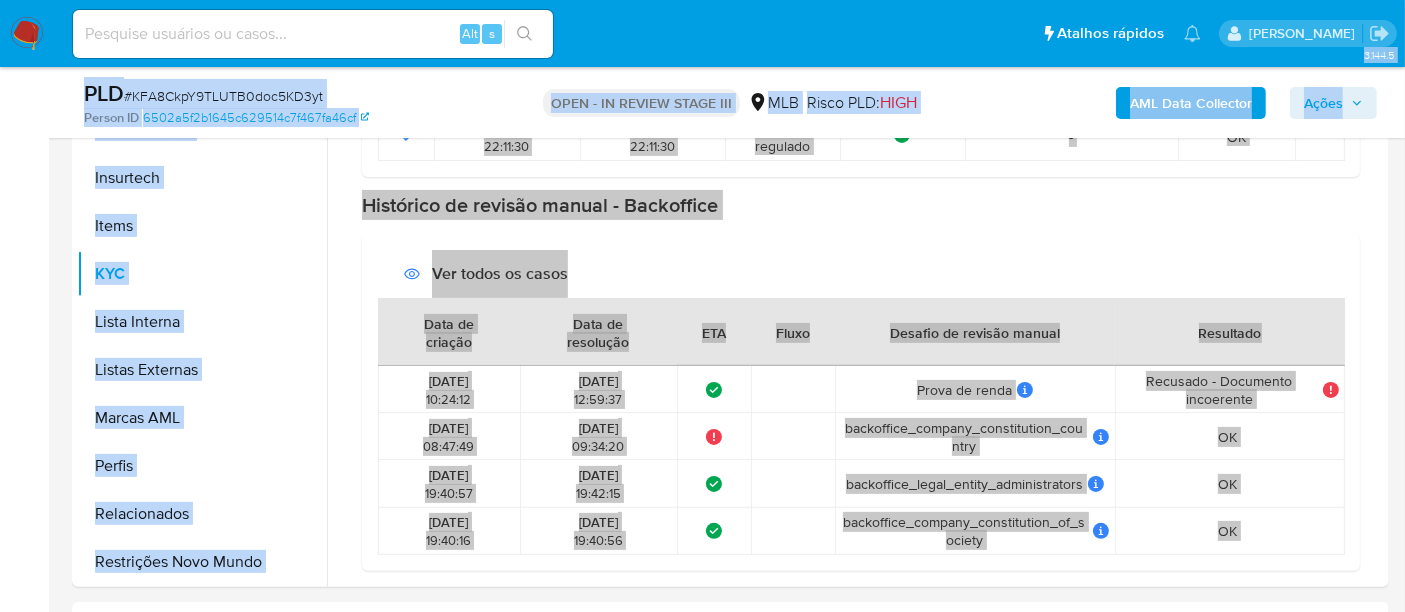 drag, startPoint x: 1377, startPoint y: 342, endPoint x: 23, endPoint y: 347, distance: 1354.0093 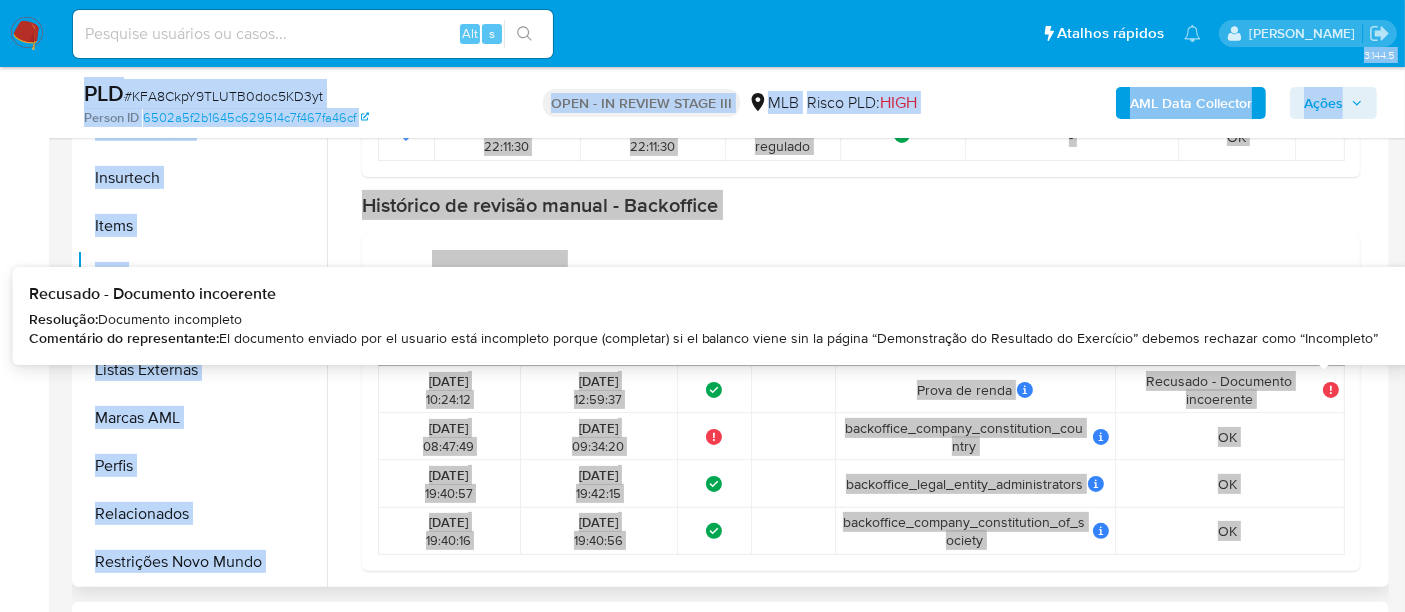 click 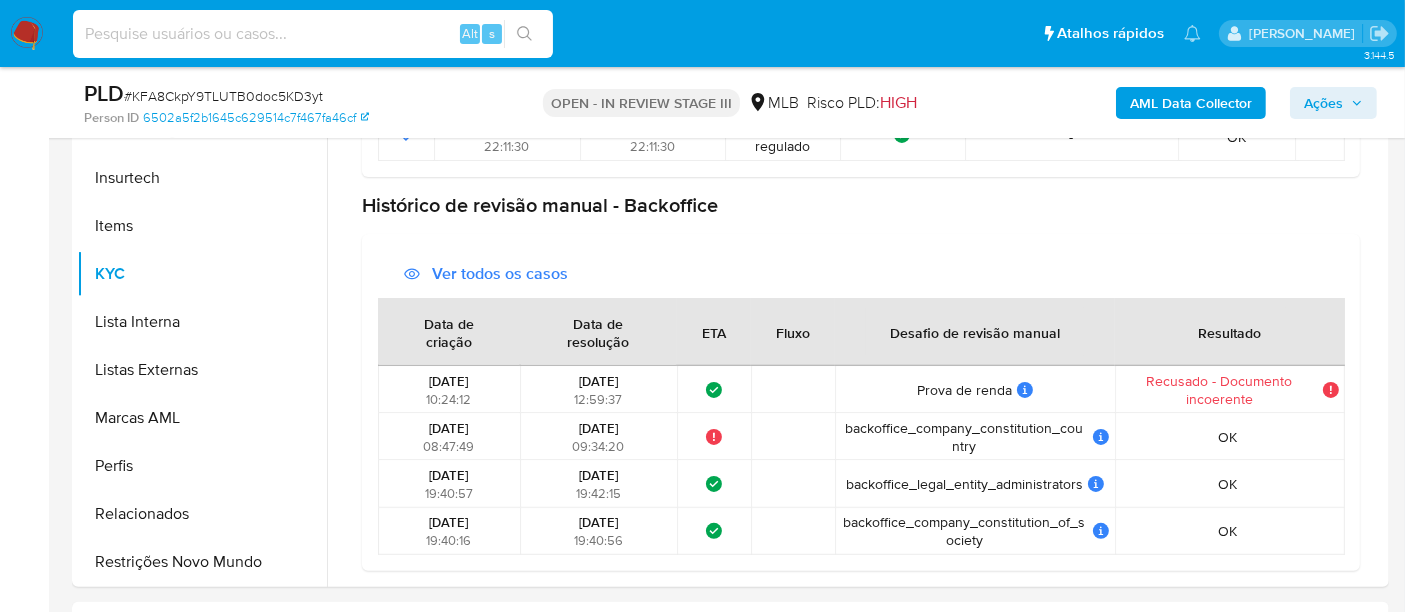 click at bounding box center [313, 34] 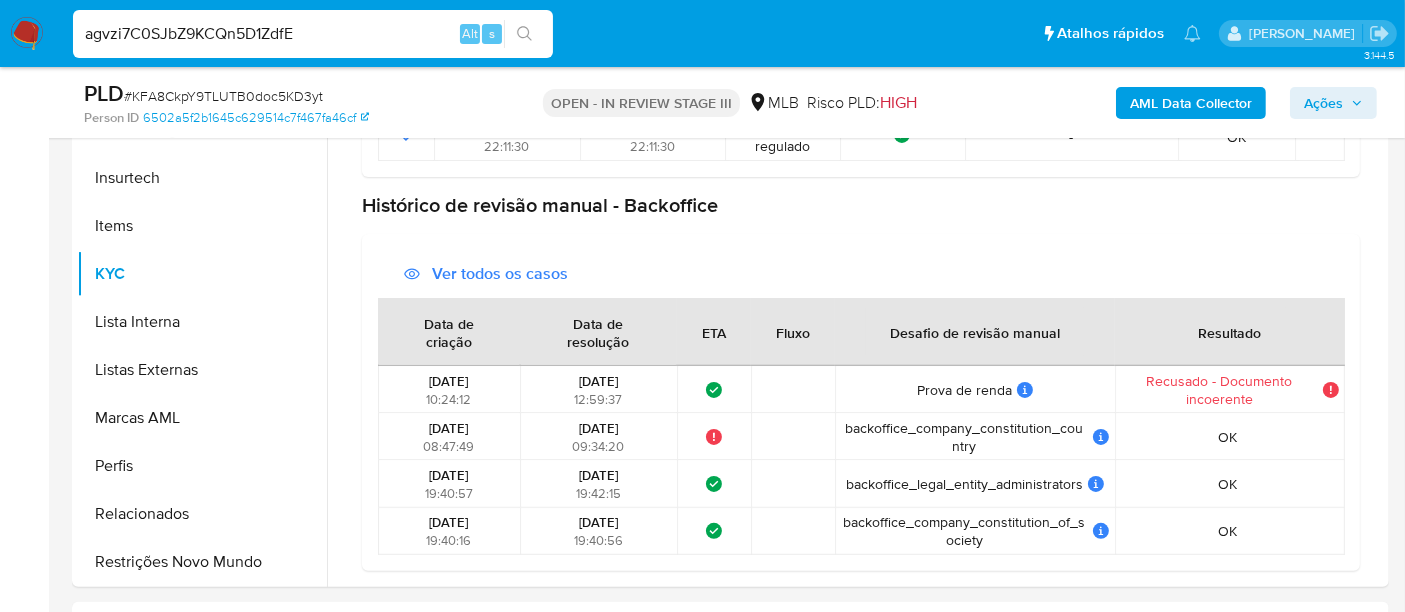 type on "agvzi7C0SJbZ9KCQn5D1ZdfE" 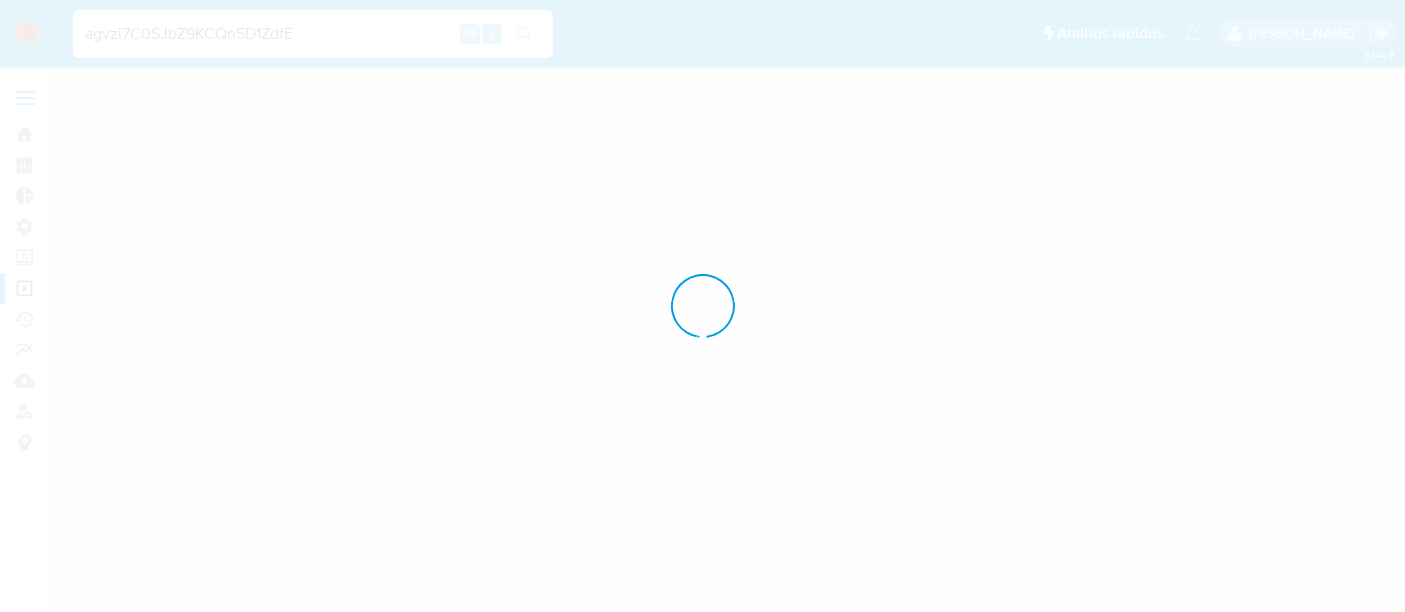 scroll, scrollTop: 0, scrollLeft: 0, axis: both 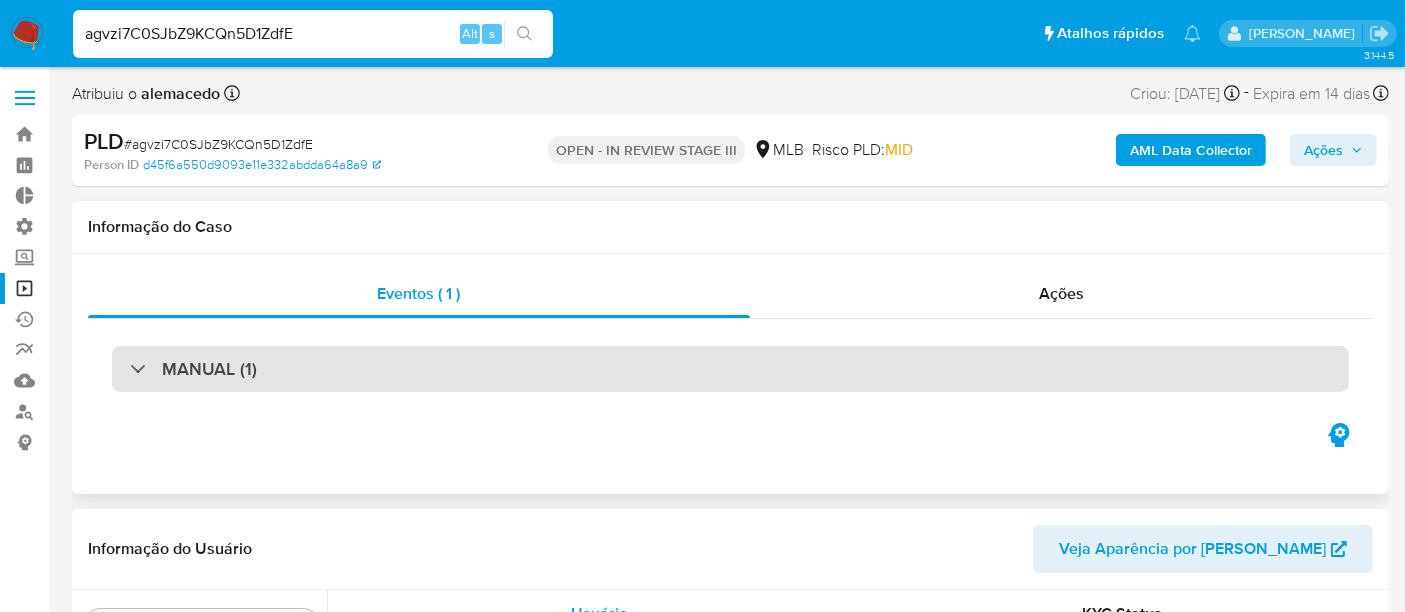 select on "10" 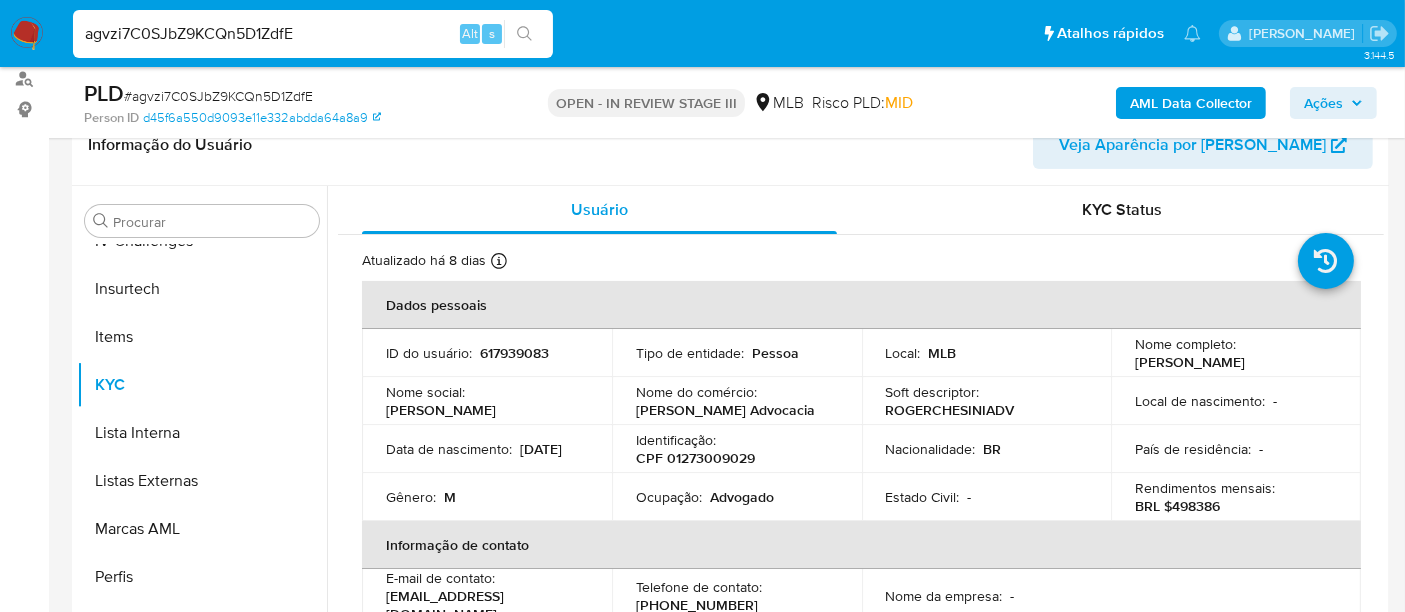 scroll, scrollTop: 444, scrollLeft: 0, axis: vertical 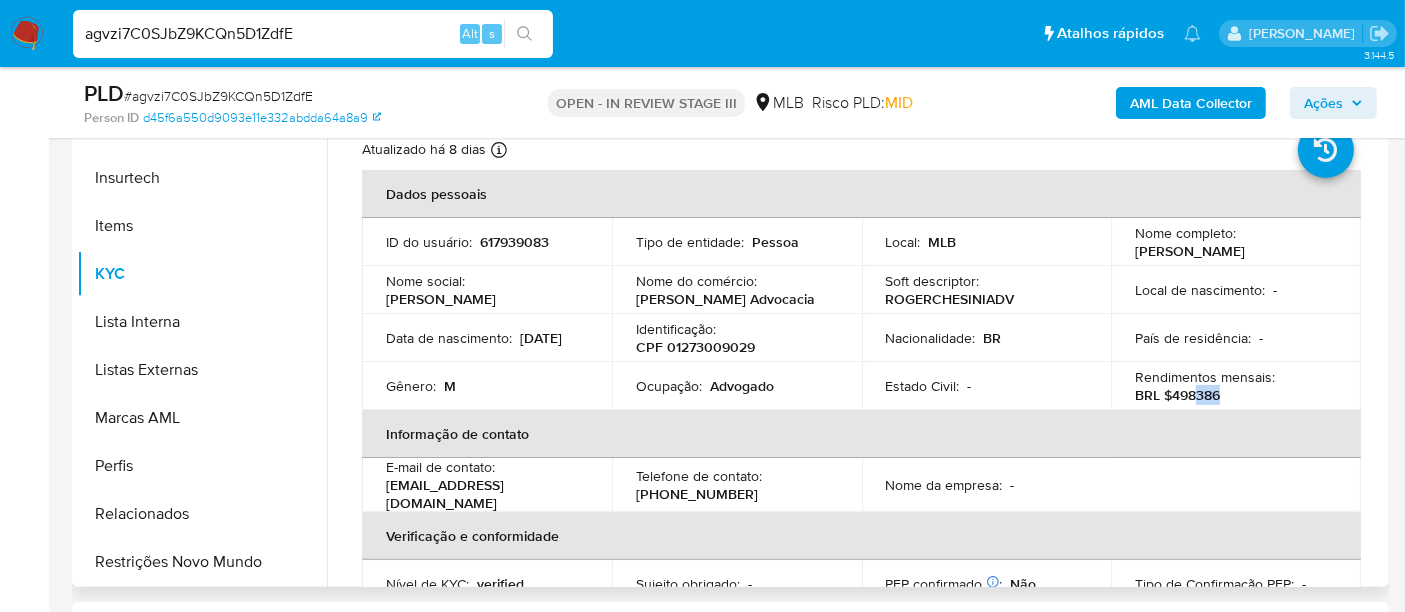 drag, startPoint x: 1194, startPoint y: 391, endPoint x: 1240, endPoint y: 390, distance: 46.010868 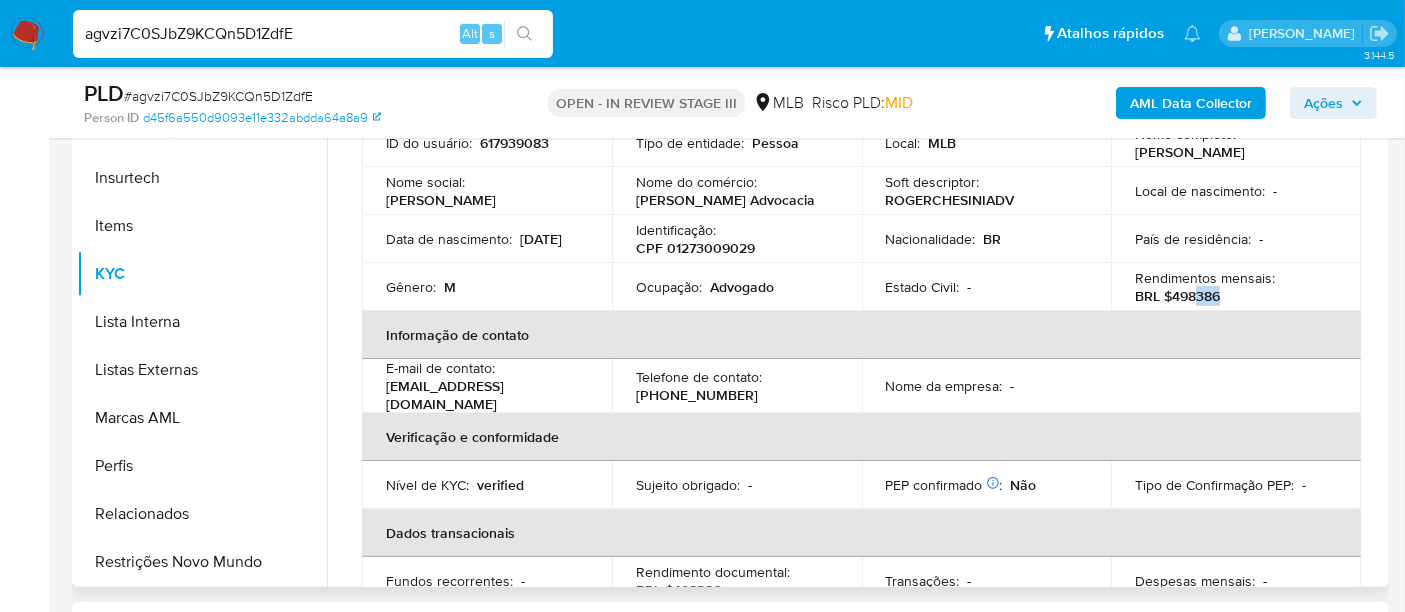 scroll, scrollTop: 0, scrollLeft: 0, axis: both 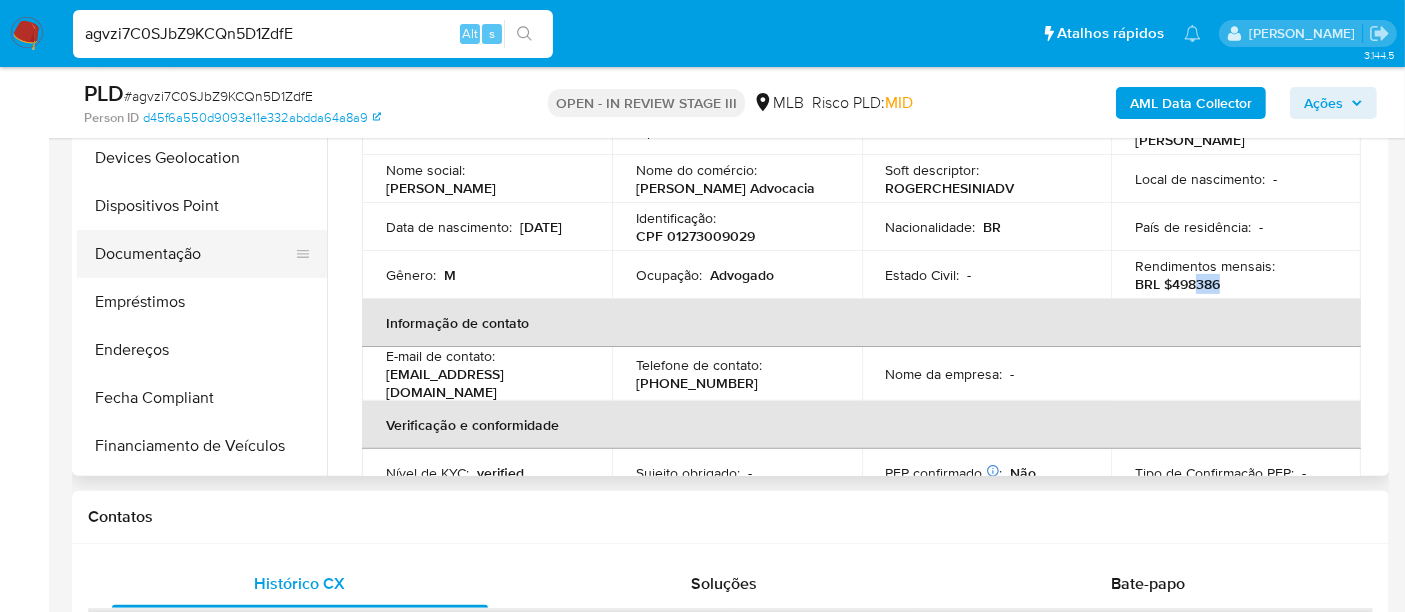 click on "Documentação" at bounding box center (194, 254) 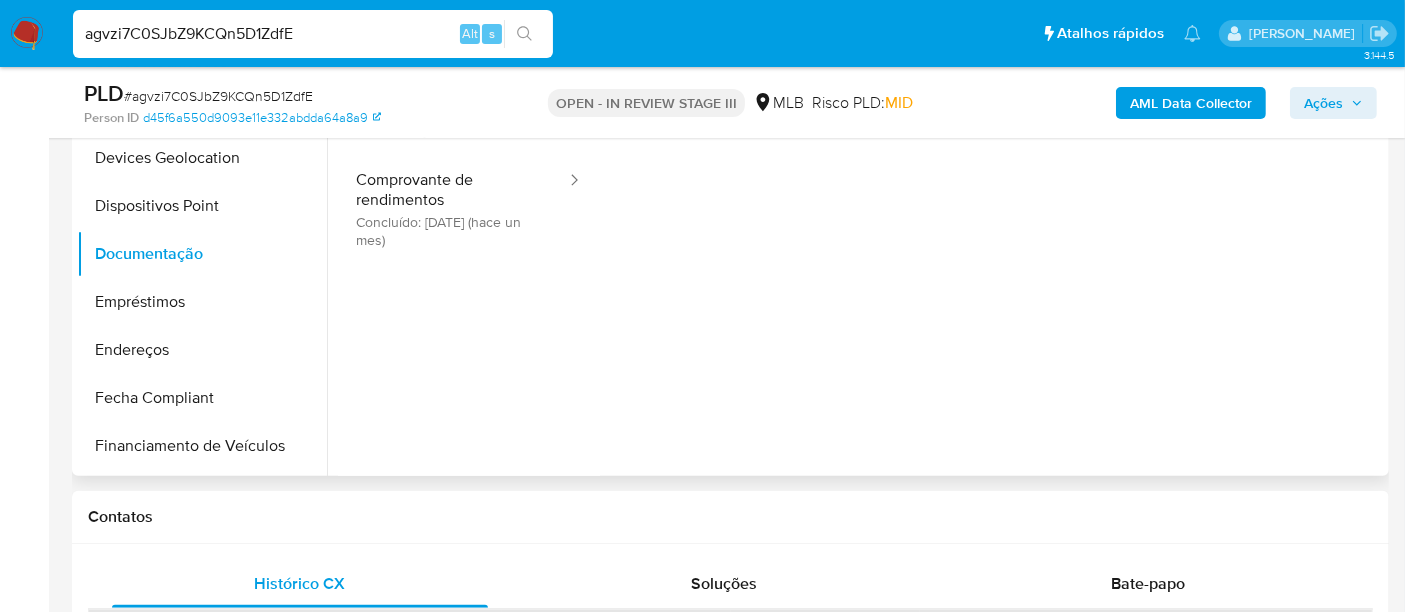 scroll, scrollTop: 444, scrollLeft: 0, axis: vertical 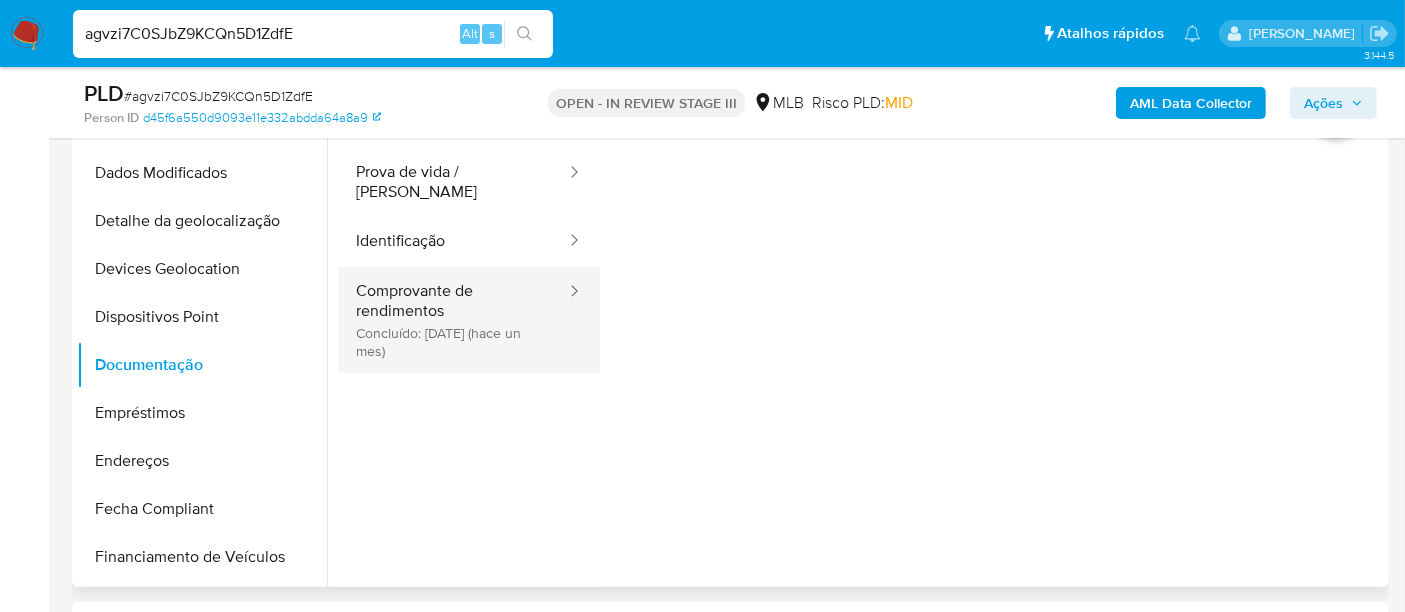 click on "Comprovante de rendimentos Concluído: [DATE] (hace un mes)" at bounding box center [453, 320] 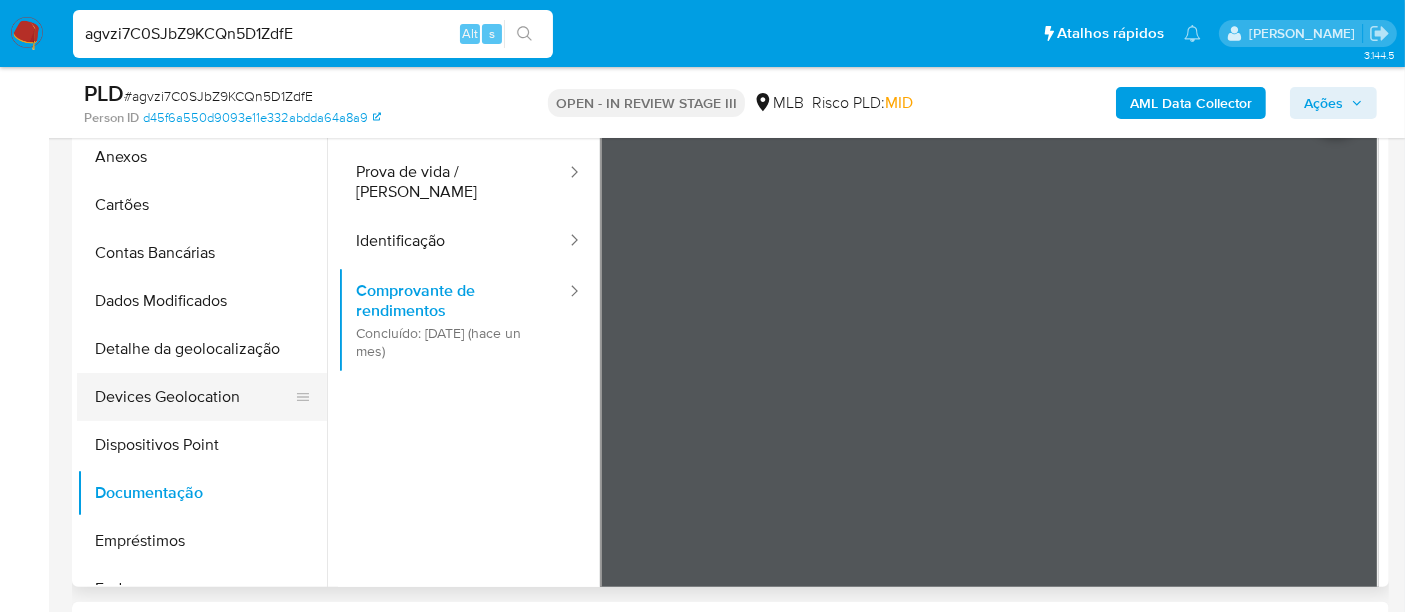 scroll, scrollTop: 0, scrollLeft: 0, axis: both 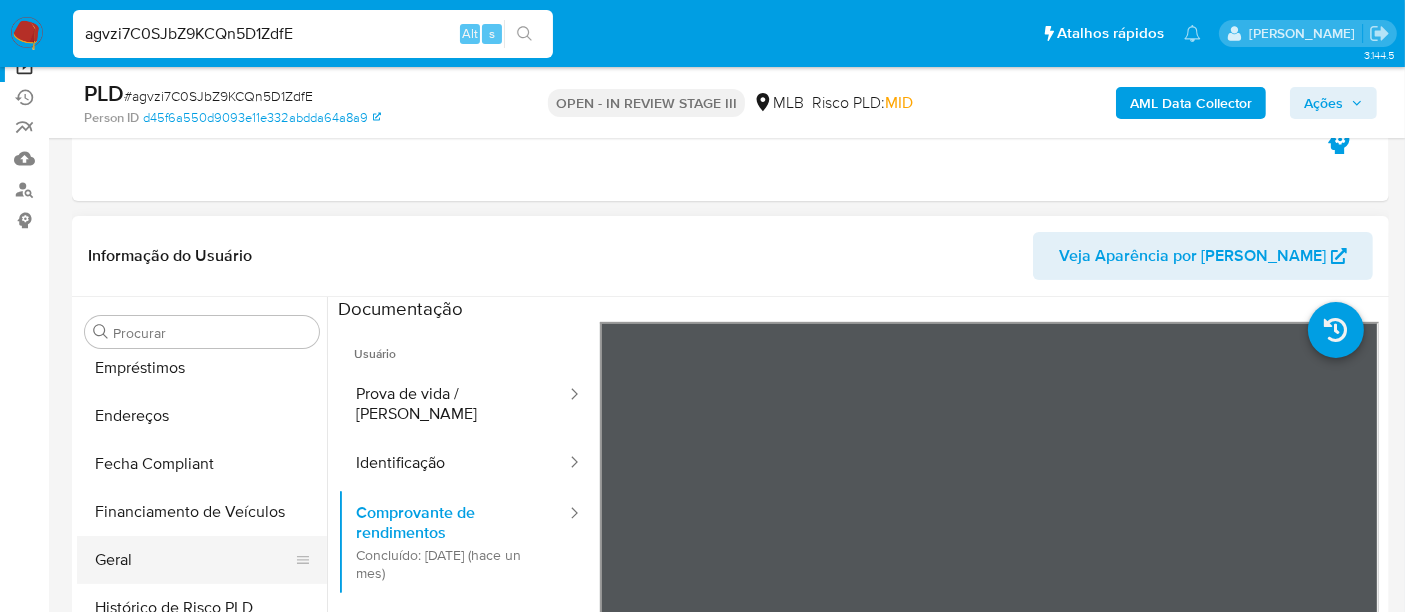 click on "Geral" at bounding box center [194, 560] 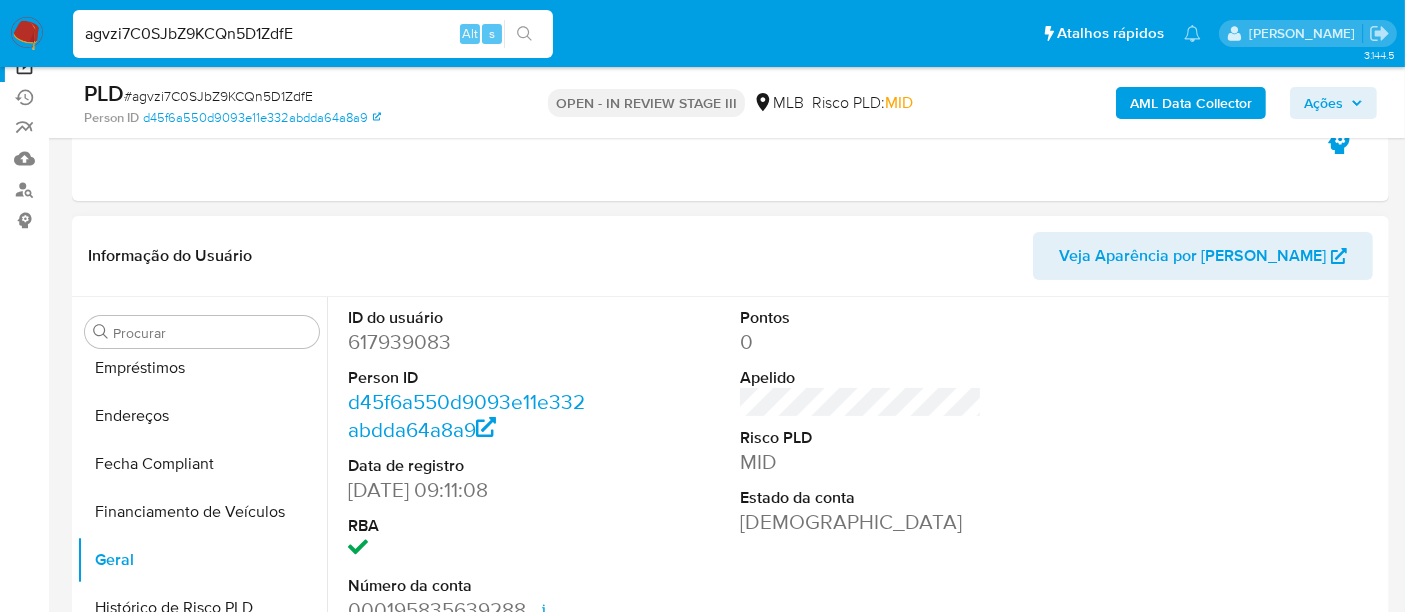 type 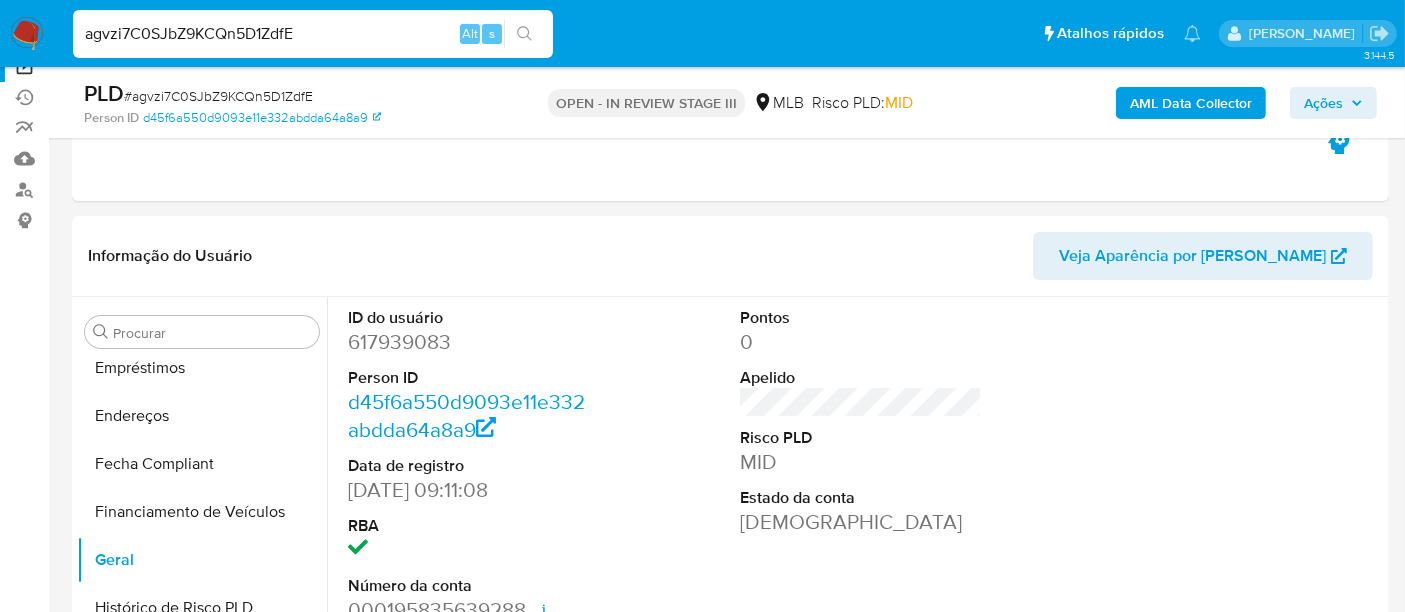 drag, startPoint x: 328, startPoint y: 24, endPoint x: 0, endPoint y: 26, distance: 328.0061 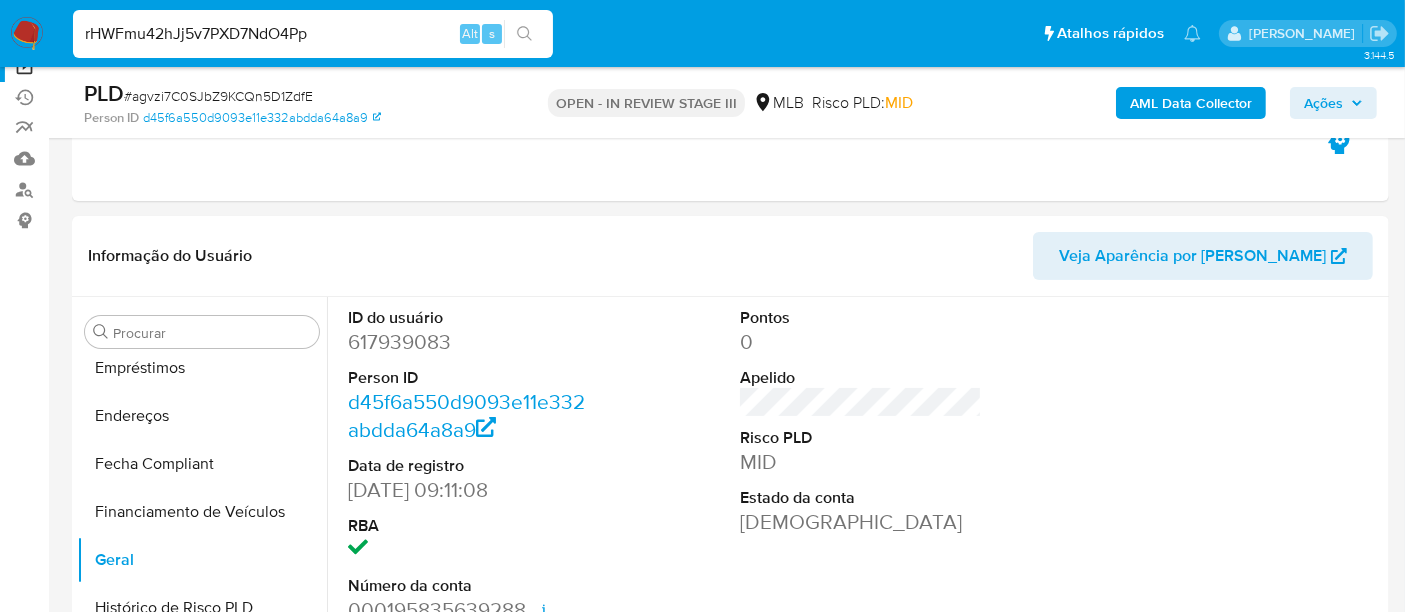 type on "rHWFmu42hJj5v7PXD7NdO4Pp" 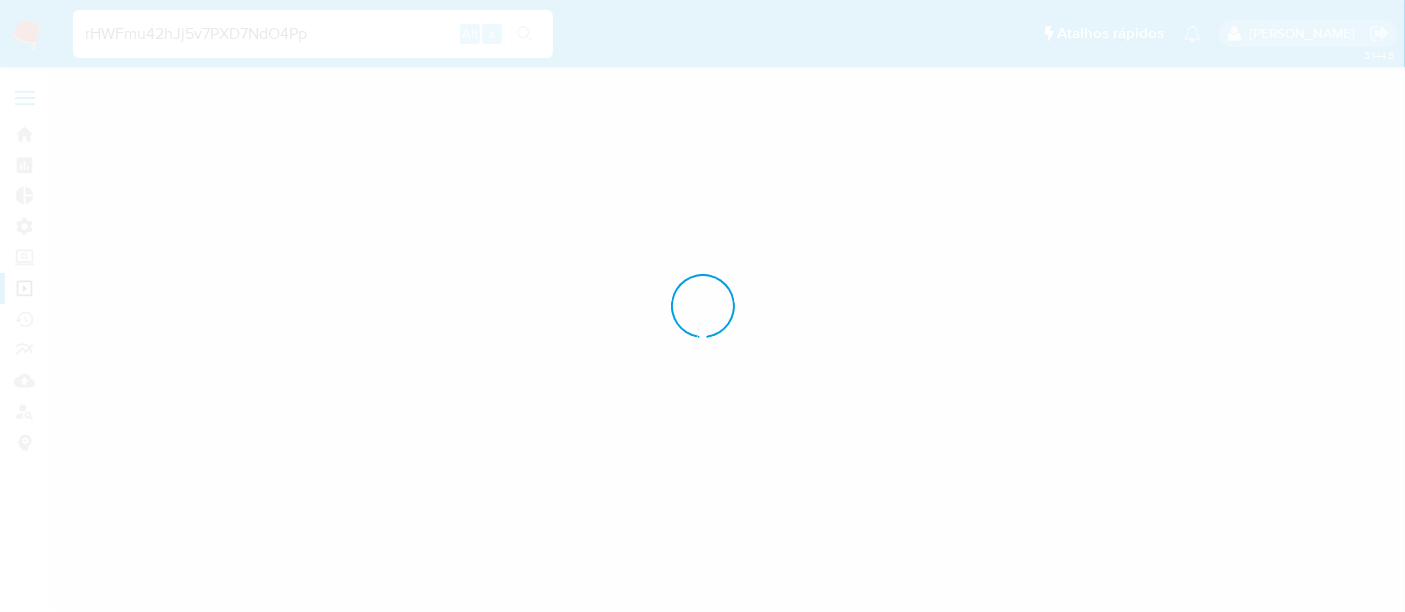 scroll, scrollTop: 0, scrollLeft: 0, axis: both 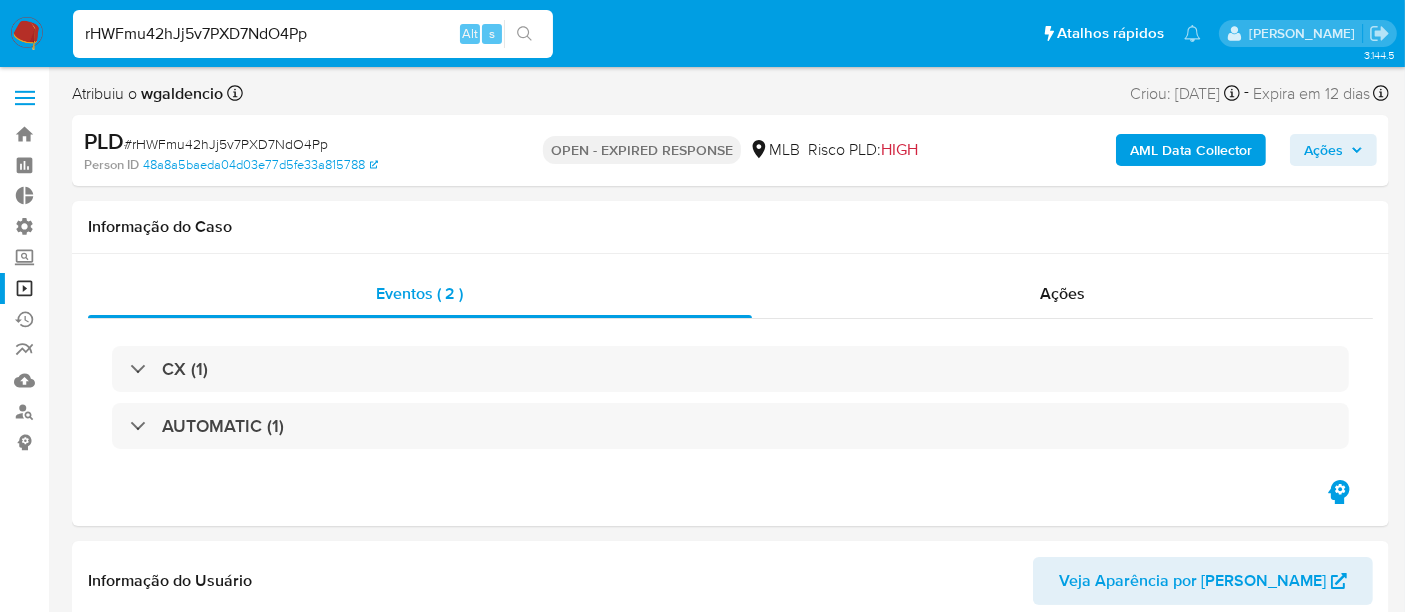 select on "10" 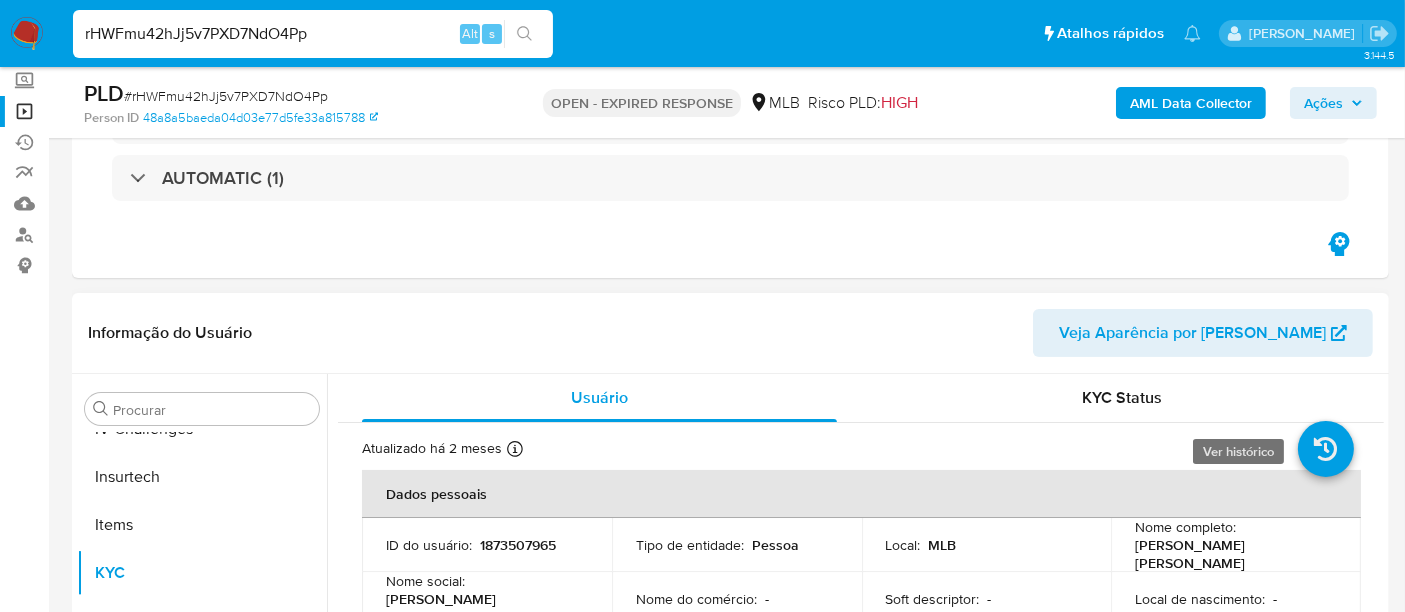 scroll, scrollTop: 333, scrollLeft: 0, axis: vertical 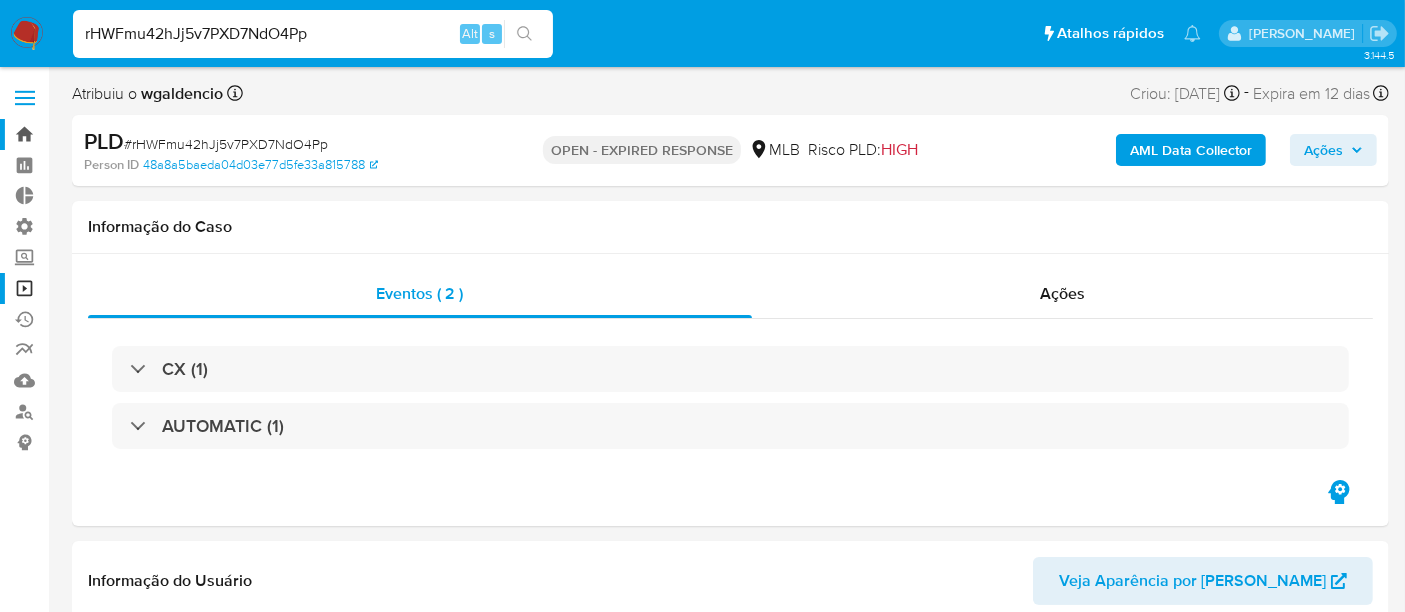 click on "Bandeja" at bounding box center [119, 134] 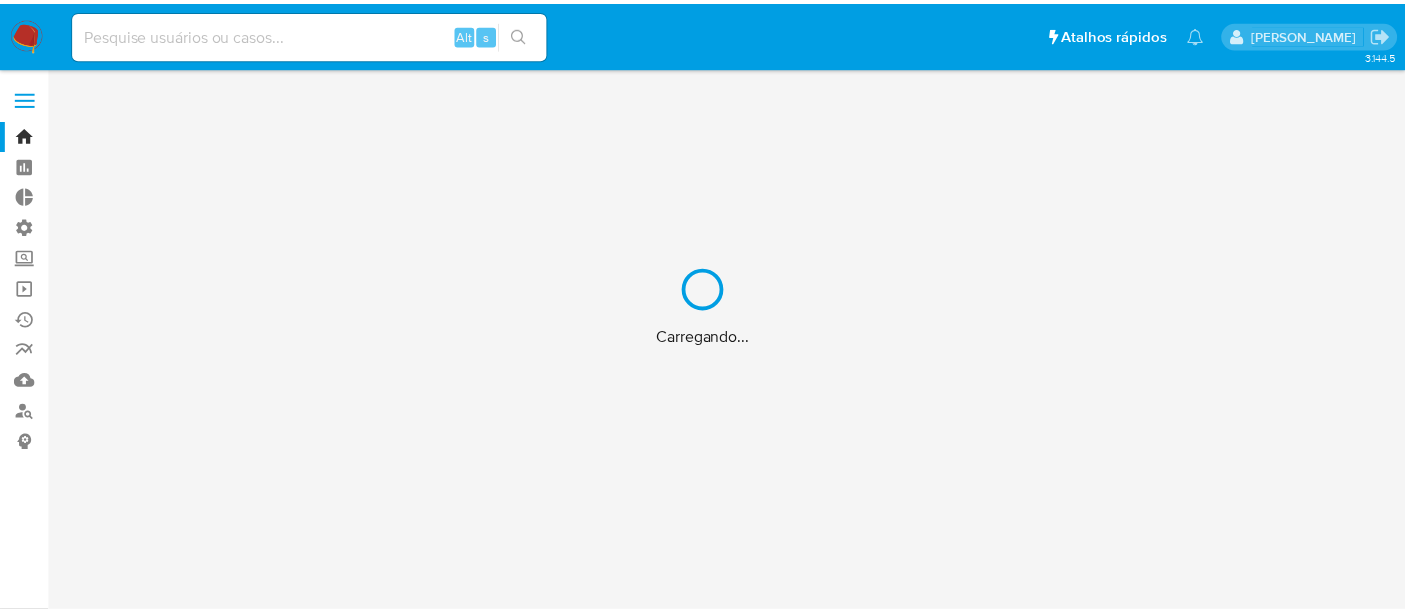 scroll, scrollTop: 0, scrollLeft: 0, axis: both 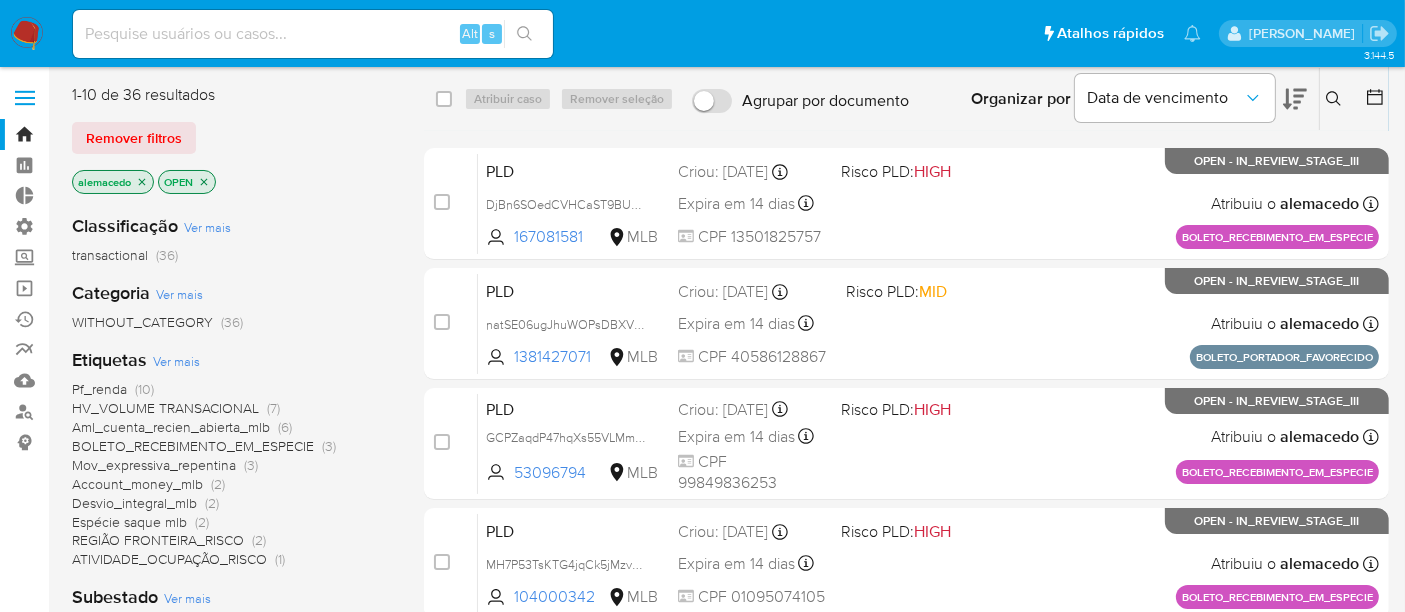 drag, startPoint x: 118, startPoint y: 132, endPoint x: 748, endPoint y: 124, distance: 630.0508 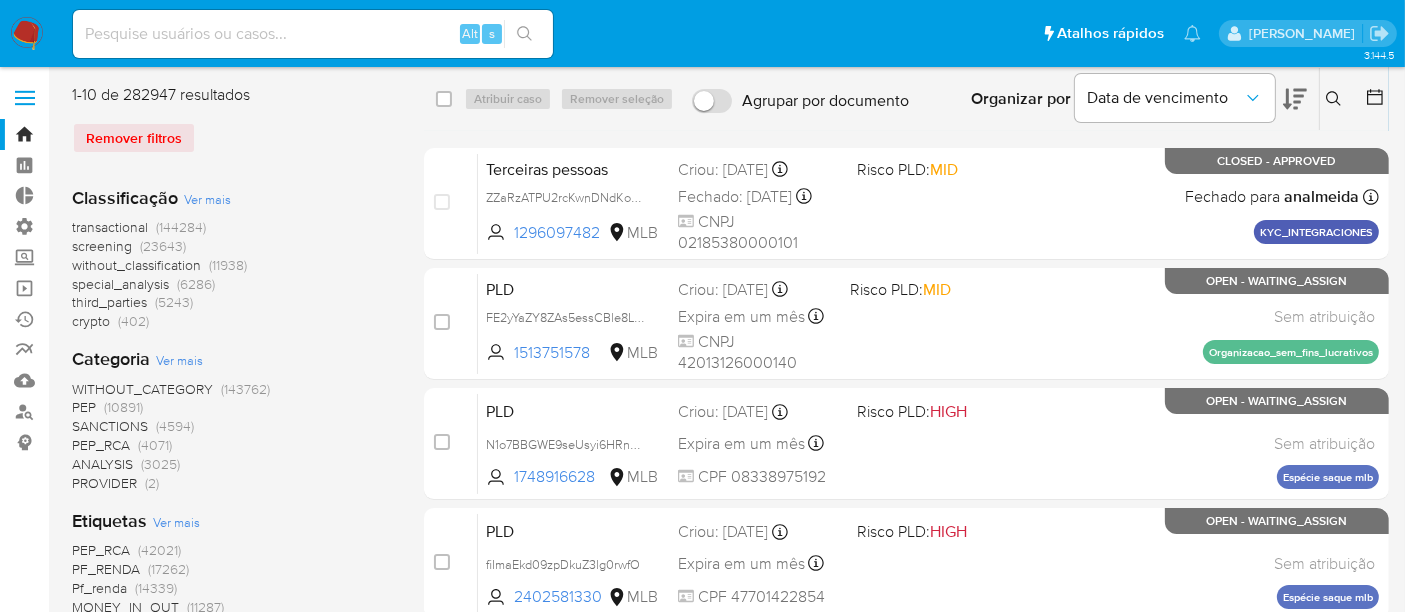 click at bounding box center [1336, 99] 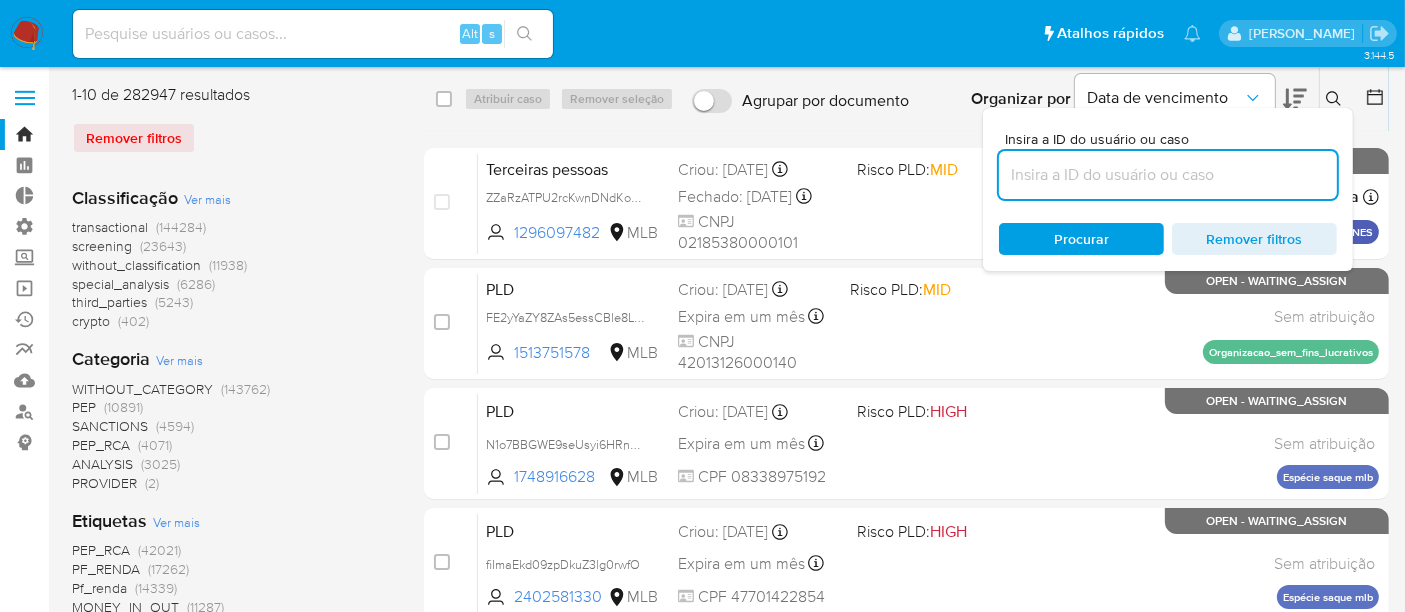 click at bounding box center [1168, 175] 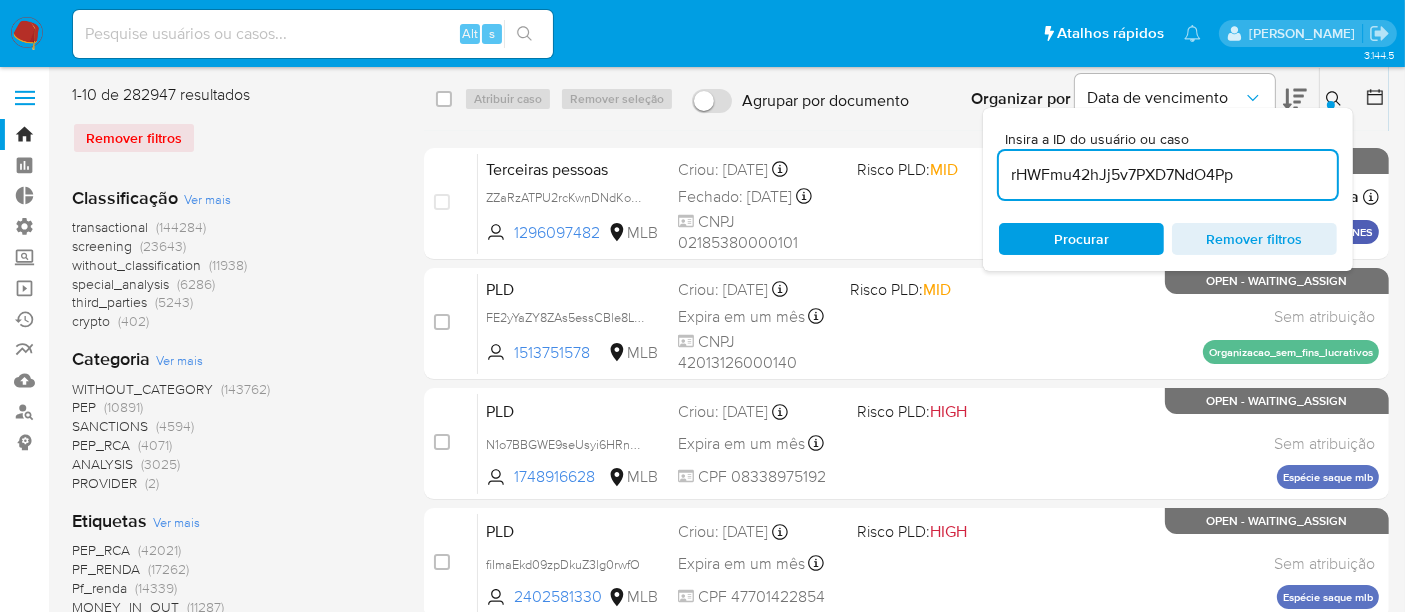 type on "rHWFmu42hJj5v7PXD7NdO4Pp" 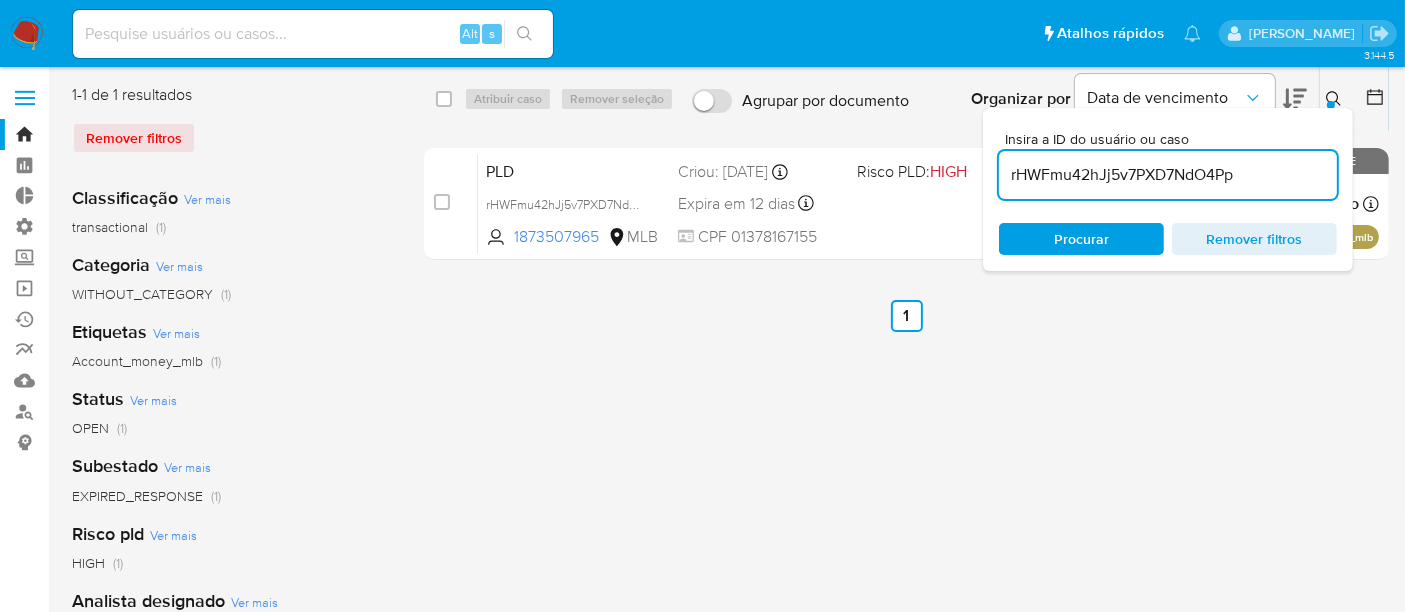 click 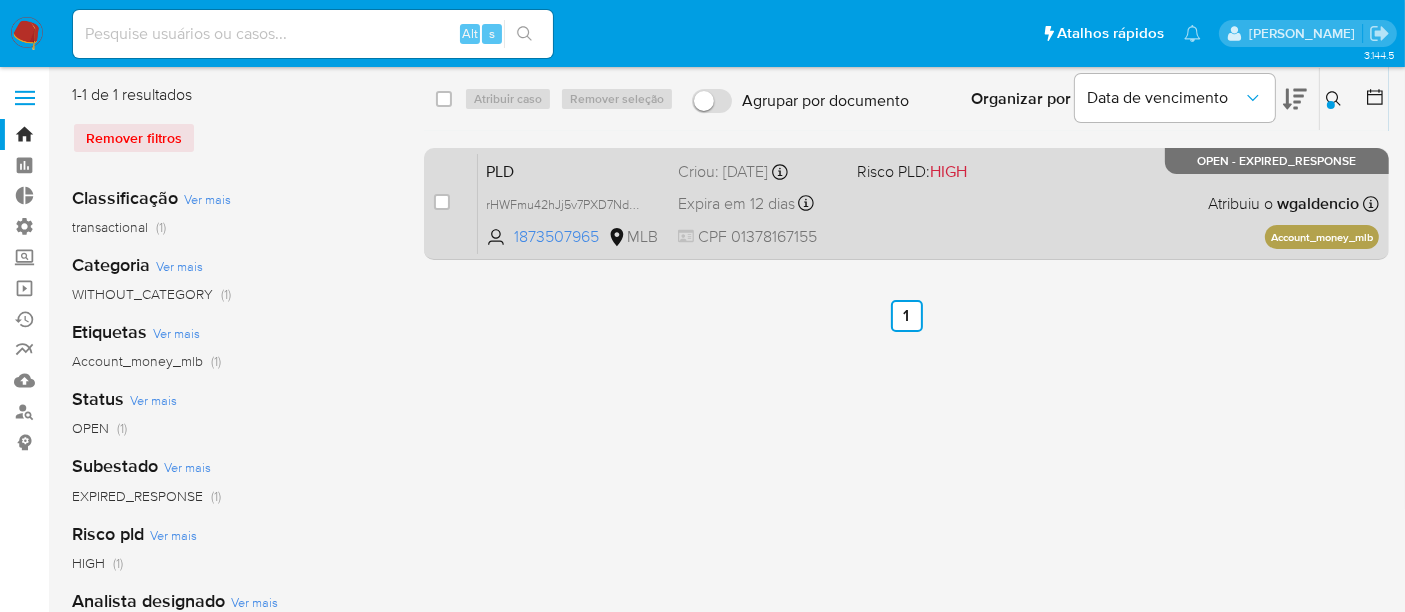 click on "PLD" at bounding box center [574, 170] 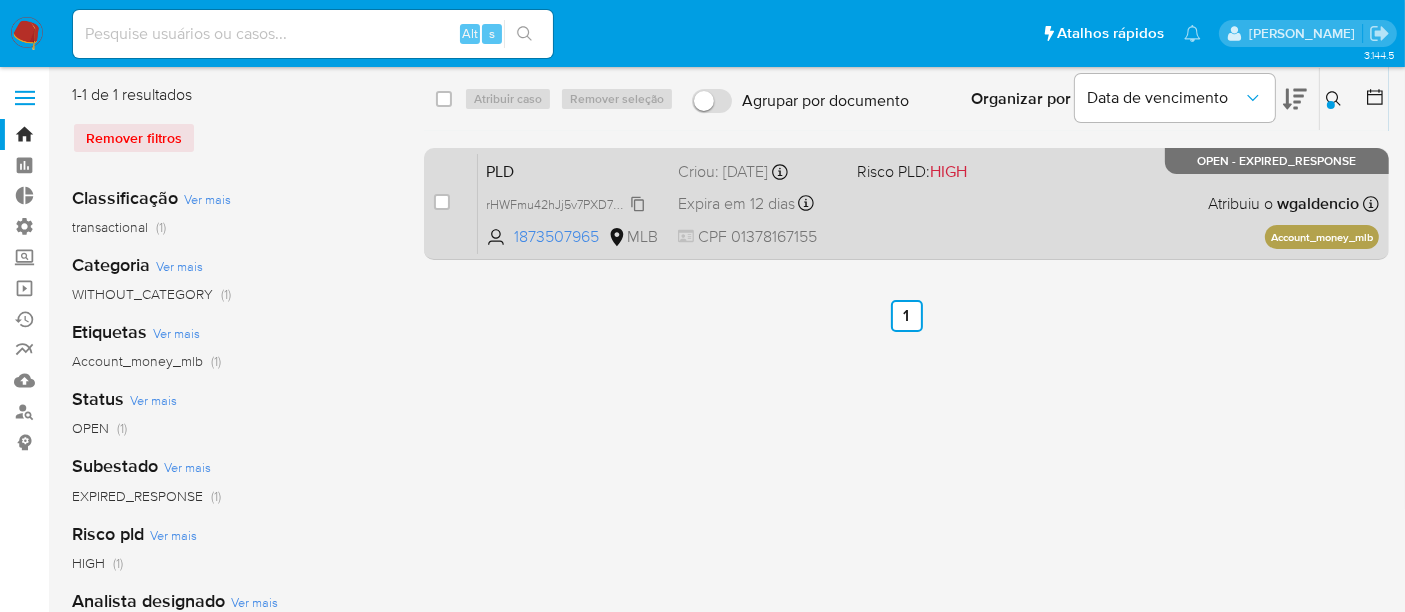 click on "rHWFmu42hJj5v7PXD7NdO4Pp" at bounding box center [573, 203] 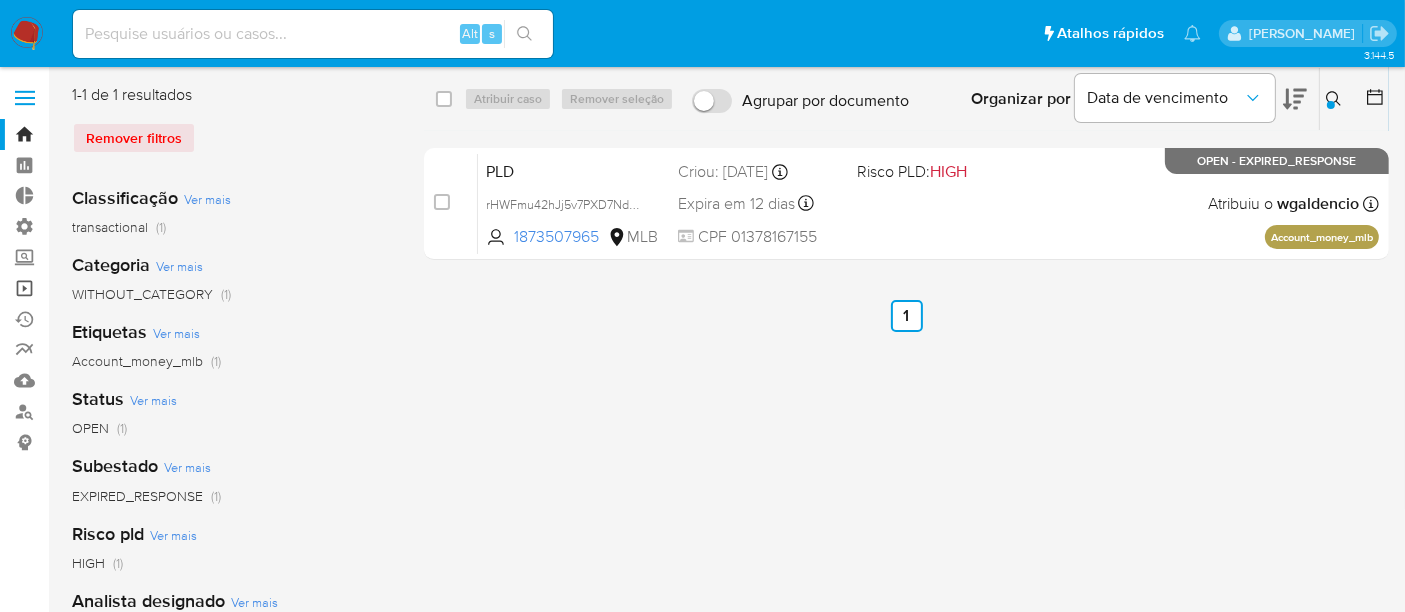 click on "Operações em massa" at bounding box center [119, 288] 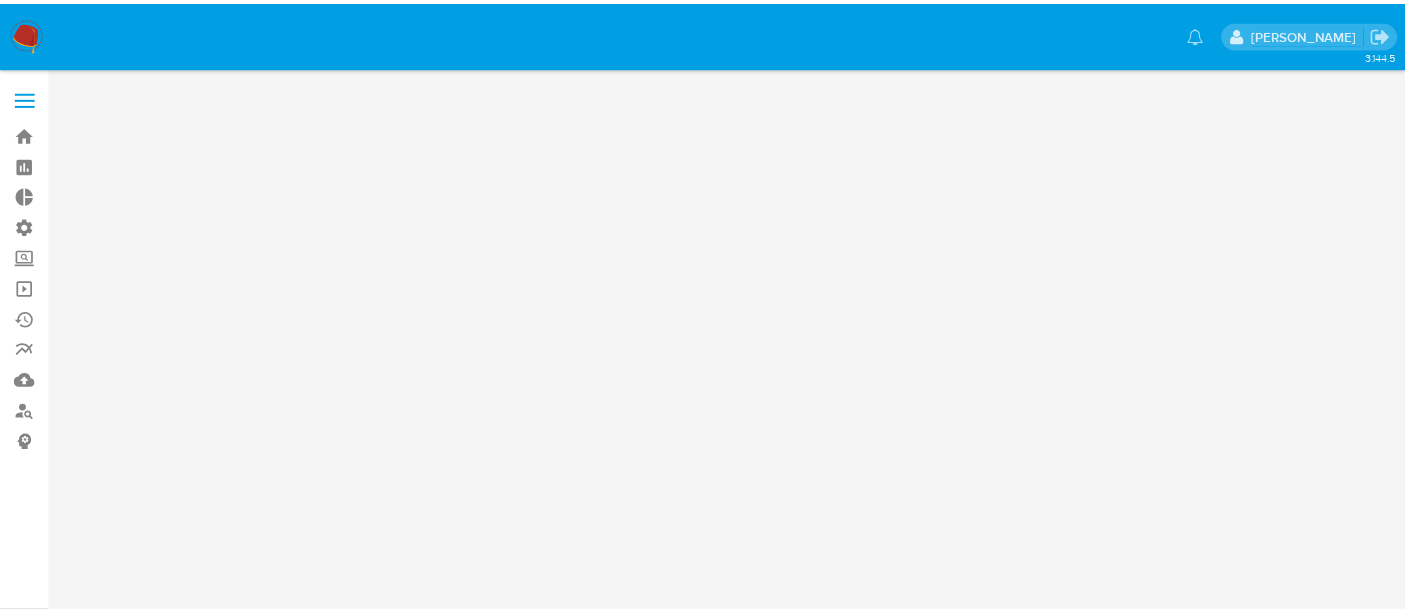 scroll, scrollTop: 0, scrollLeft: 0, axis: both 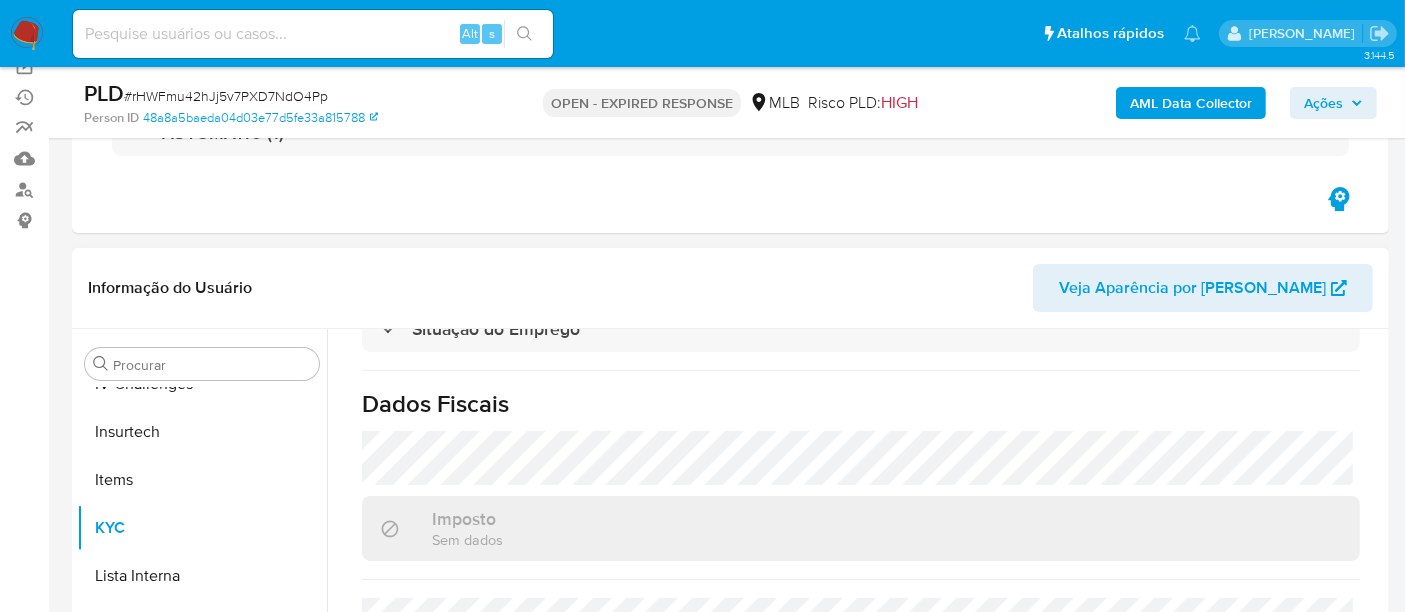 select on "10" 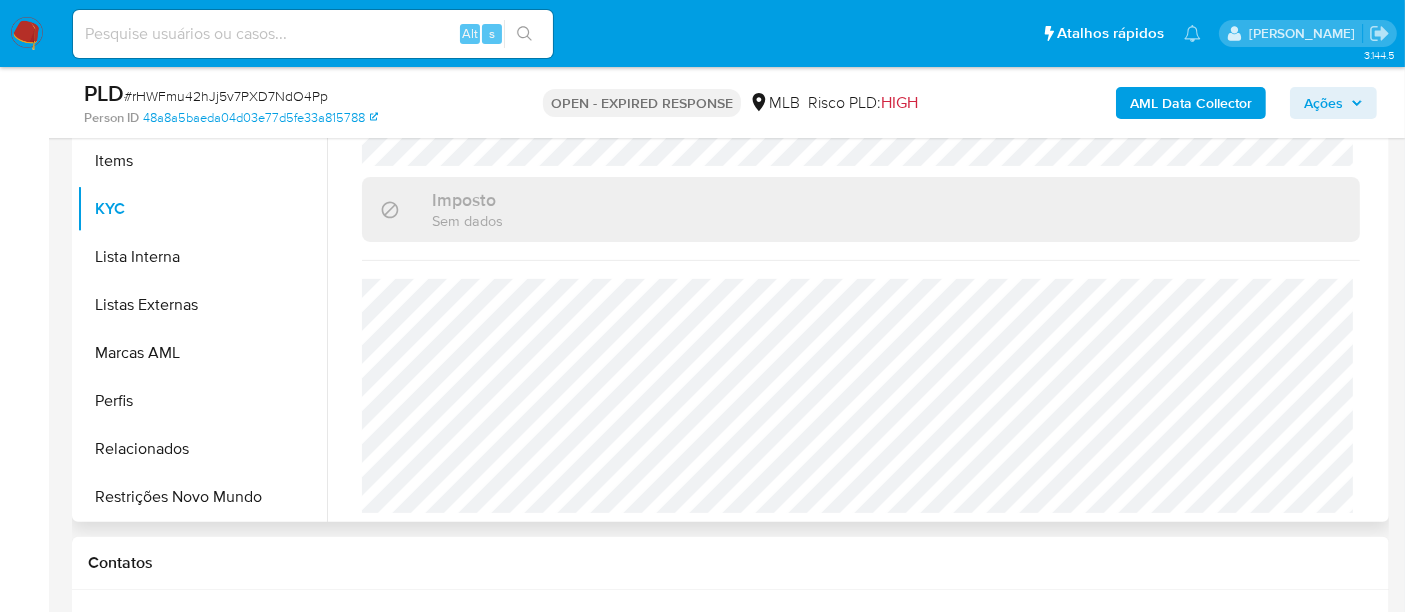 scroll, scrollTop: 777, scrollLeft: 0, axis: vertical 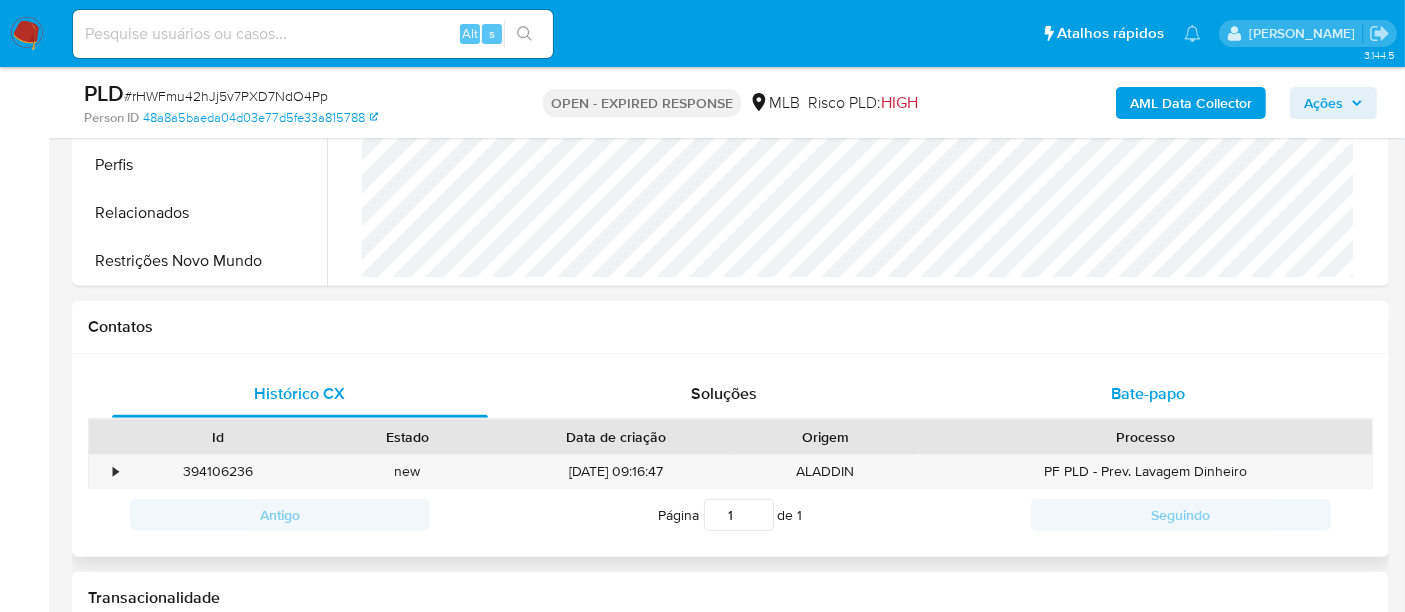 click on "Bate-papo" at bounding box center (1148, 393) 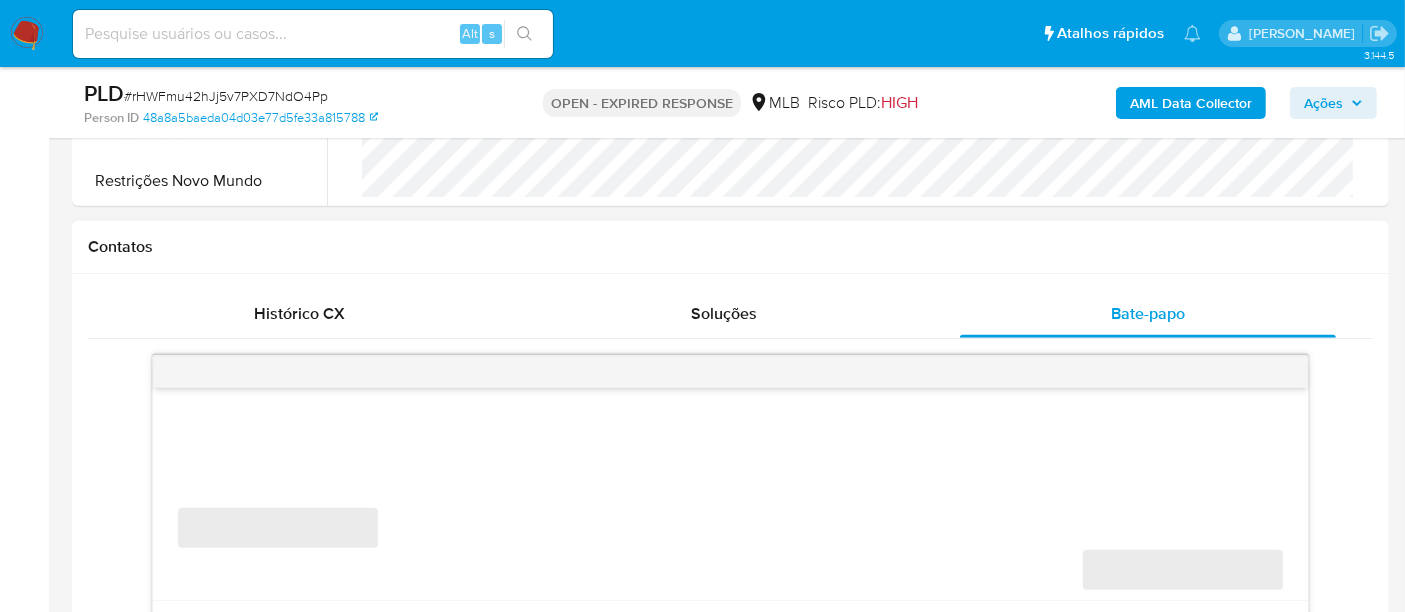 scroll, scrollTop: 888, scrollLeft: 0, axis: vertical 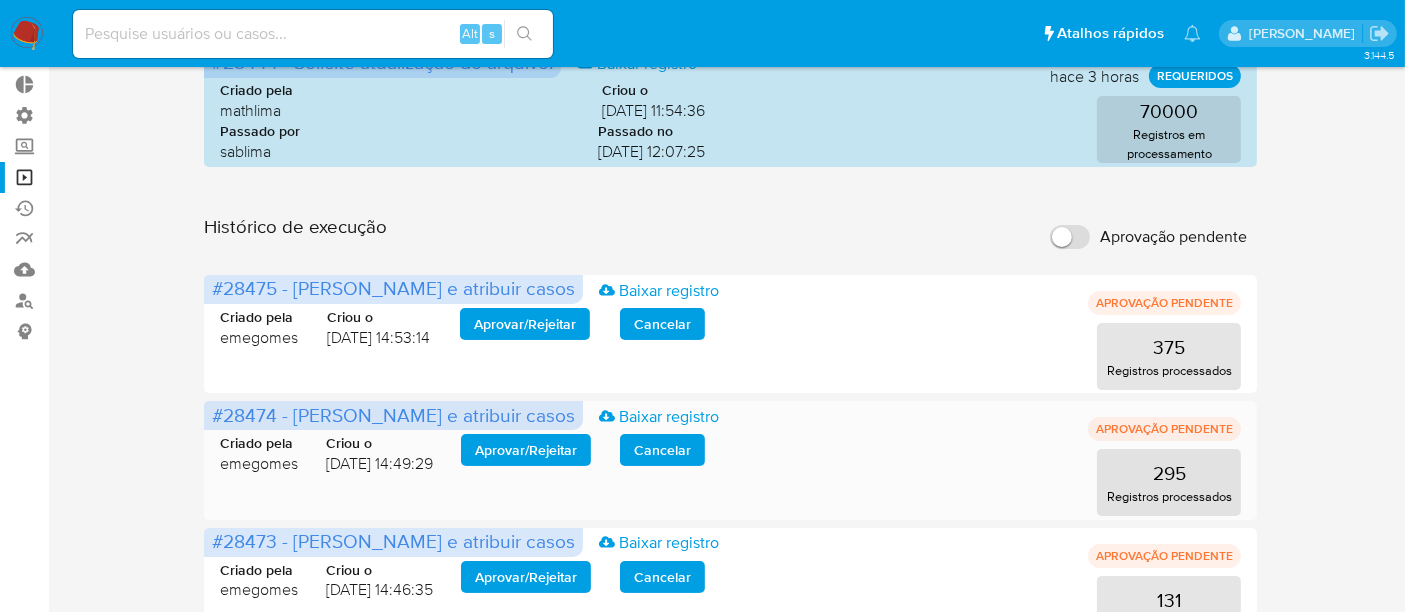 click on "Aprovar  /  Rejeitar" at bounding box center [526, 450] 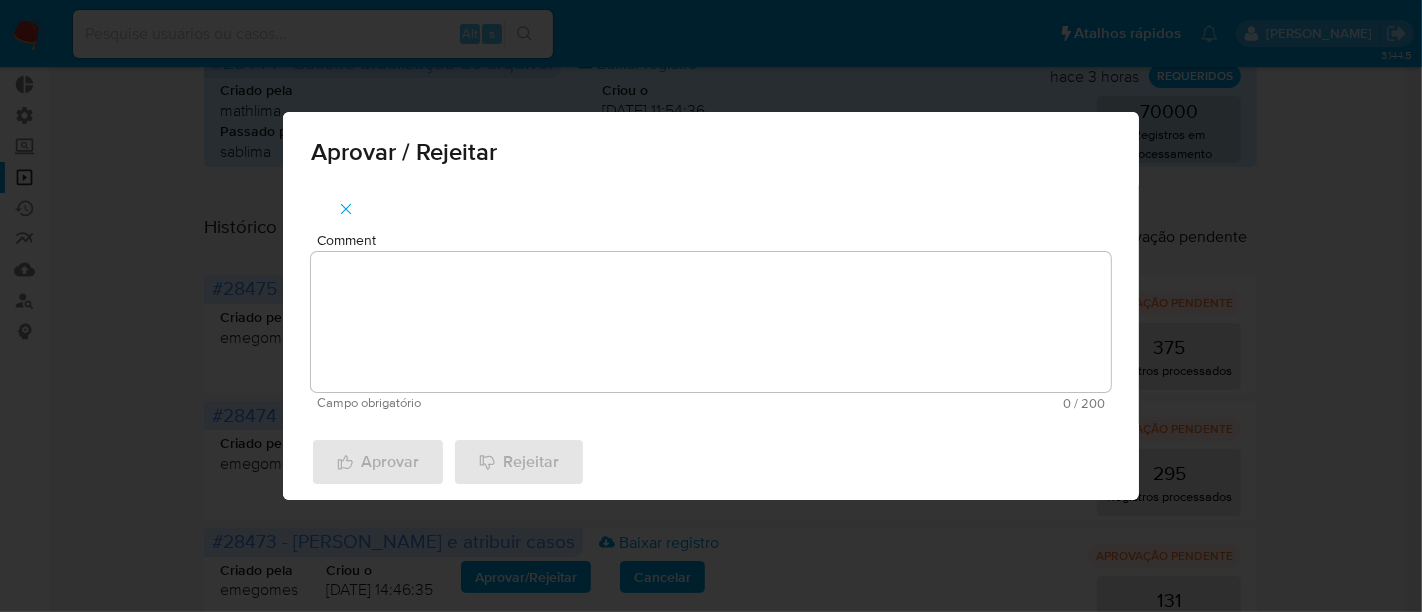 click on "Comment" at bounding box center (711, 322) 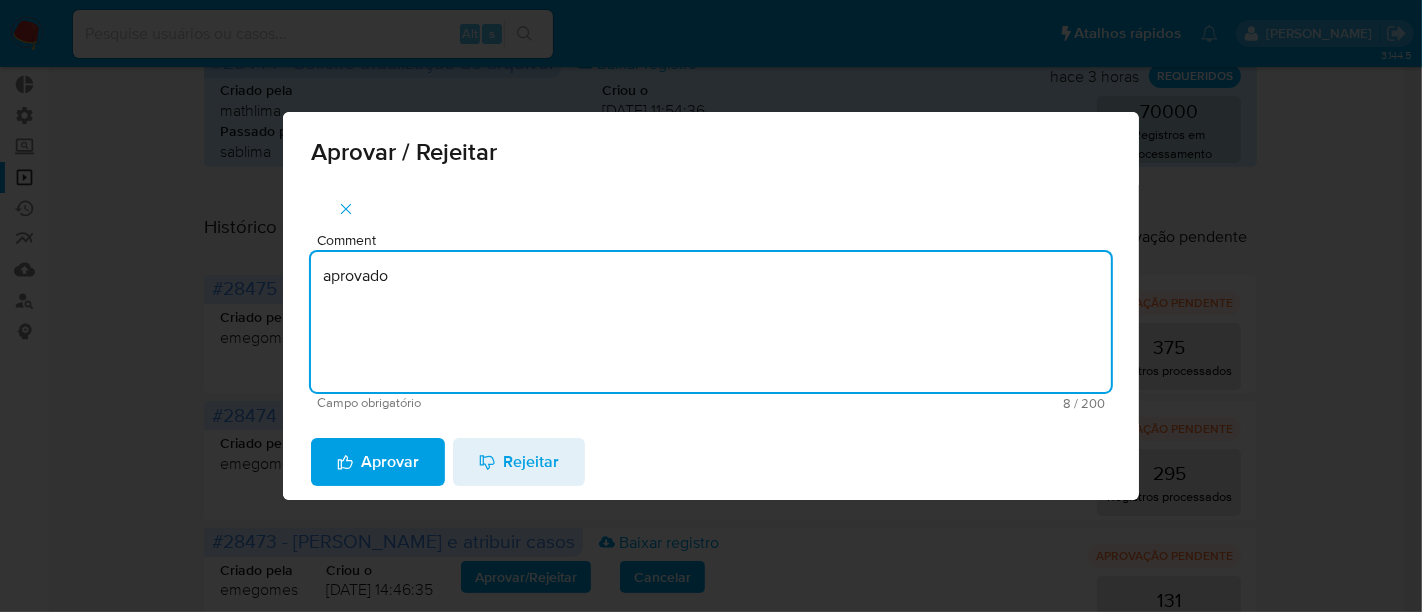 drag, startPoint x: 423, startPoint y: 288, endPoint x: 242, endPoint y: 282, distance: 181.09943 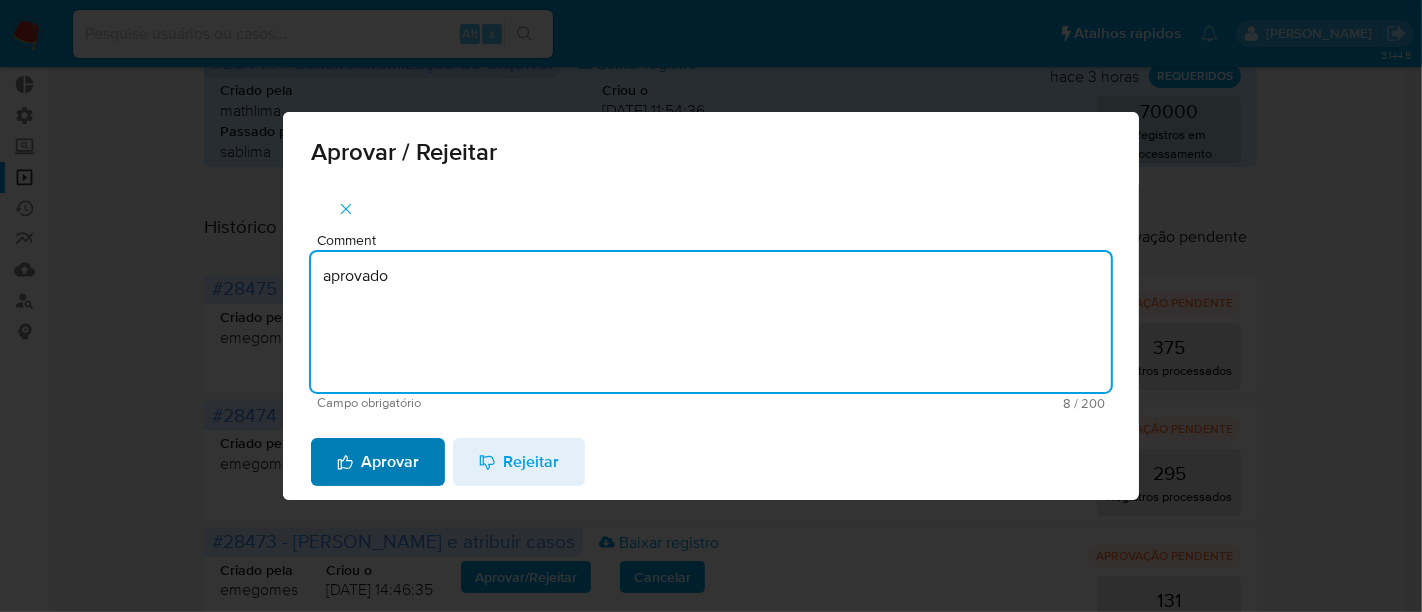 type on "aprovado" 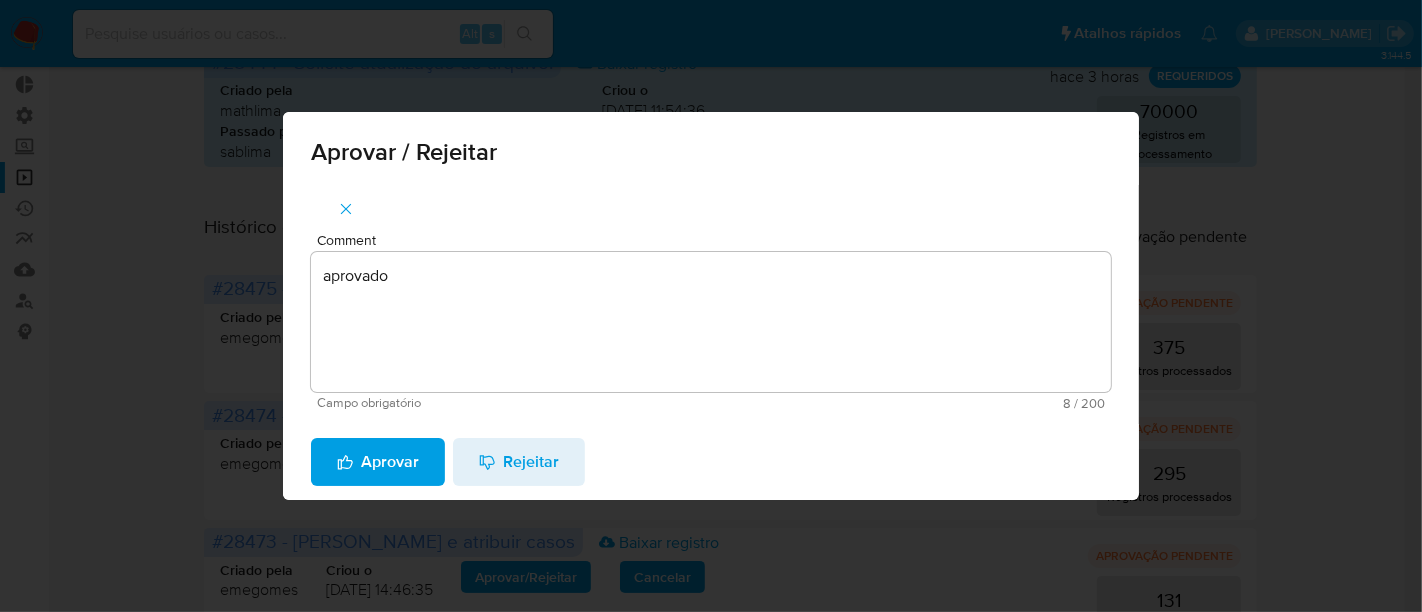 click on "Aprovar" at bounding box center [378, 462] 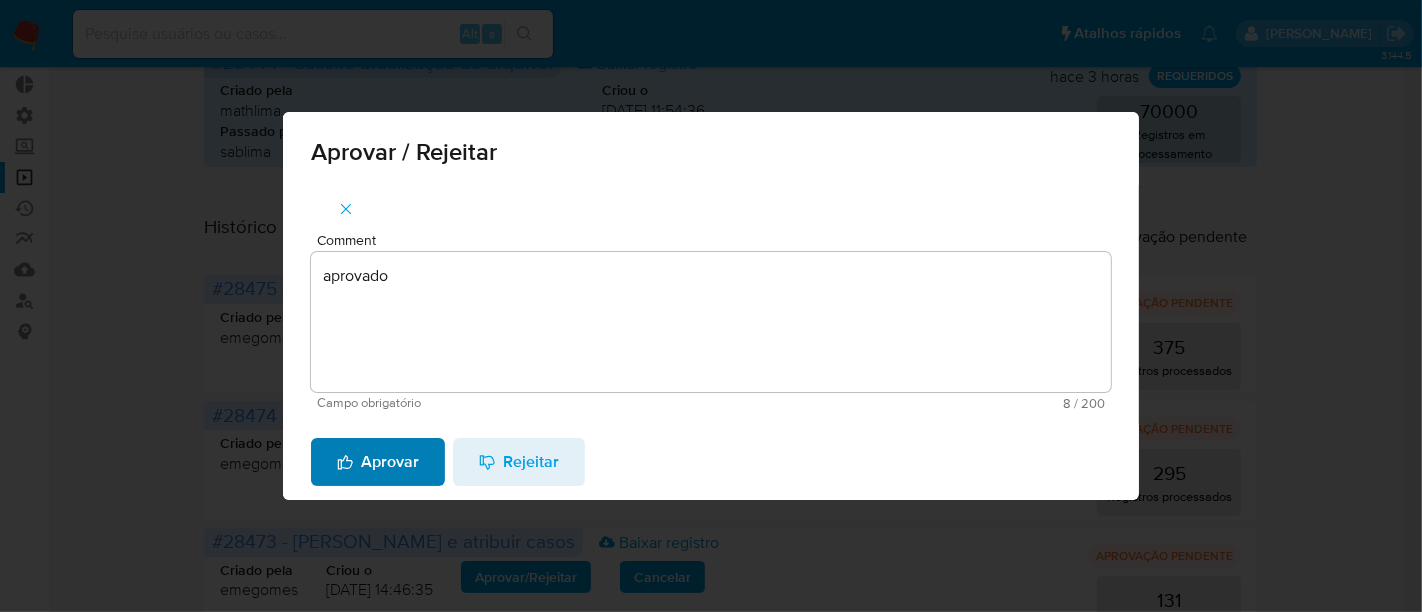 type 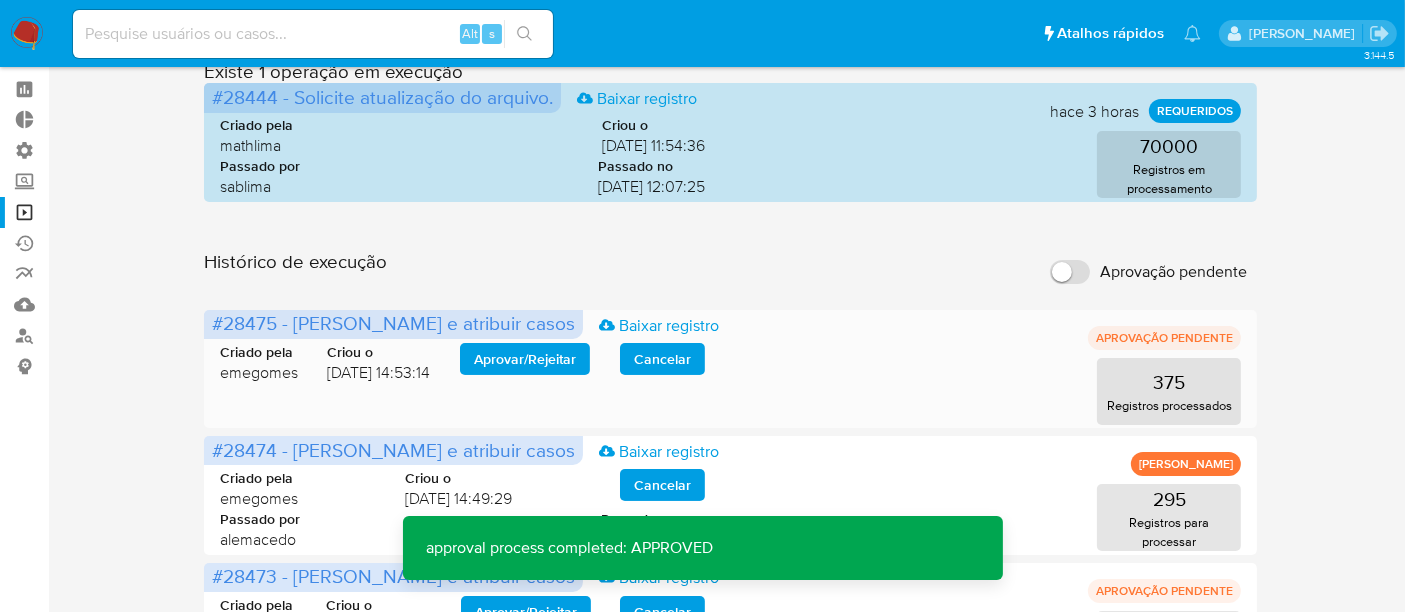 scroll, scrollTop: 111, scrollLeft: 0, axis: vertical 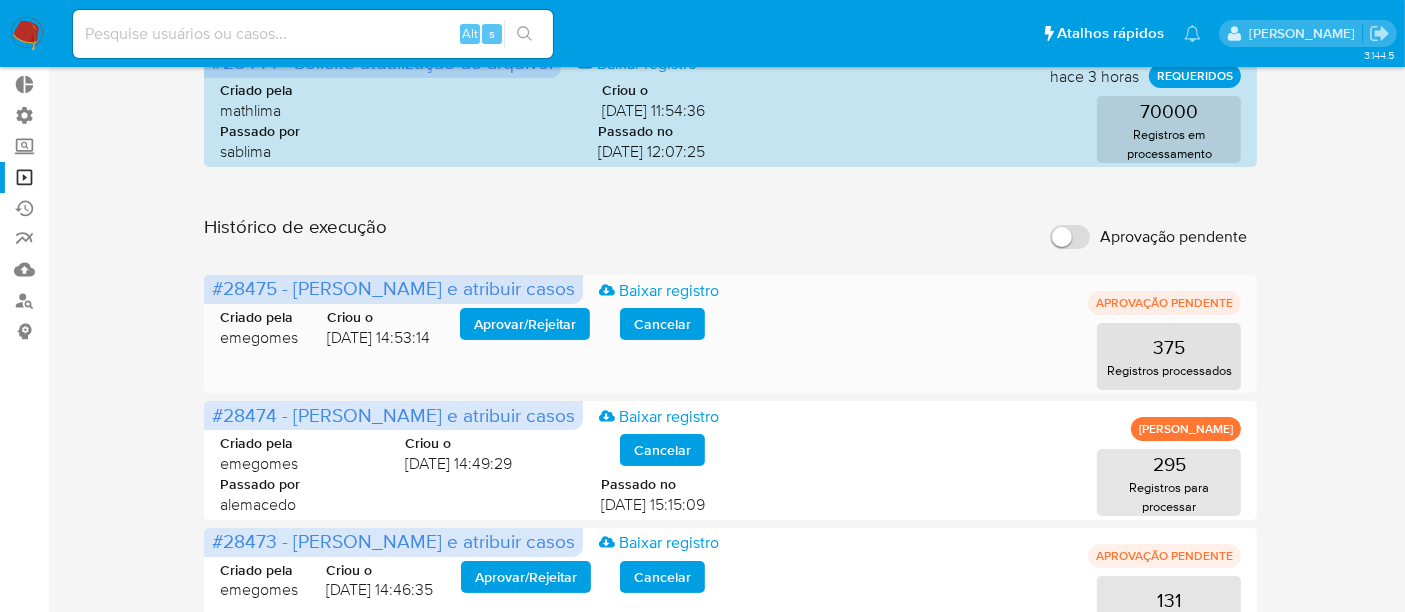 click on "Aprovar  /  Rejeitar" at bounding box center [525, 324] 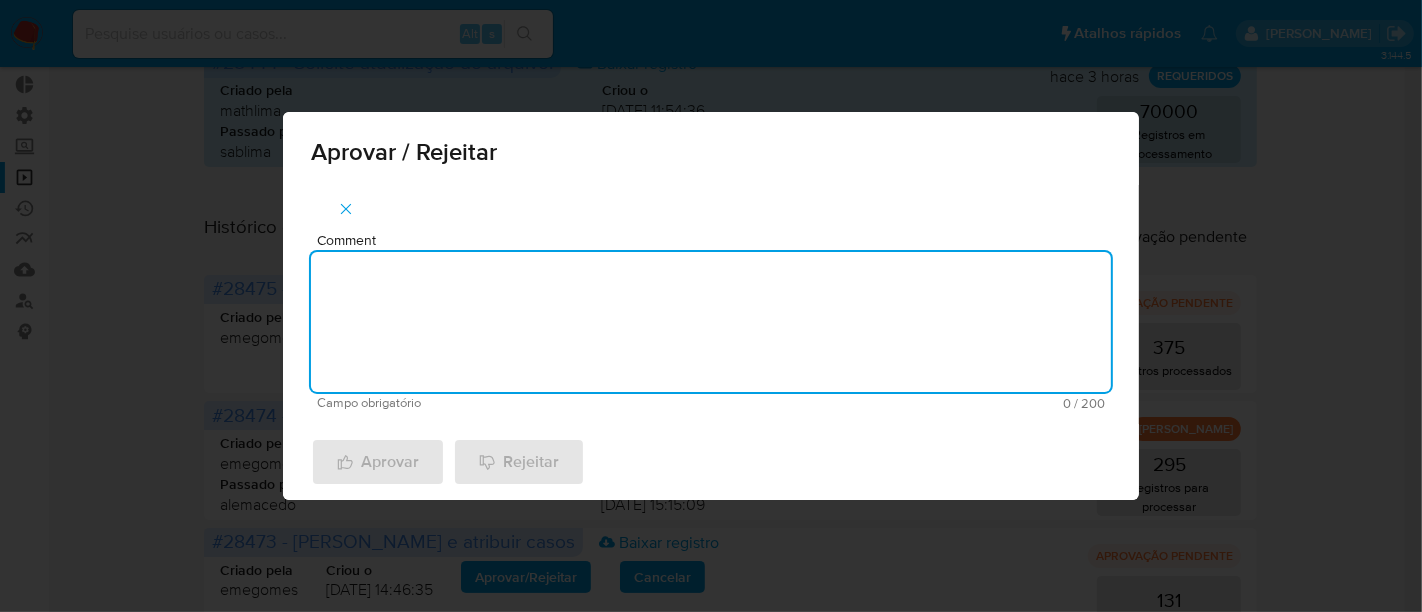 click on "Comment" at bounding box center [711, 322] 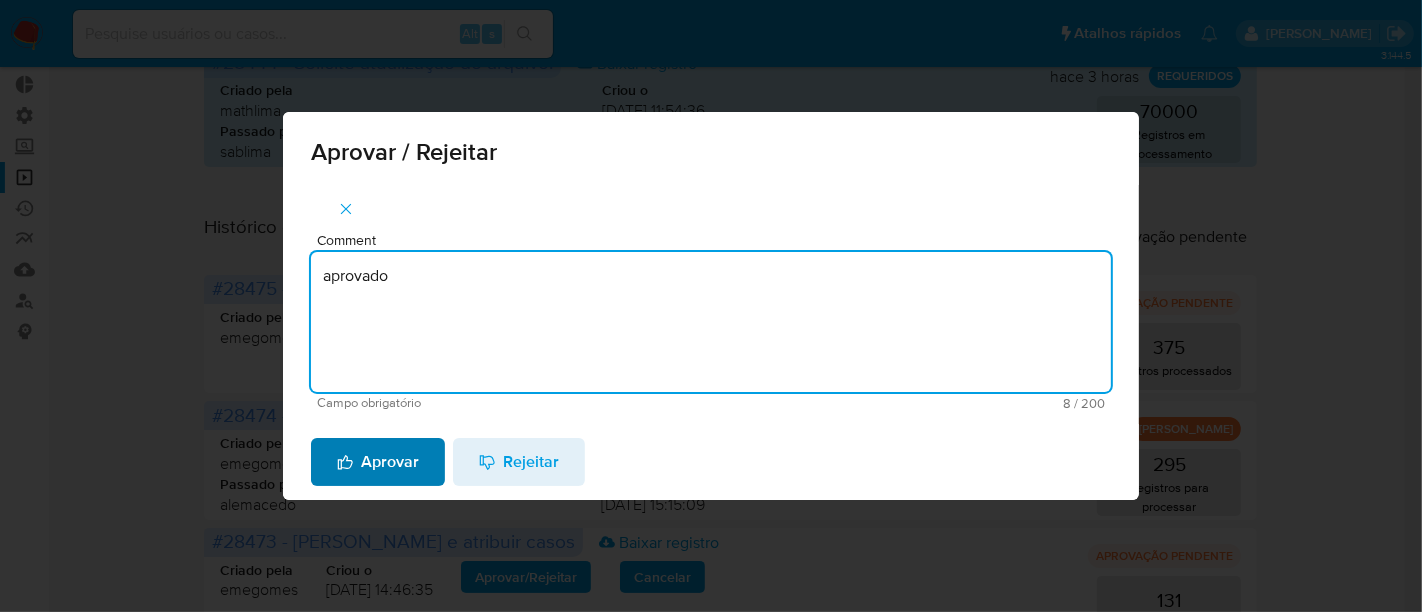 type on "aprovado" 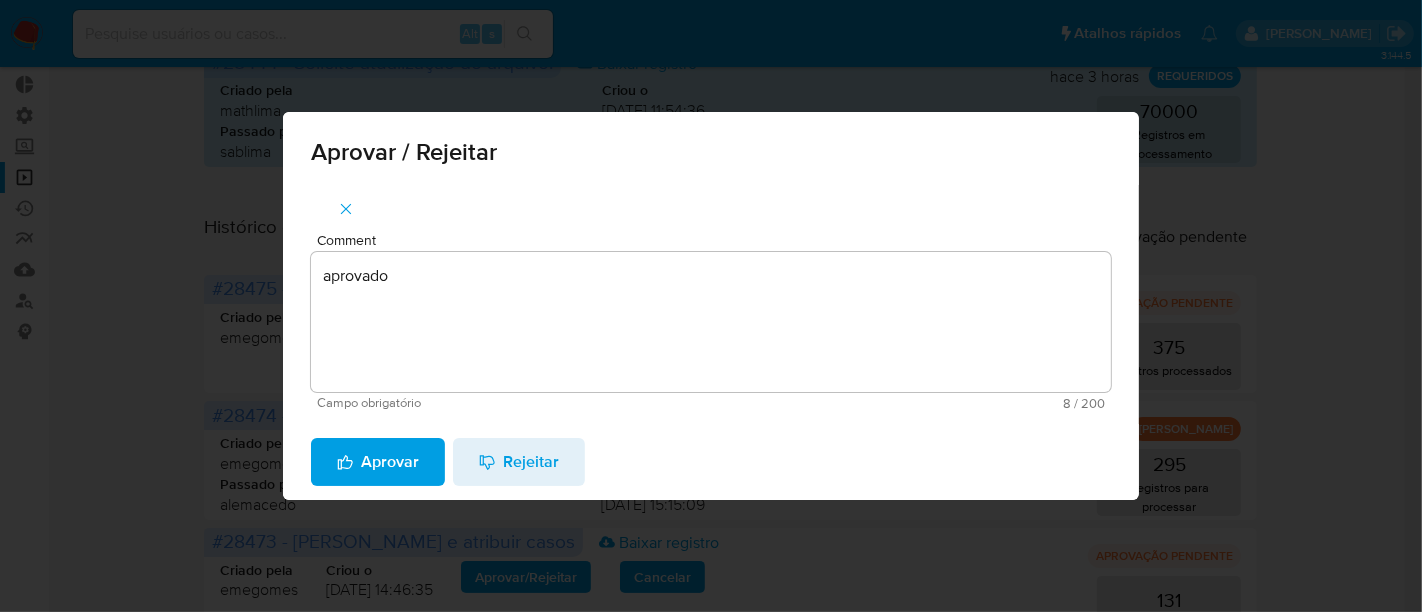click on "Aprovar" at bounding box center (378, 462) 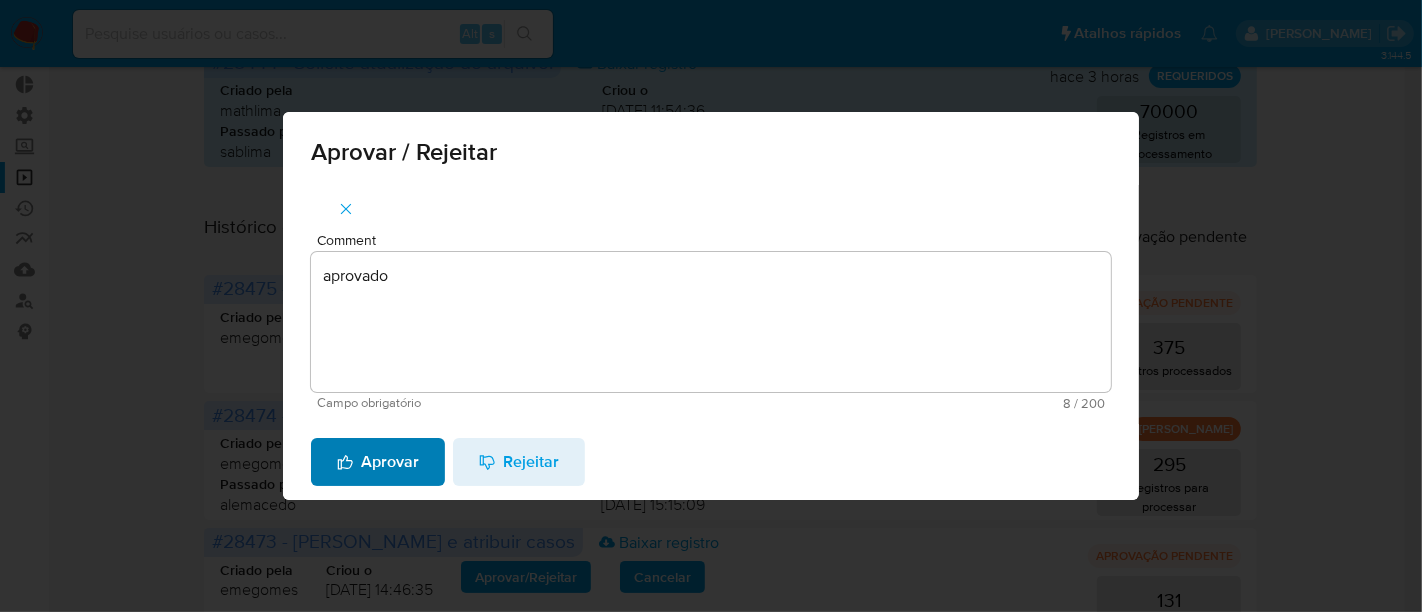 type 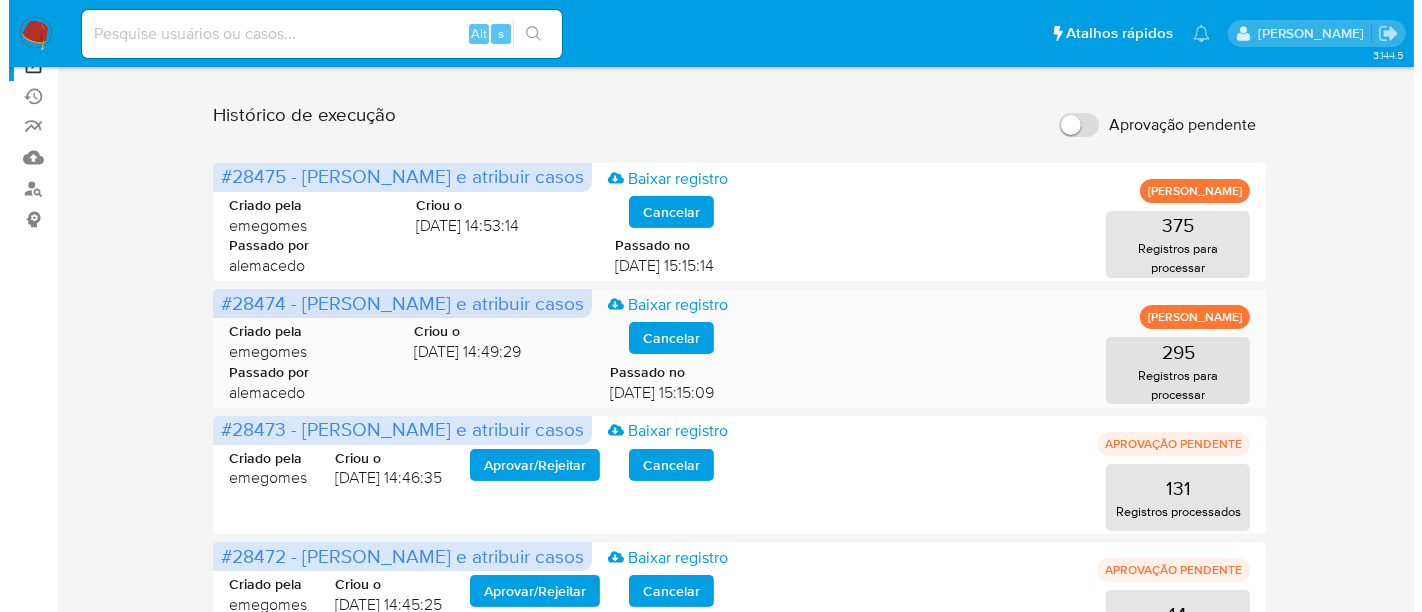 scroll, scrollTop: 333, scrollLeft: 0, axis: vertical 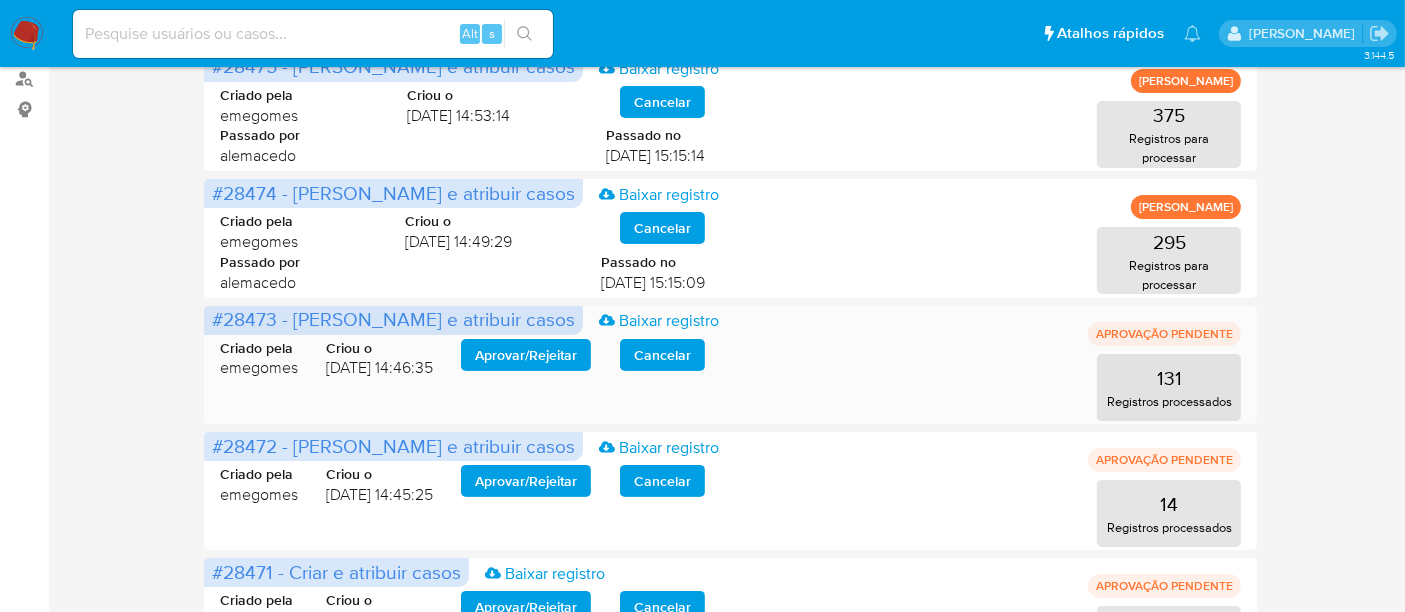 click on "Aprovar  /  Rejeitar" at bounding box center (526, 355) 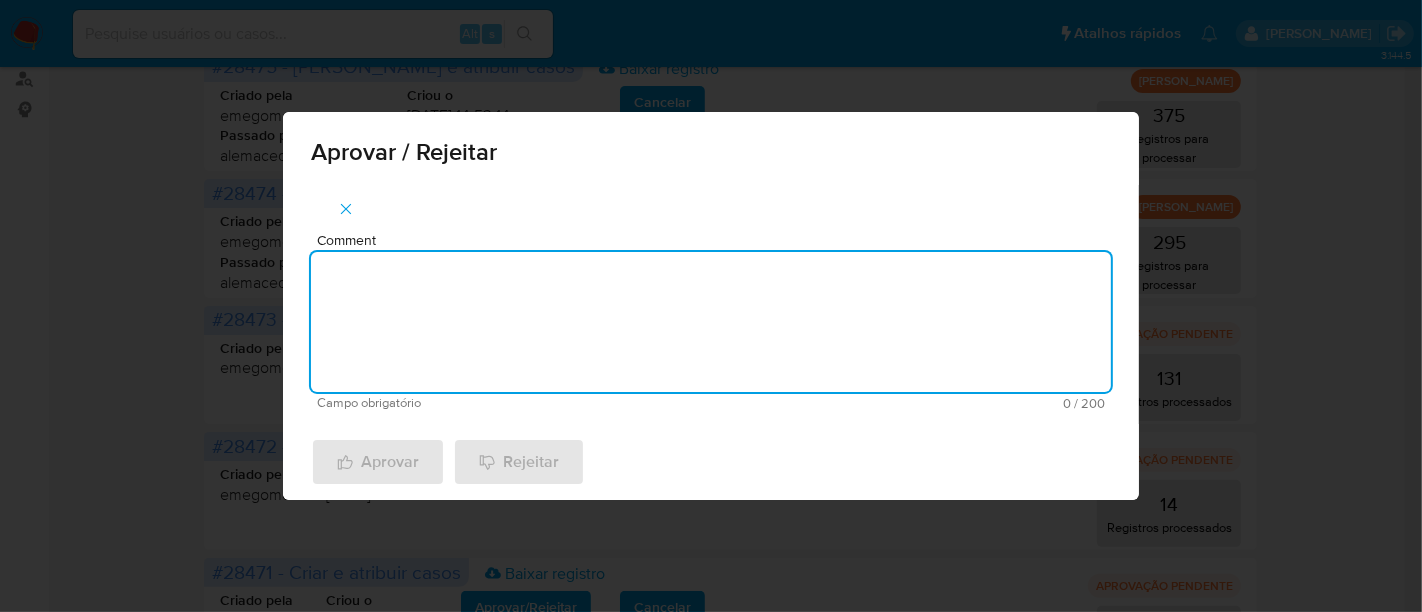 click on "Comment" at bounding box center (711, 322) 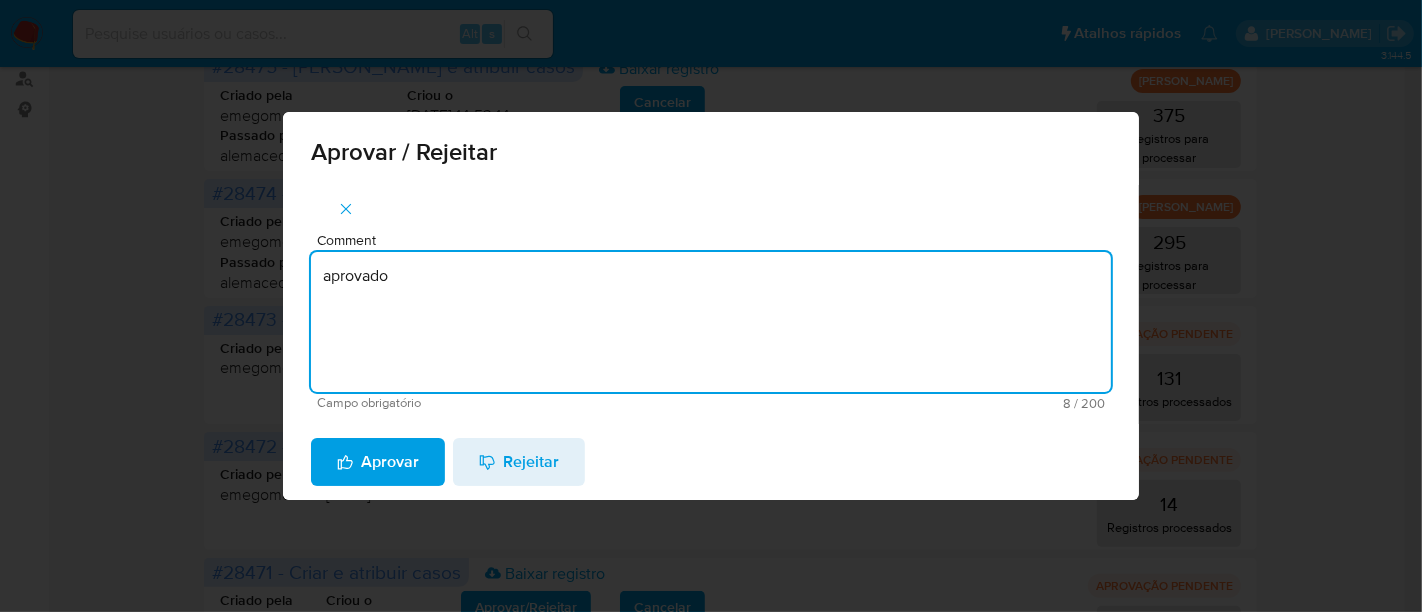 drag, startPoint x: 485, startPoint y: 278, endPoint x: 211, endPoint y: 278, distance: 274 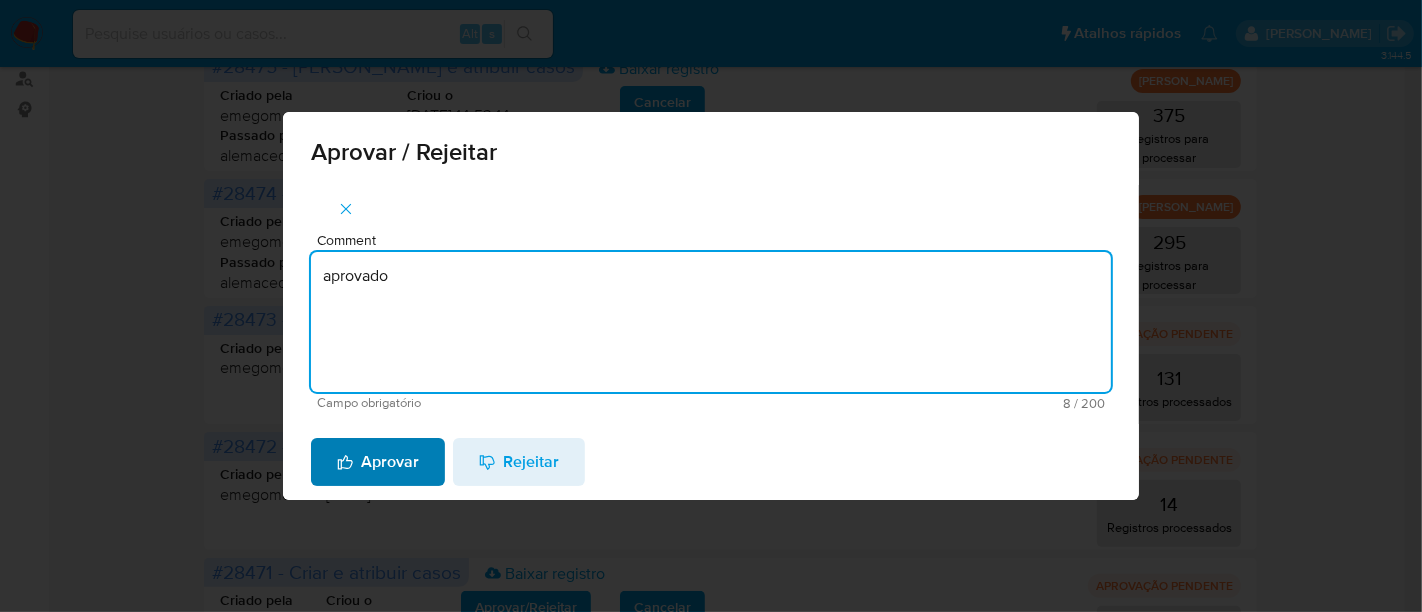type on "aprovado" 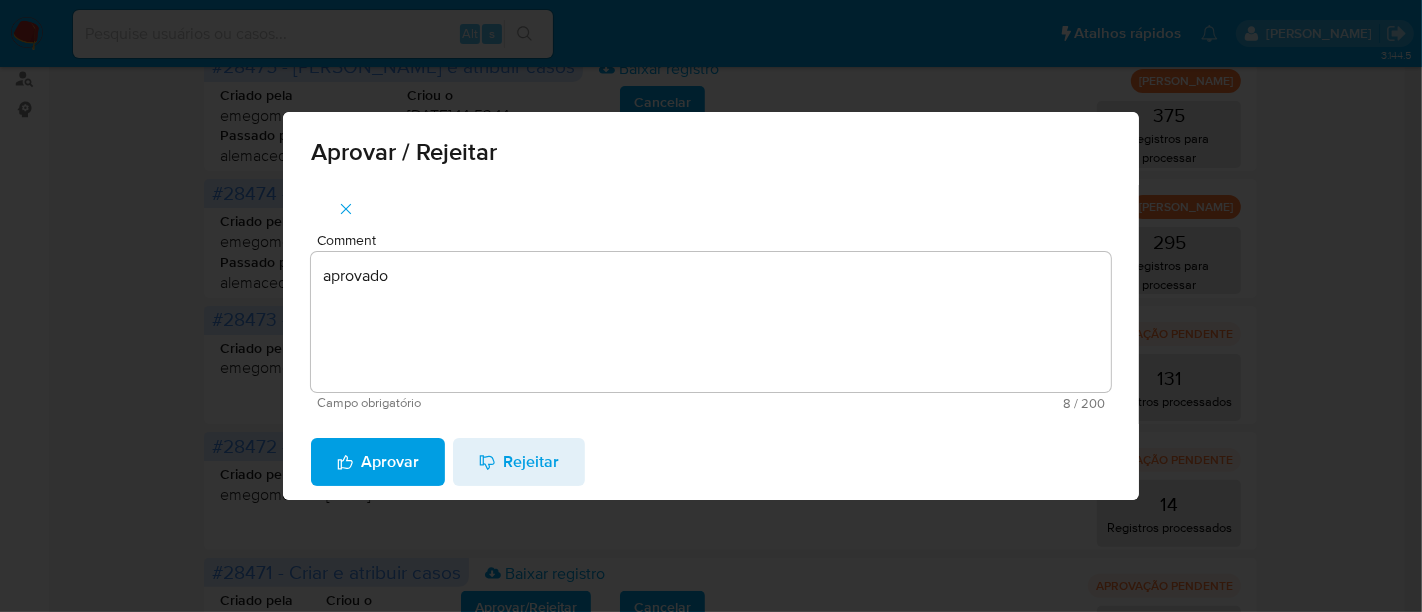 click on "Aprovar" at bounding box center (378, 462) 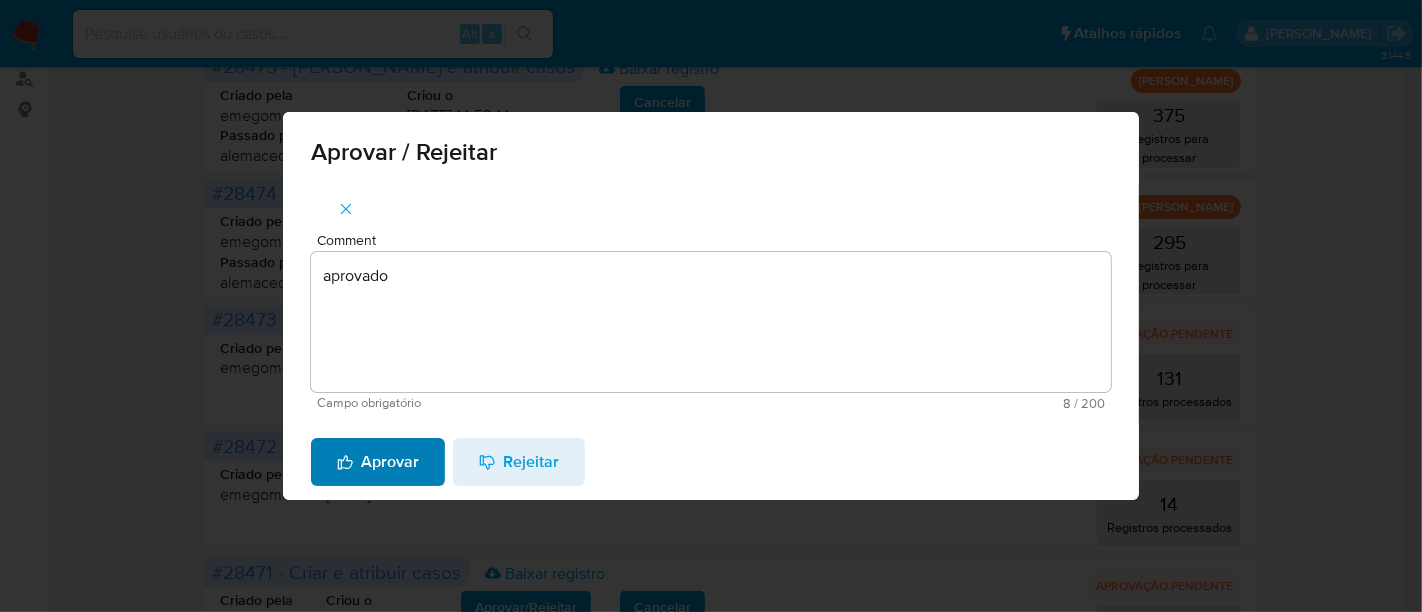 type 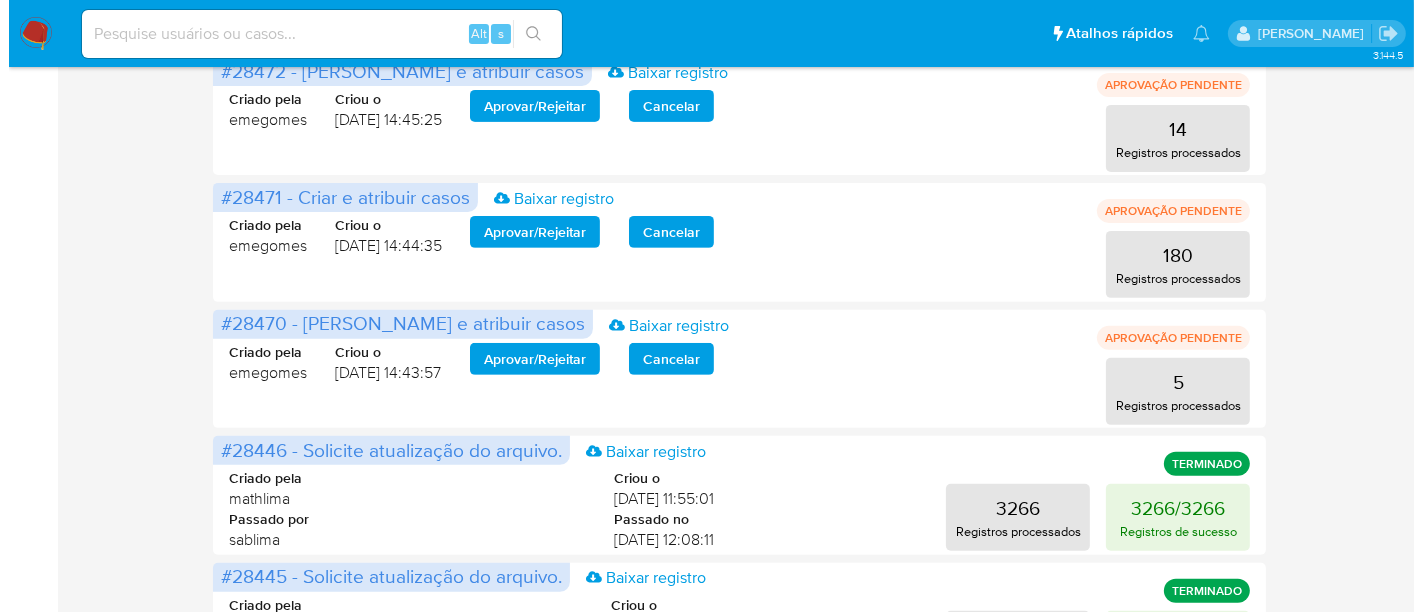 scroll, scrollTop: 743, scrollLeft: 0, axis: vertical 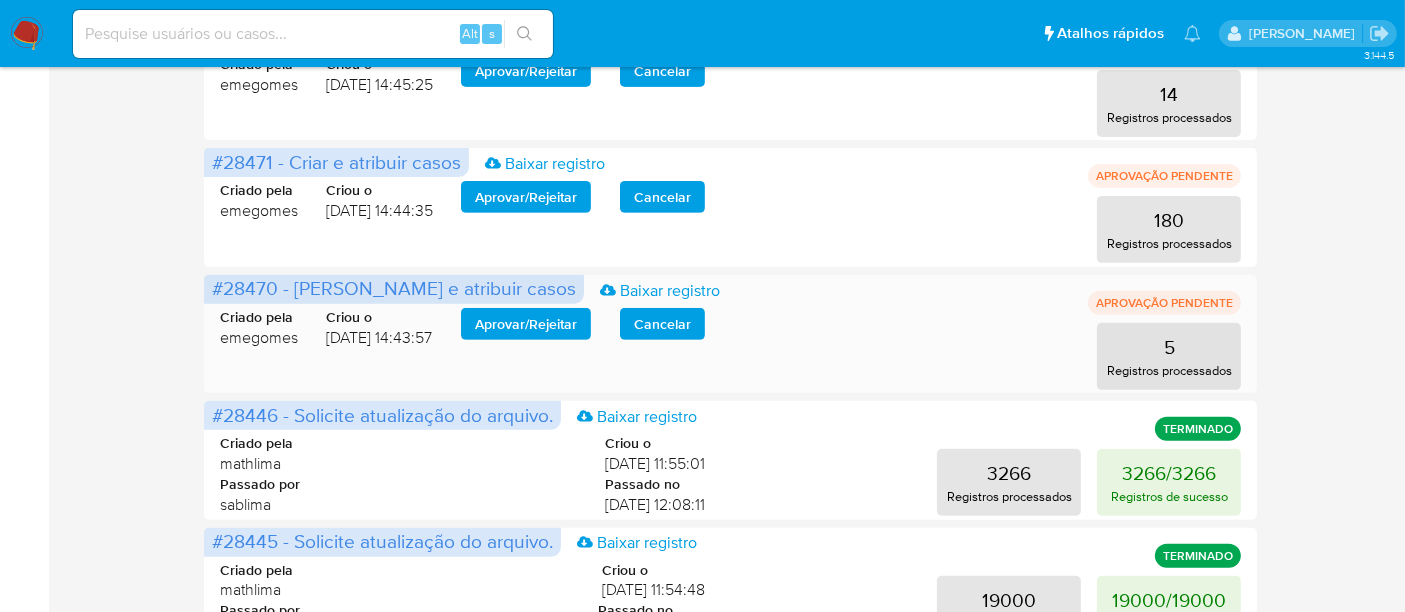 click on "Aprovar  /  Rejeitar" at bounding box center [526, 324] 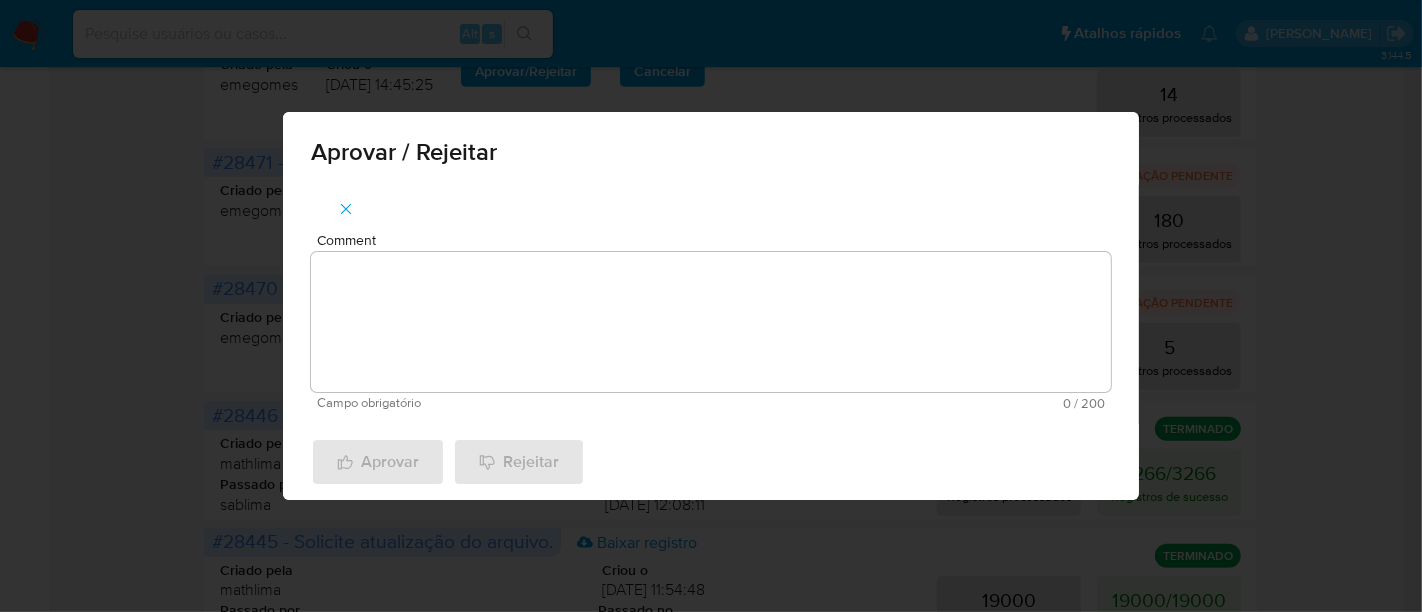 click on "Comment" at bounding box center (711, 322) 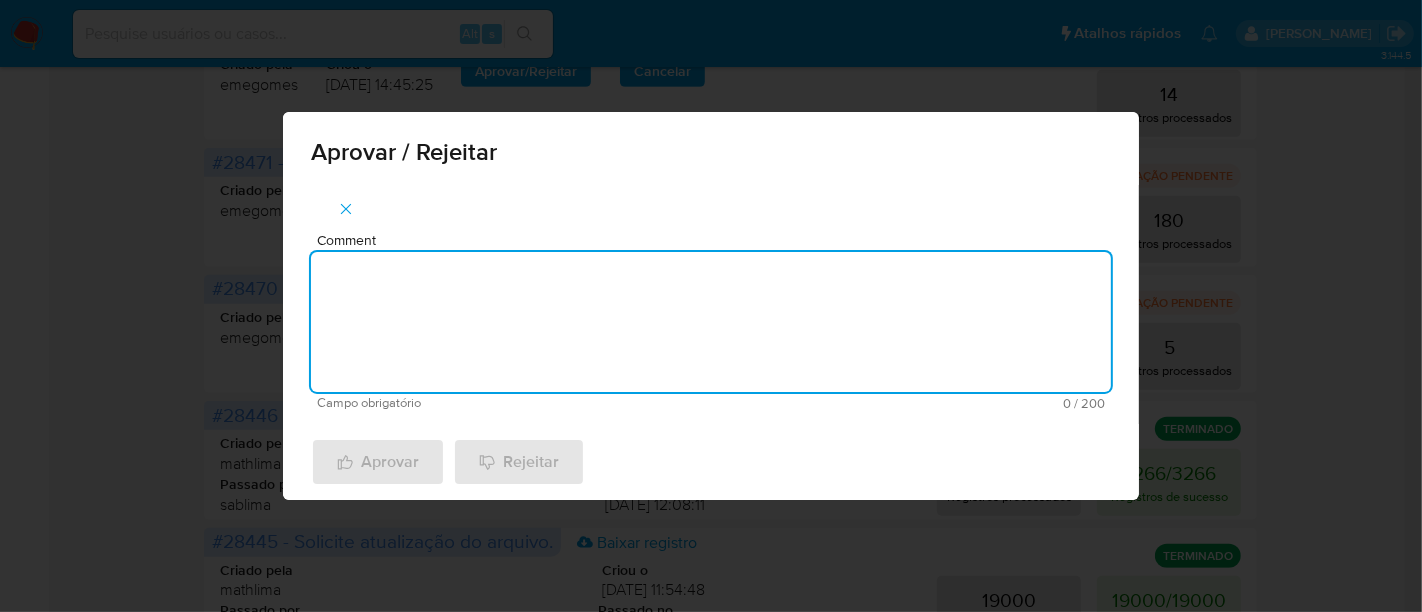 paste on "aprovado" 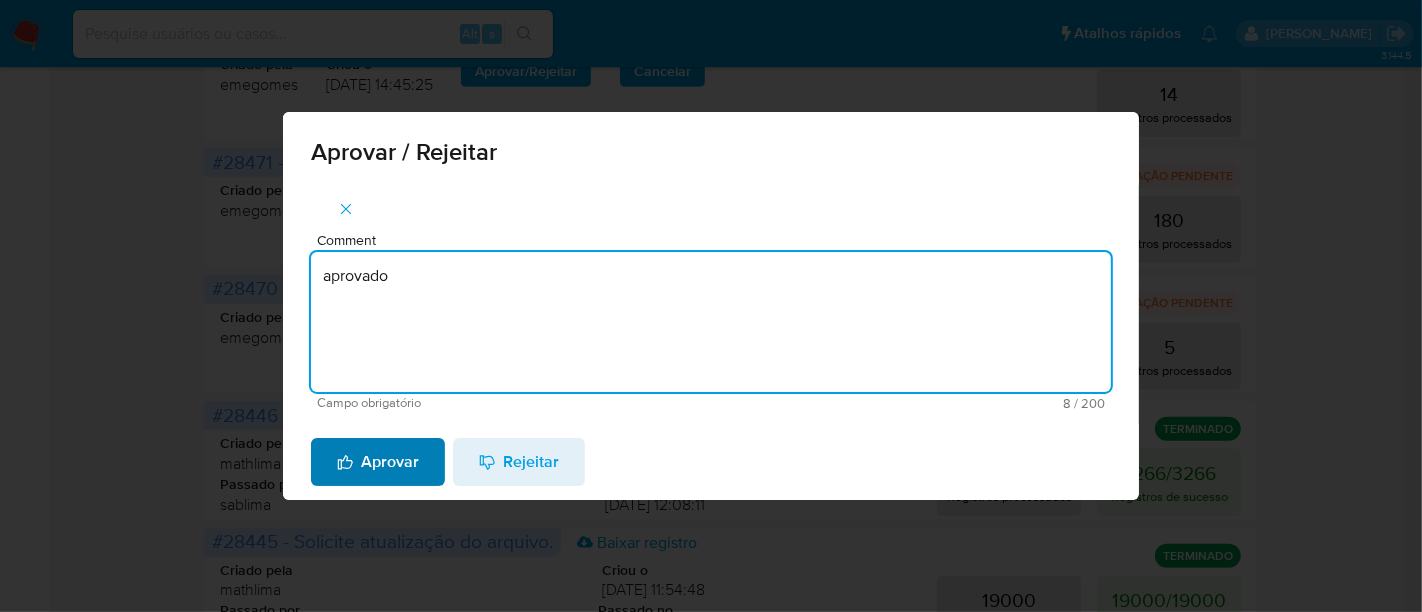 type on "aprovado" 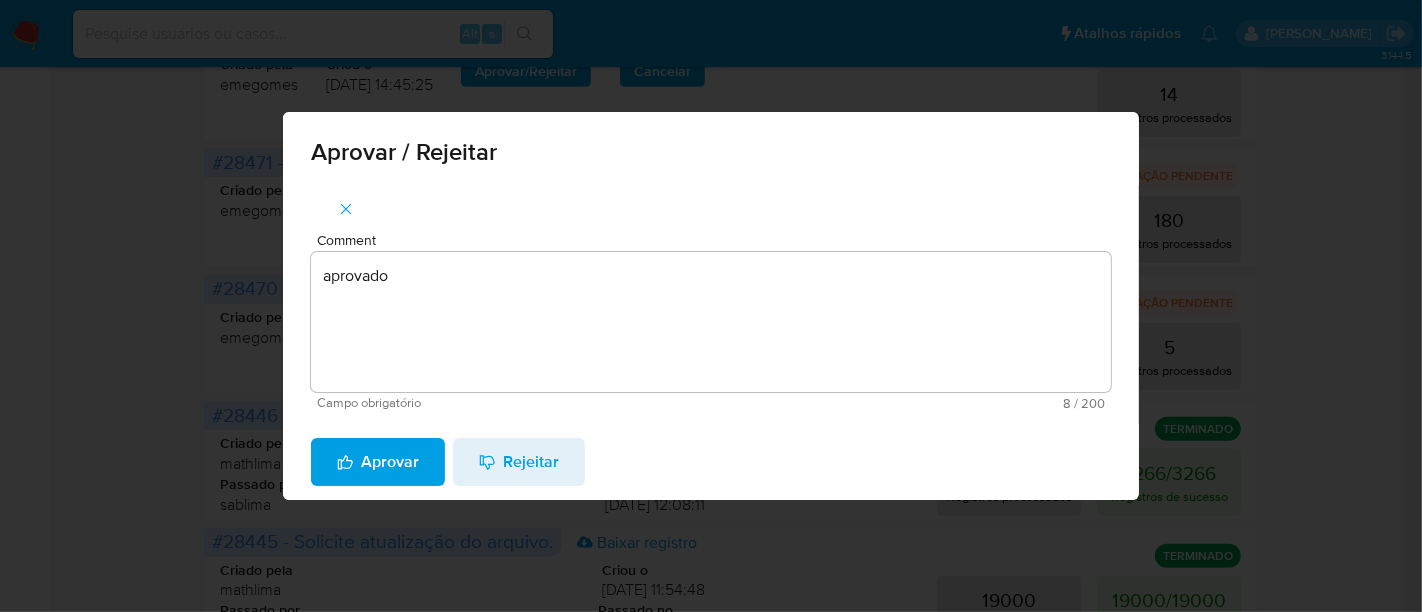 click on "Aprovar" at bounding box center [378, 462] 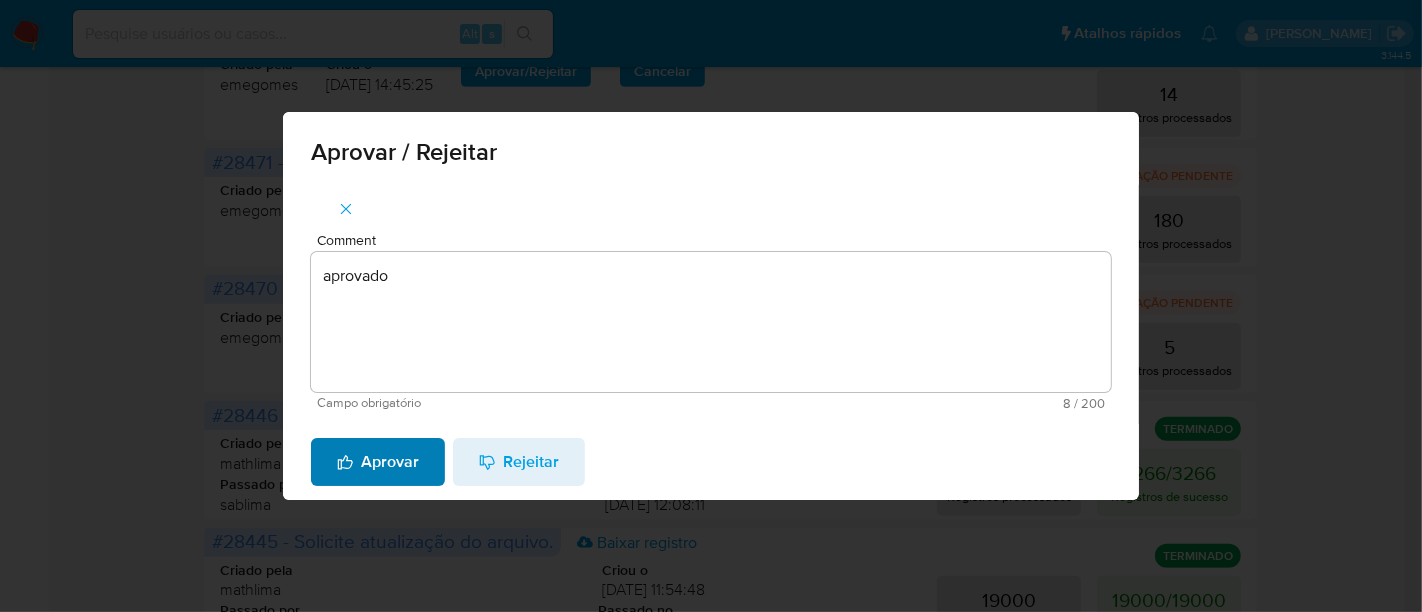 type 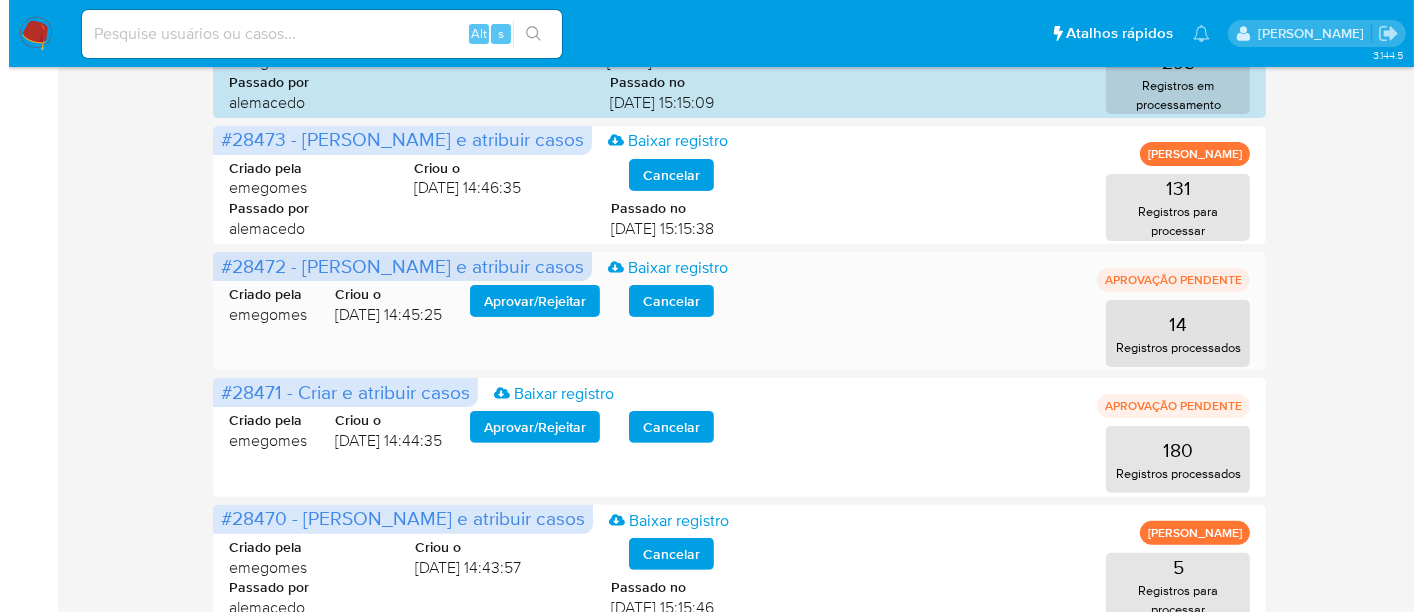 scroll, scrollTop: 632, scrollLeft: 0, axis: vertical 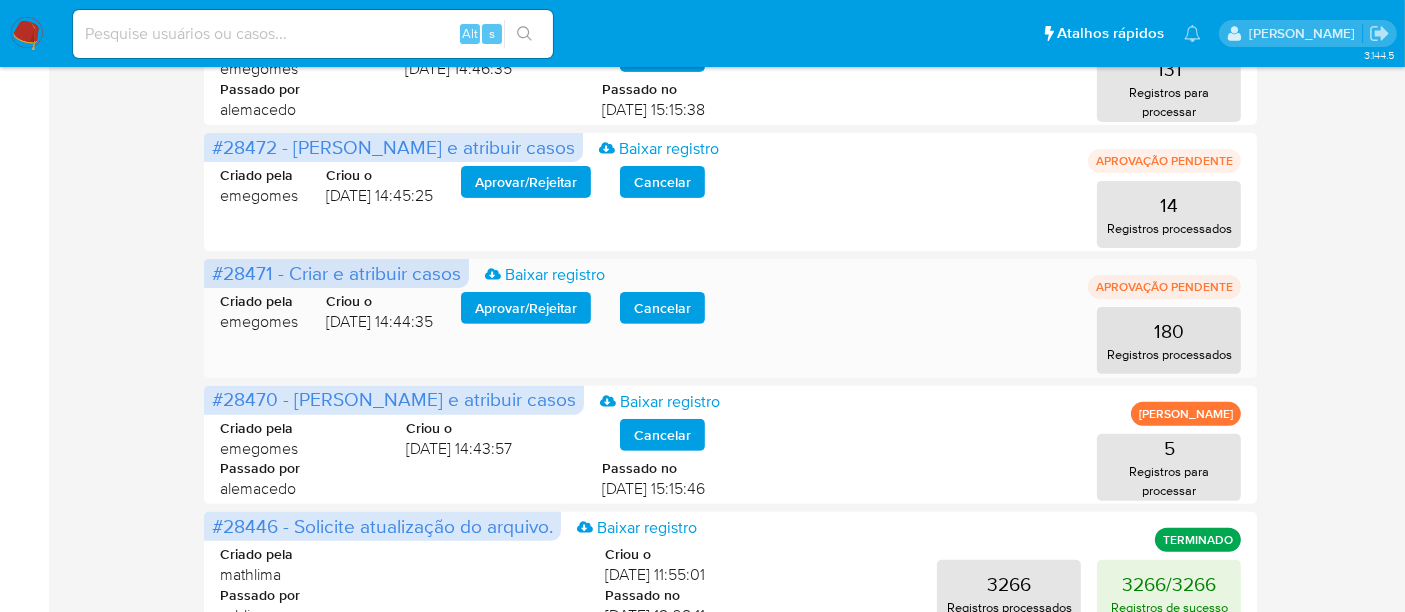 click on "Aprovar  /  Rejeitar" at bounding box center [526, 308] 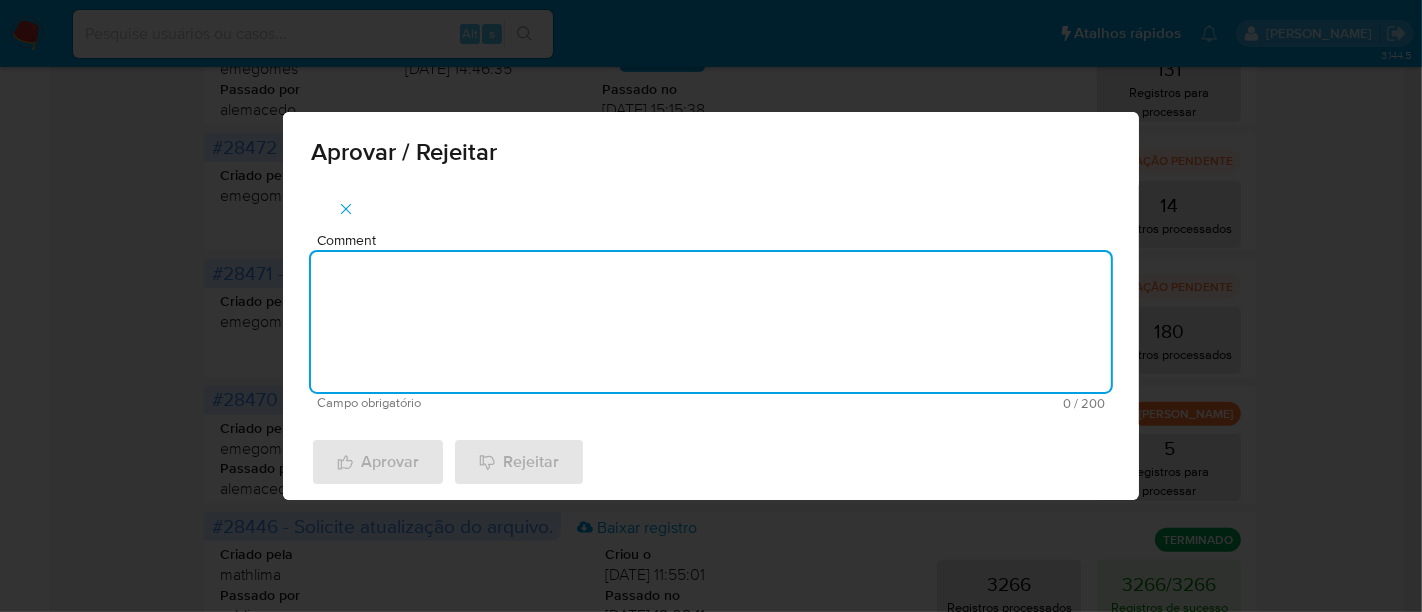 click on "Comment" at bounding box center (711, 322) 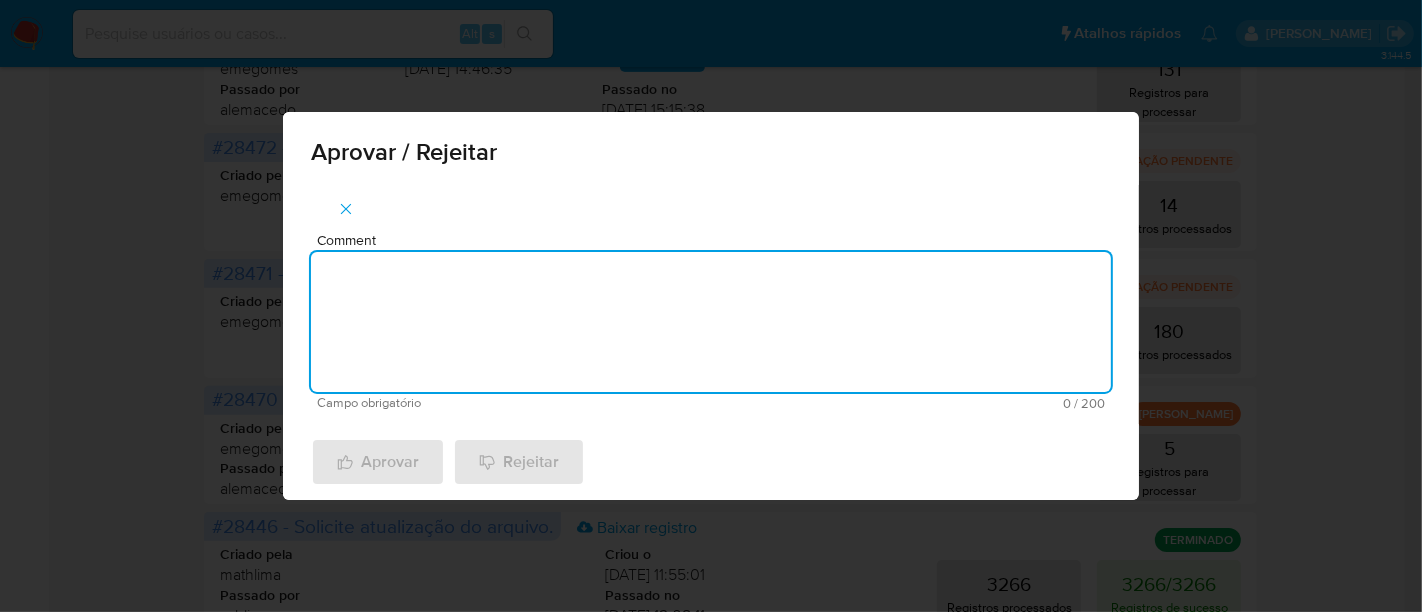 click on "Comment" at bounding box center (711, 322) 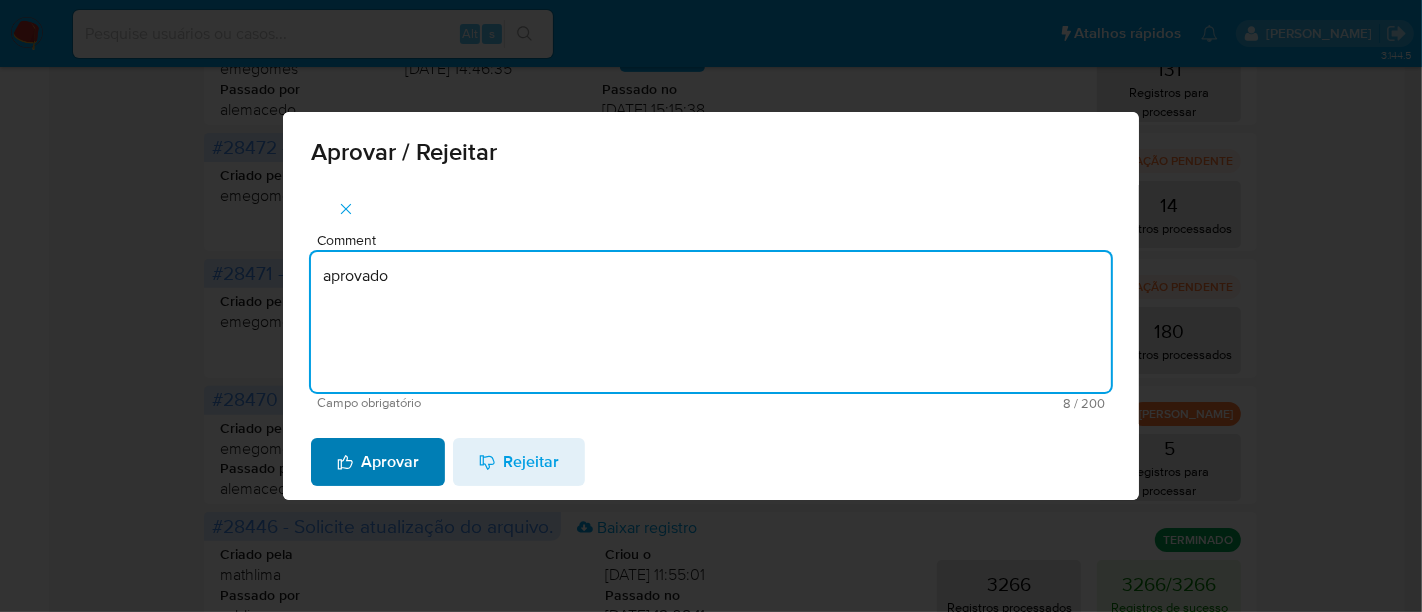 type on "aprovado" 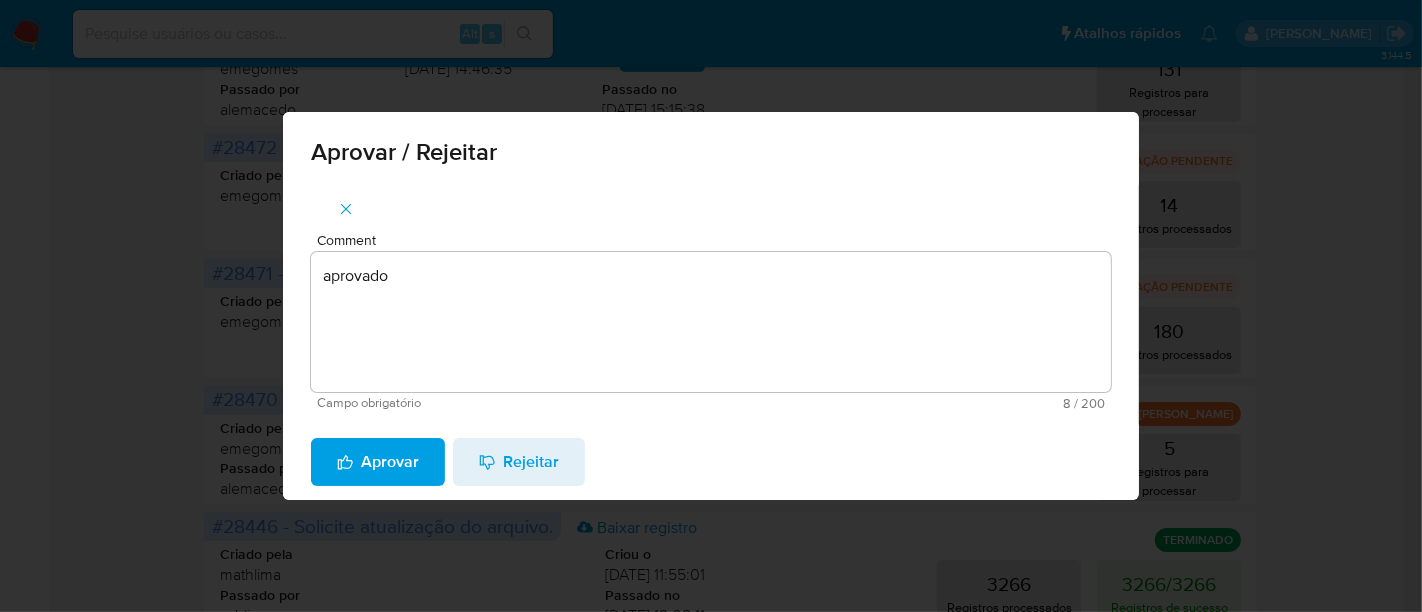 click on "Aprovar" at bounding box center [378, 462] 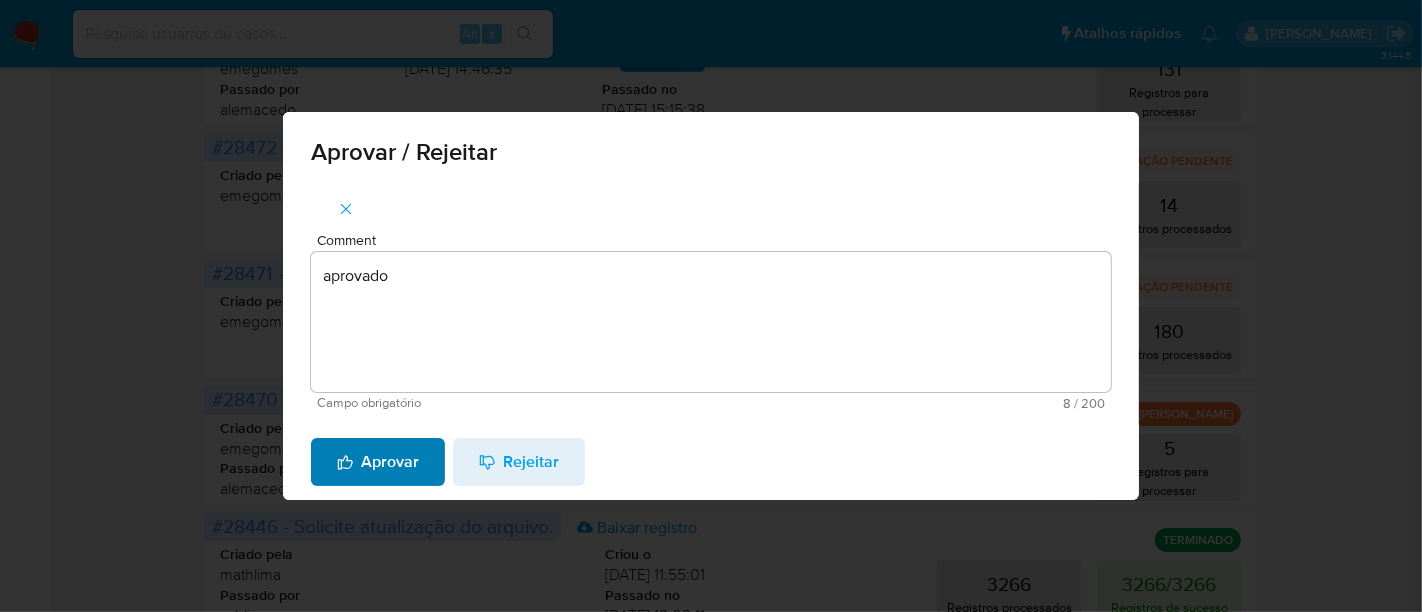 type 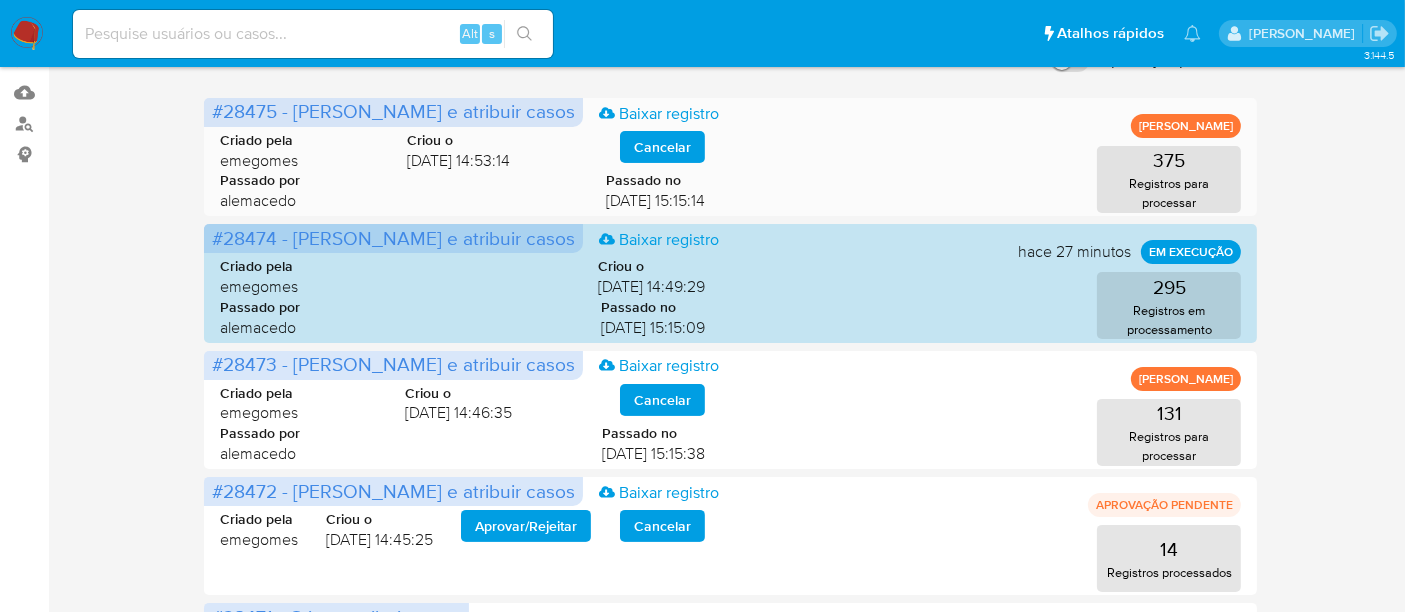 scroll, scrollTop: 299, scrollLeft: 0, axis: vertical 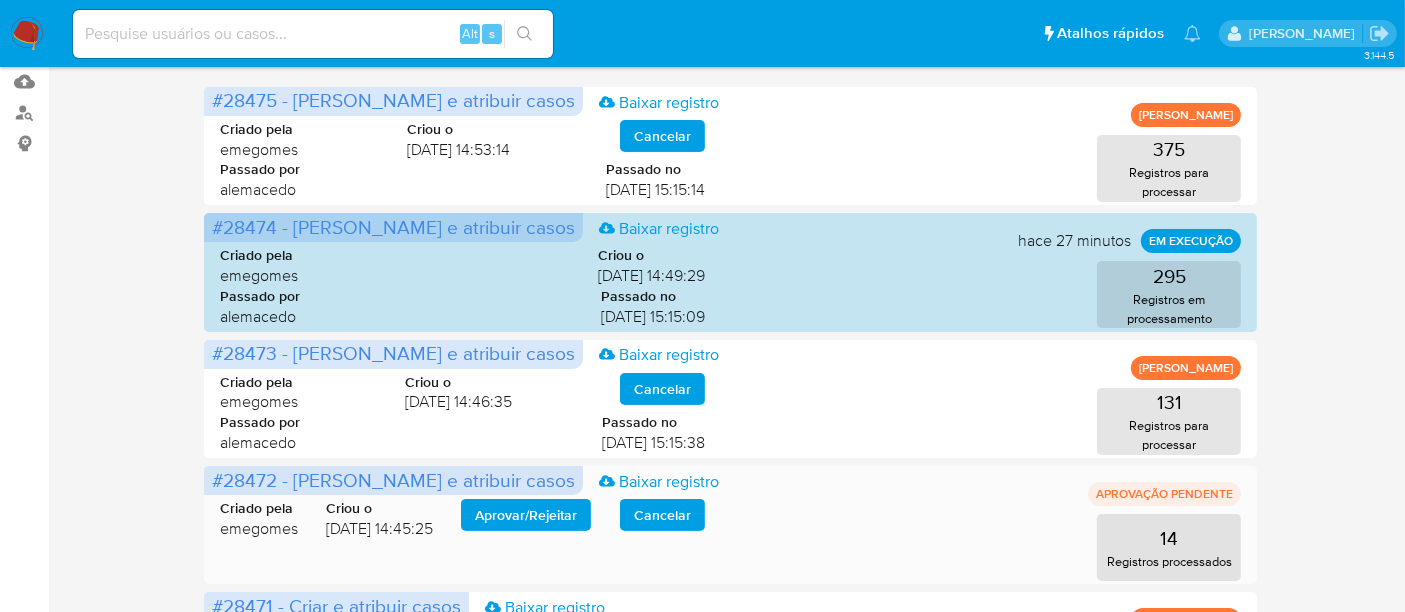 click on "Aprovar  /  Rejeitar" at bounding box center (526, 515) 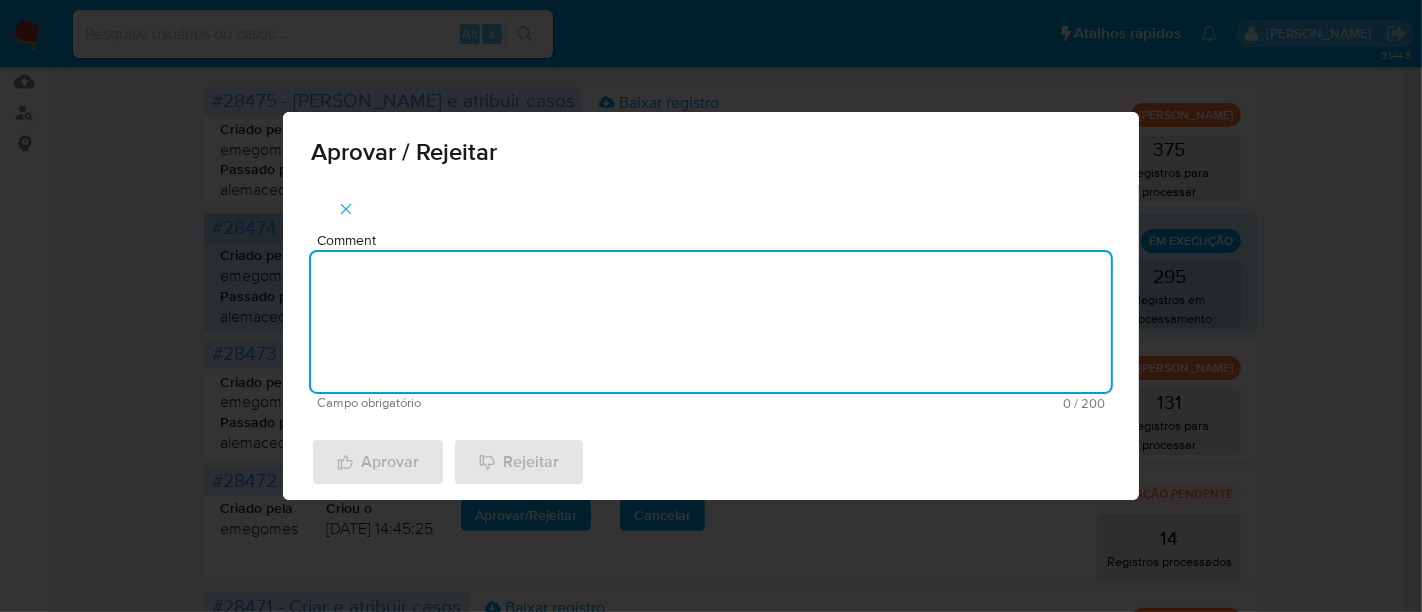 click on "Comment" at bounding box center (711, 322) 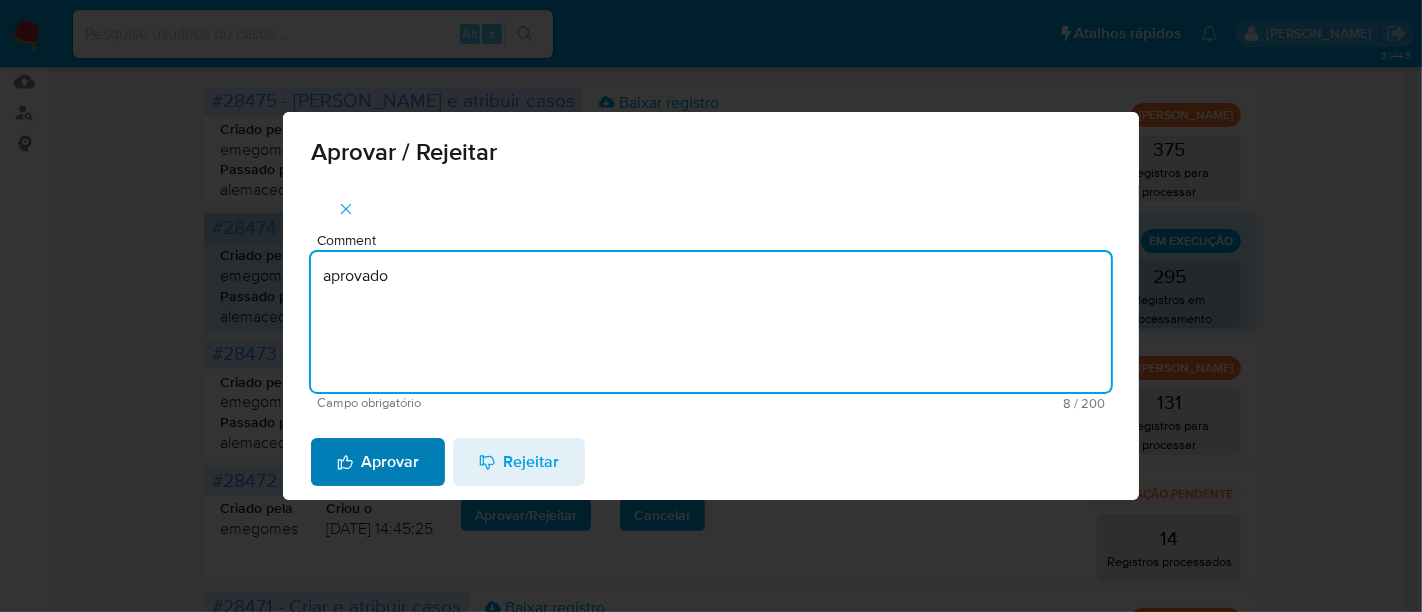 type on "aprovado" 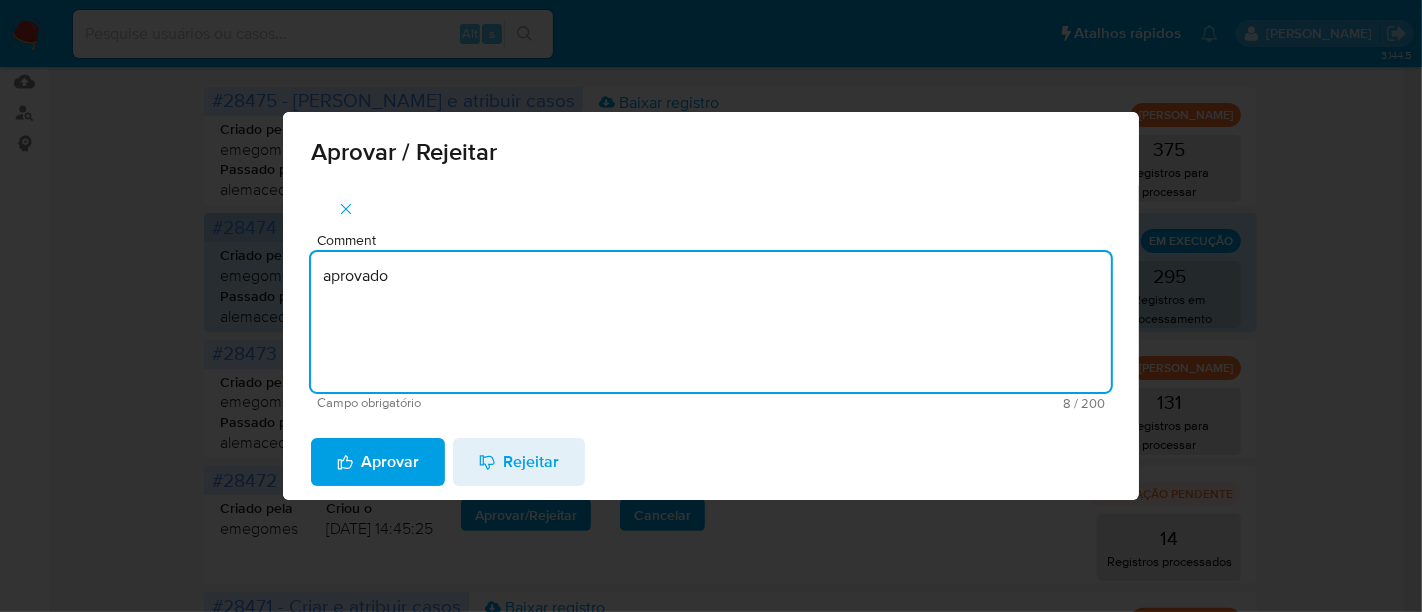 click on "Aprovar" at bounding box center (378, 462) 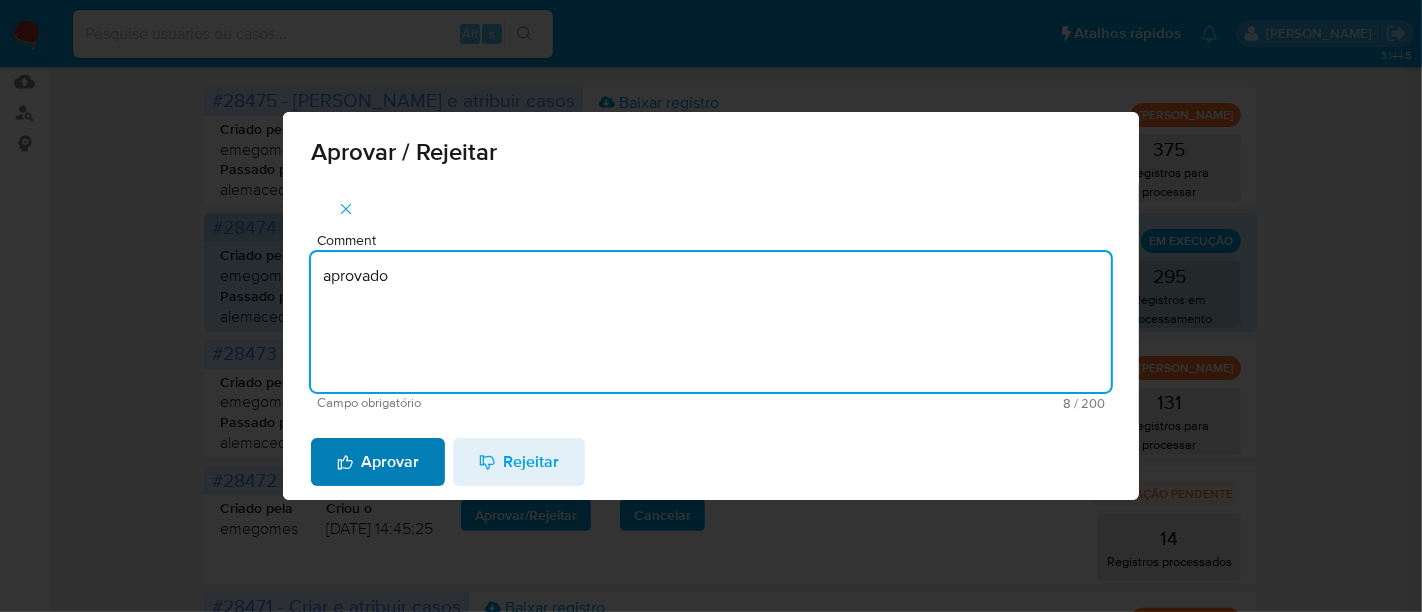 type 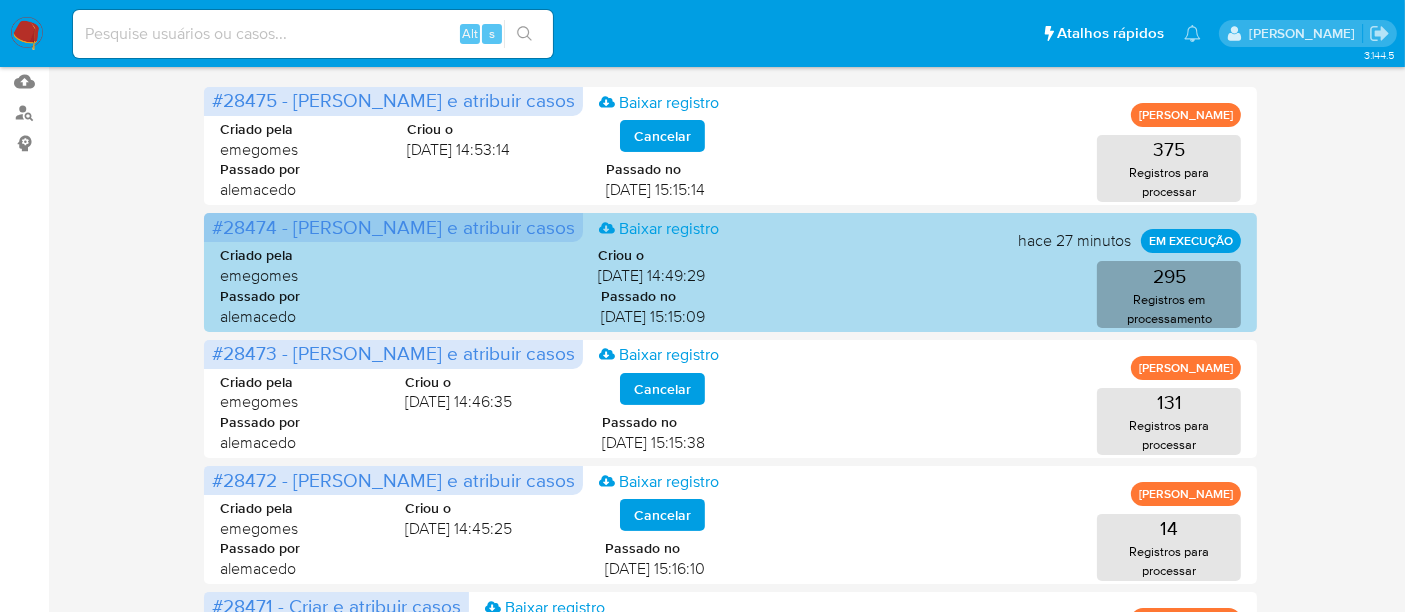 click on "Registros em processamento" at bounding box center [1169, 309] 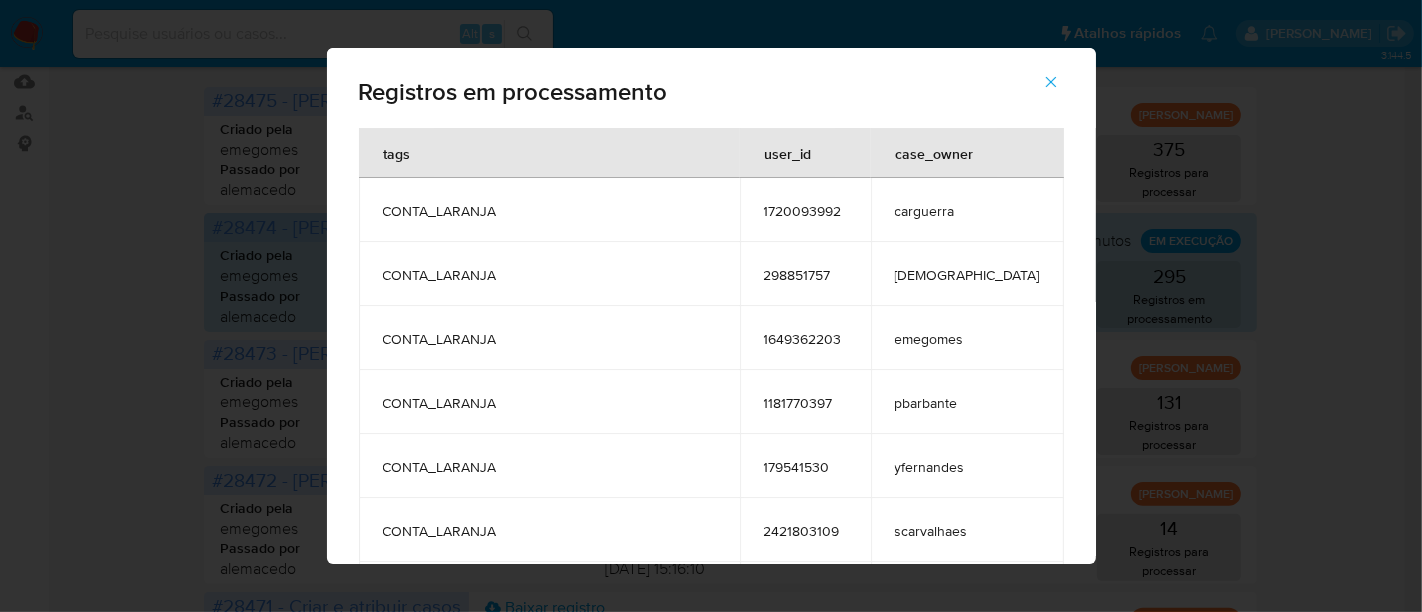 click 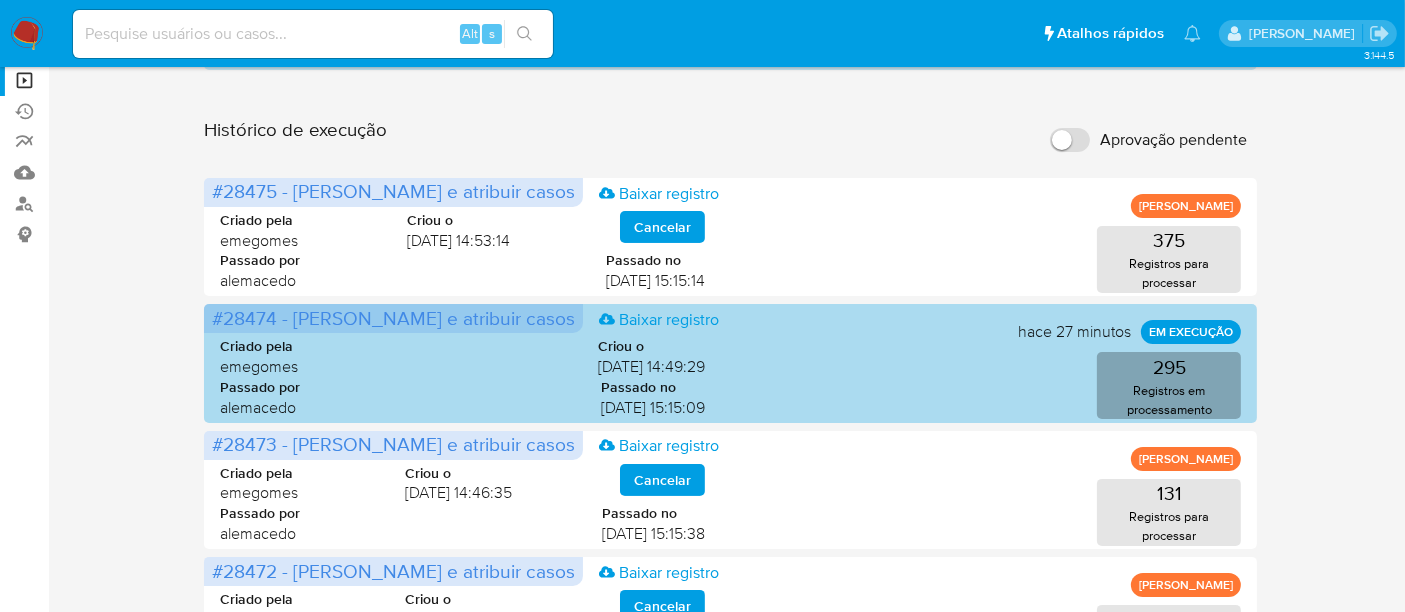 scroll, scrollTop: 188, scrollLeft: 0, axis: vertical 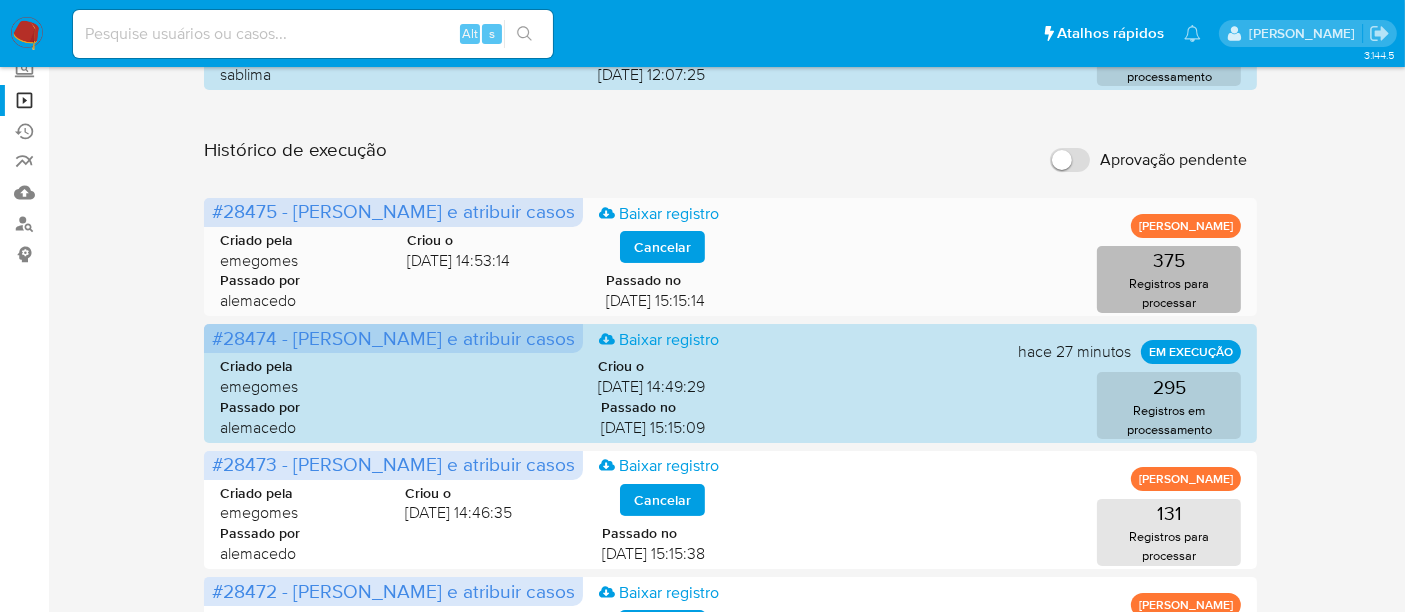 click on "Registros para processar" at bounding box center (1169, 293) 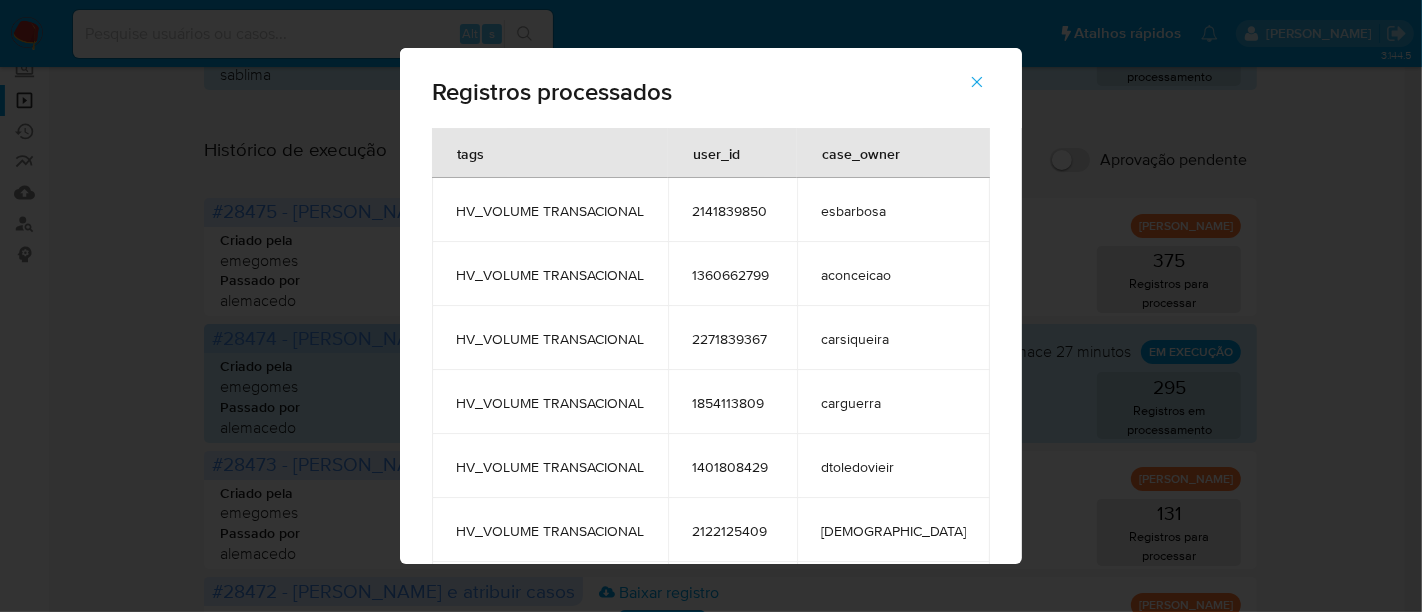click 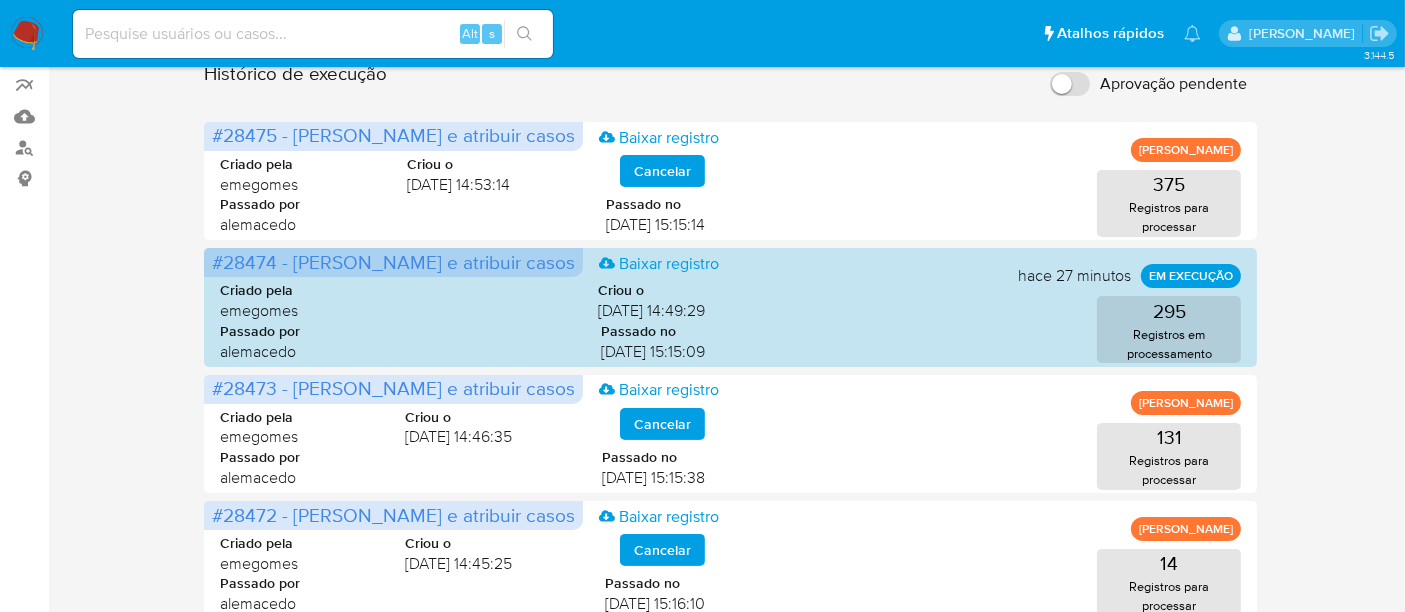 scroll, scrollTop: 299, scrollLeft: 0, axis: vertical 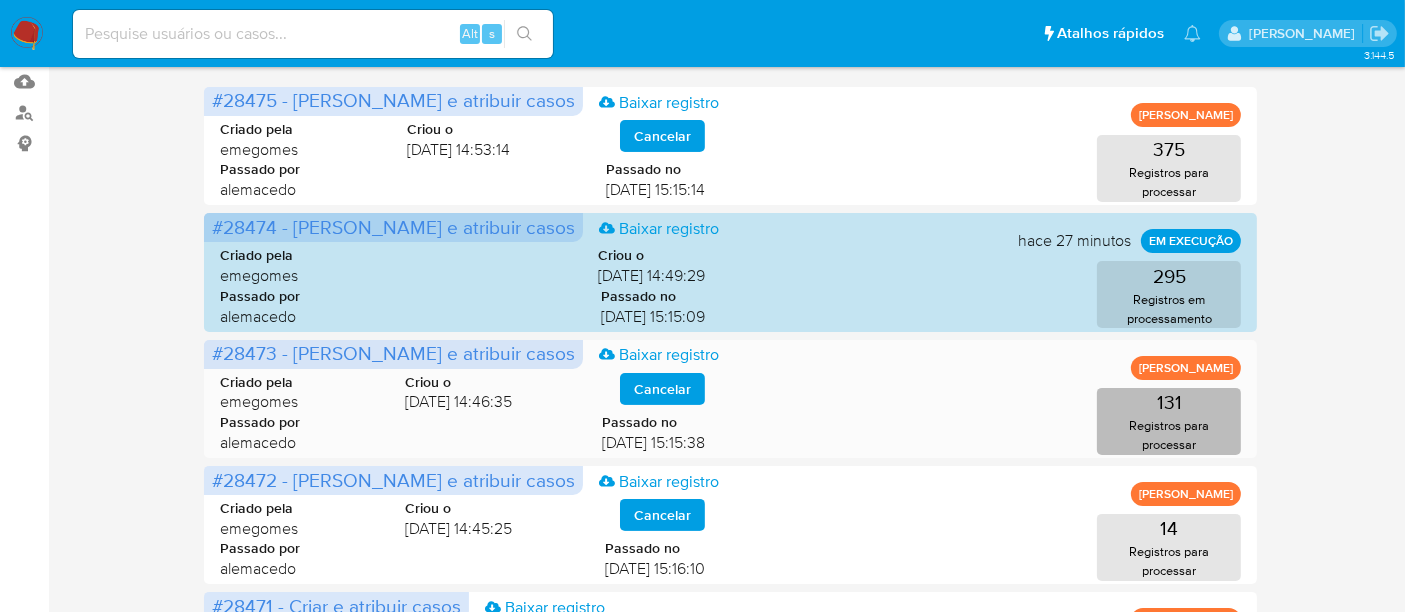 click on "Registros para processar" at bounding box center [1169, 435] 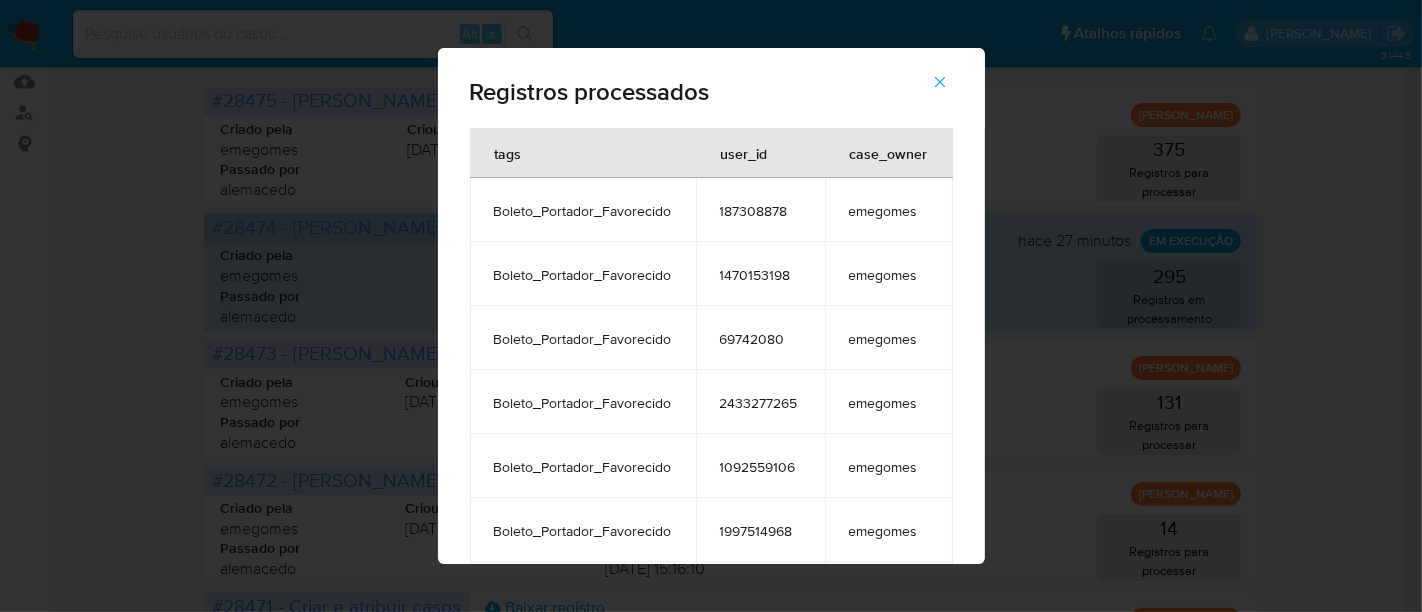 click 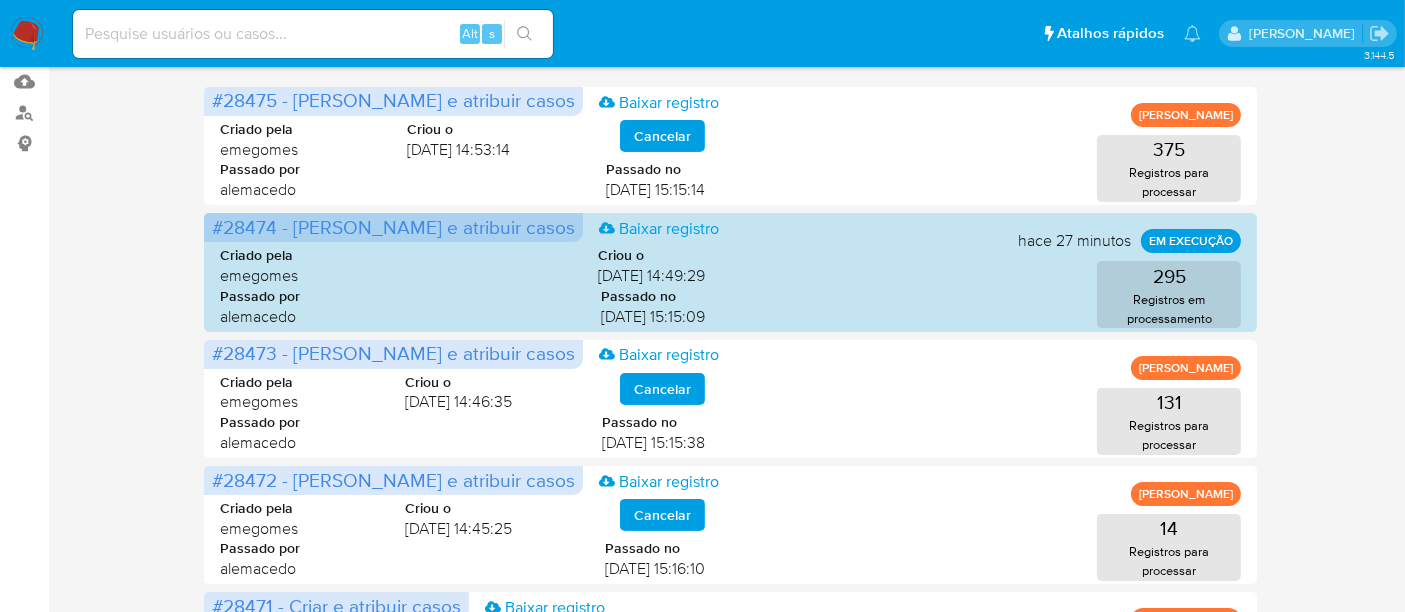 scroll, scrollTop: 410, scrollLeft: 0, axis: vertical 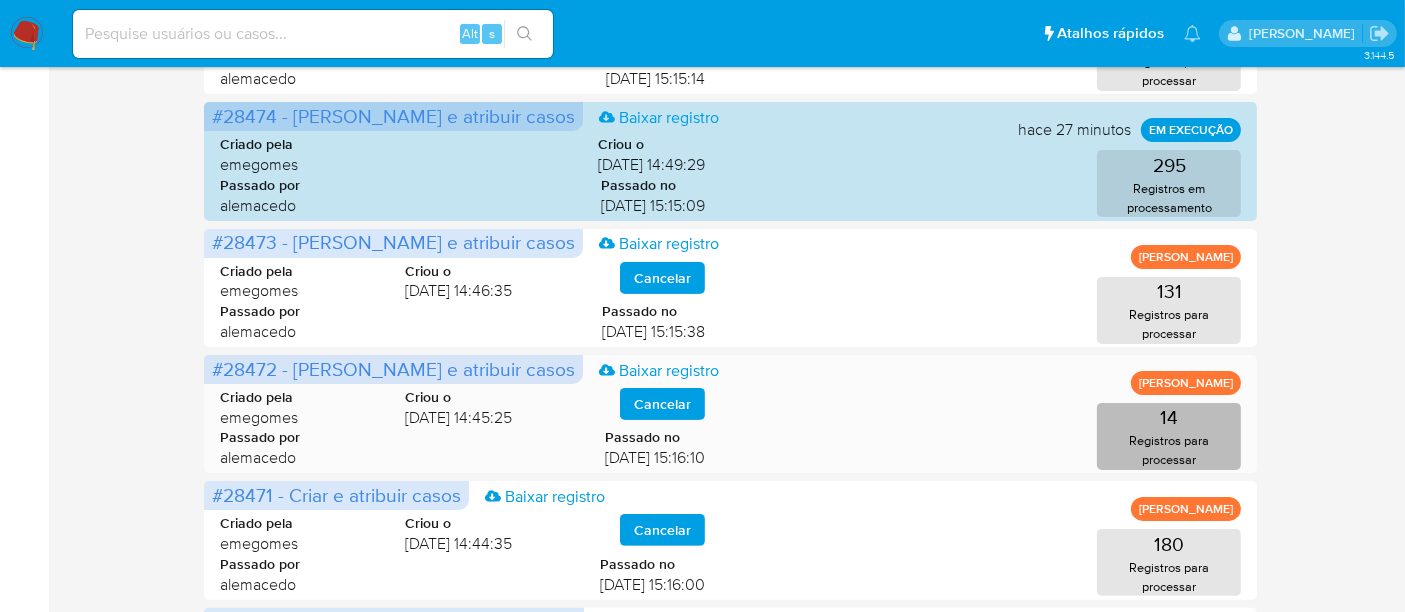 click on "Registros para processar" at bounding box center (1169, 450) 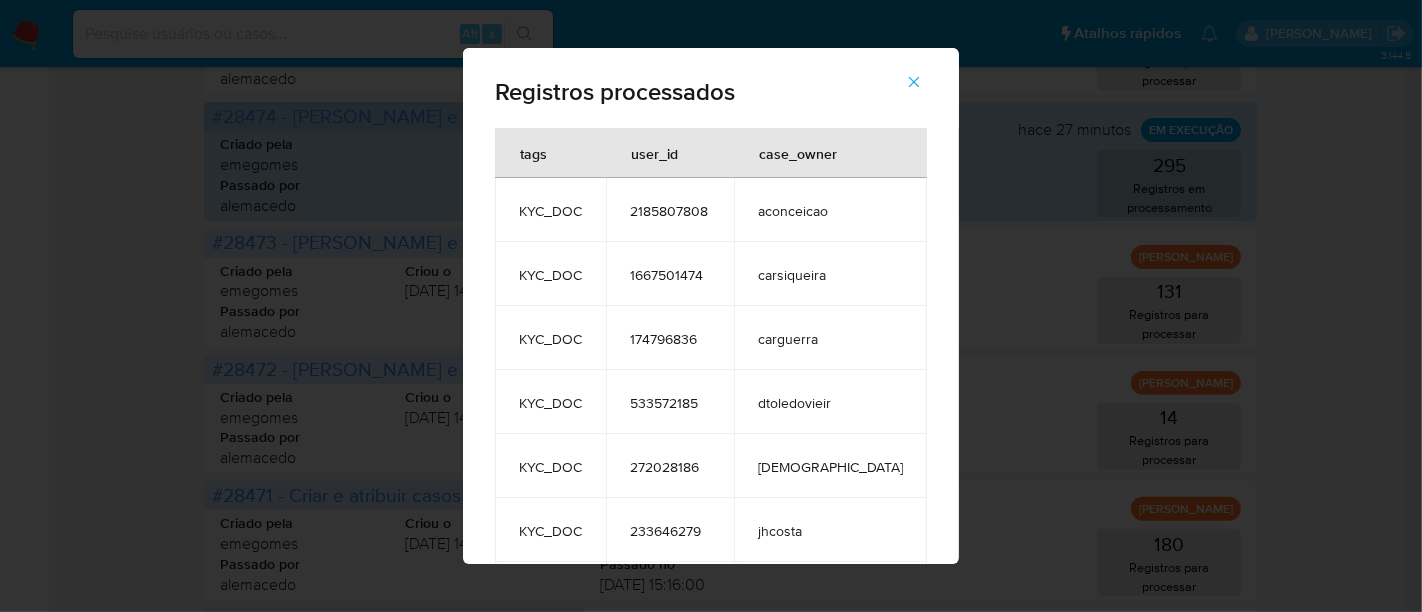 click 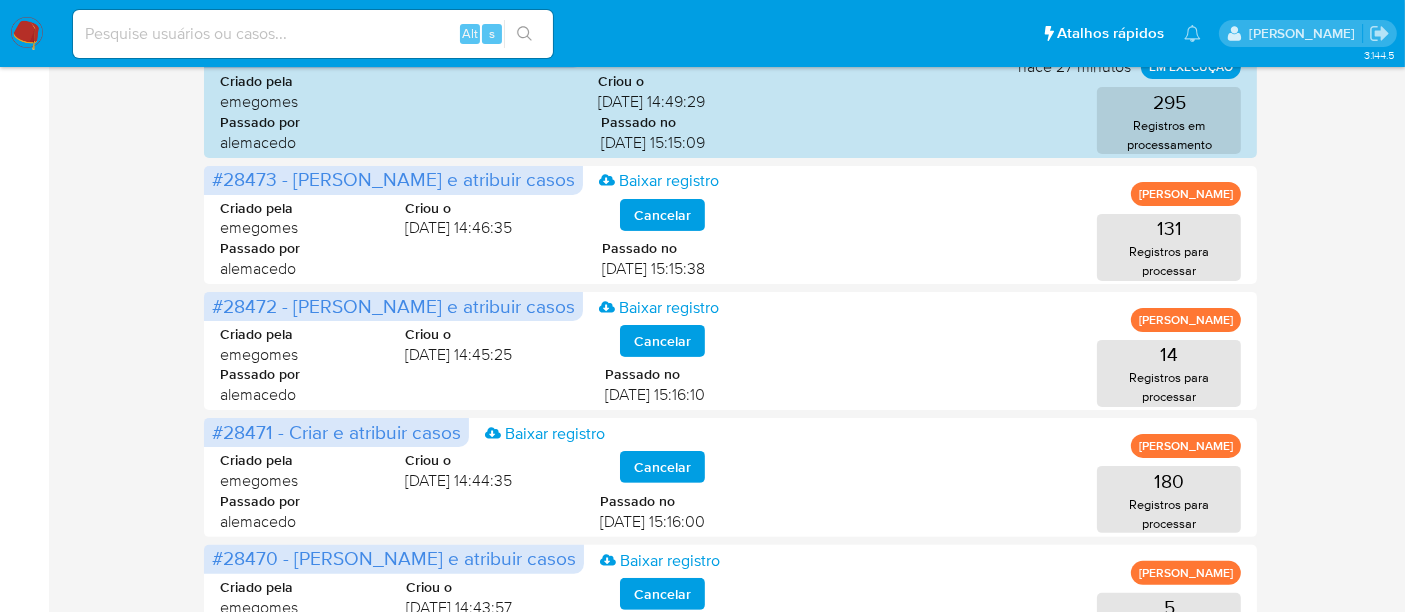 scroll, scrollTop: 521, scrollLeft: 0, axis: vertical 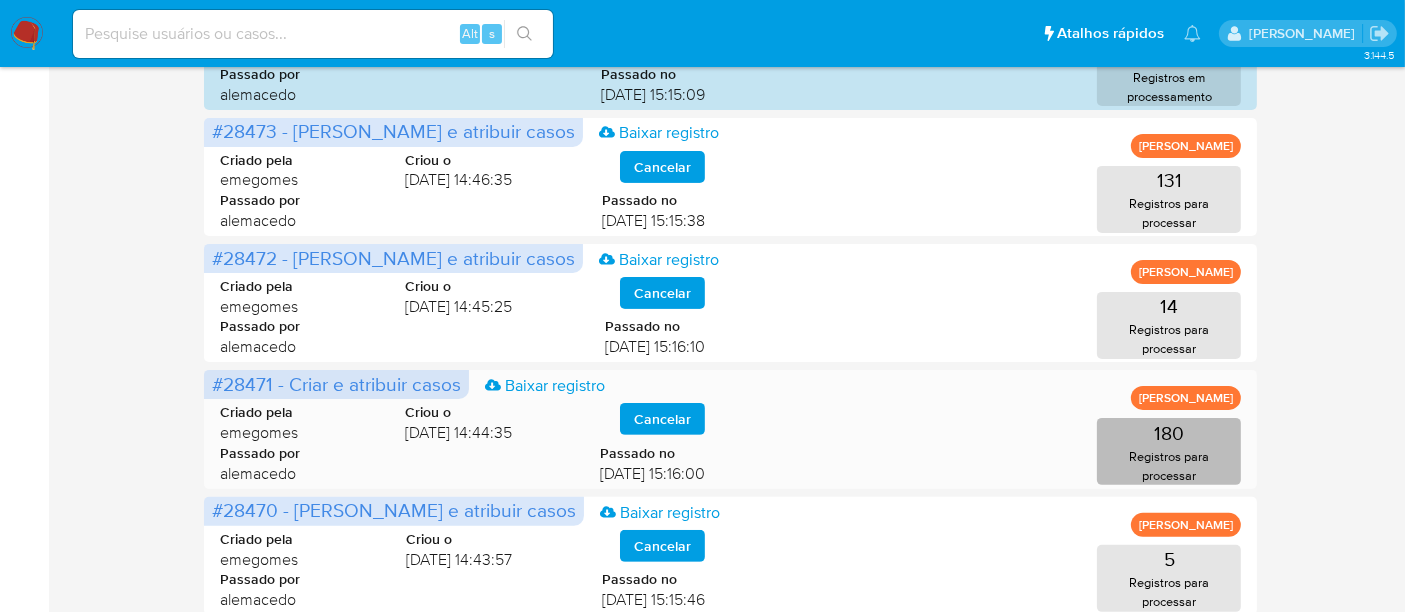 click on "180" at bounding box center [1169, 433] 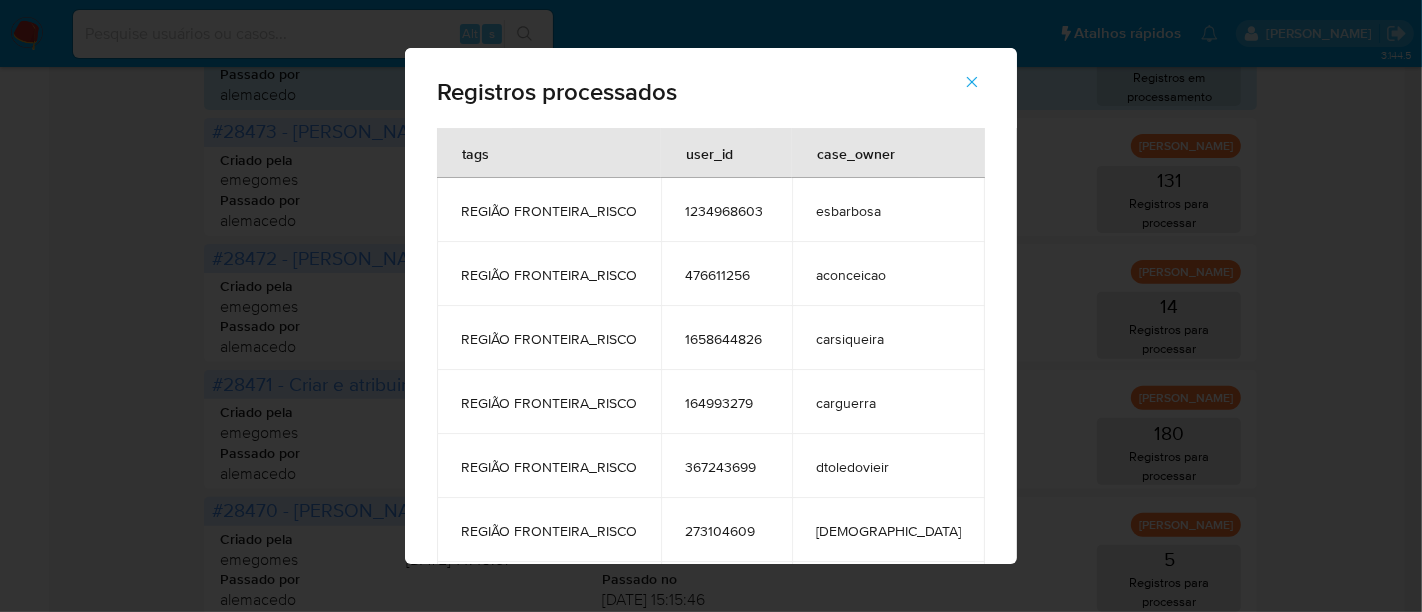 click 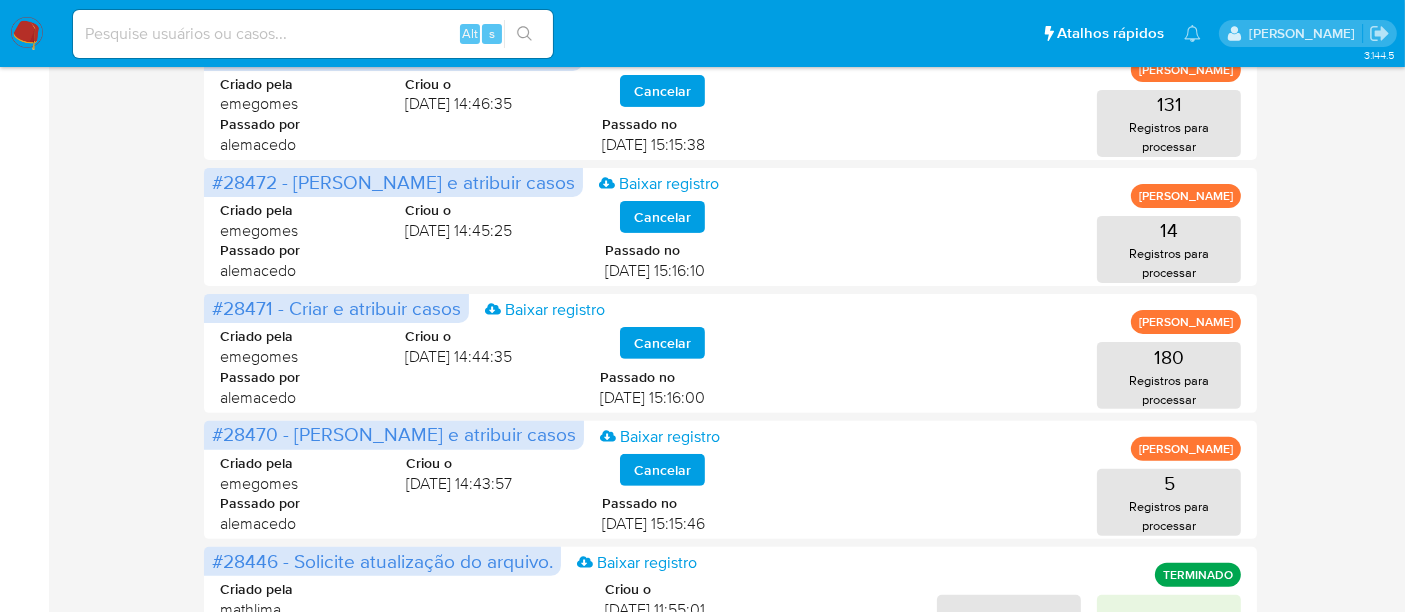scroll, scrollTop: 632, scrollLeft: 0, axis: vertical 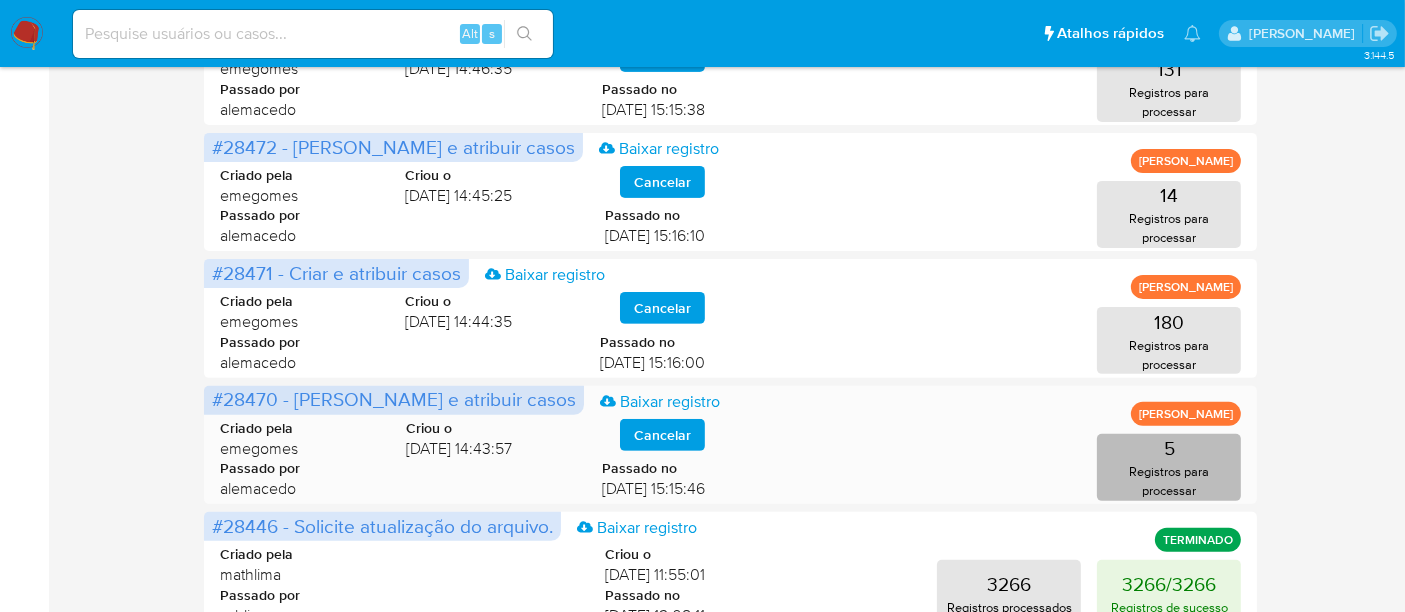 click on "Registros para processar" at bounding box center (1169, 481) 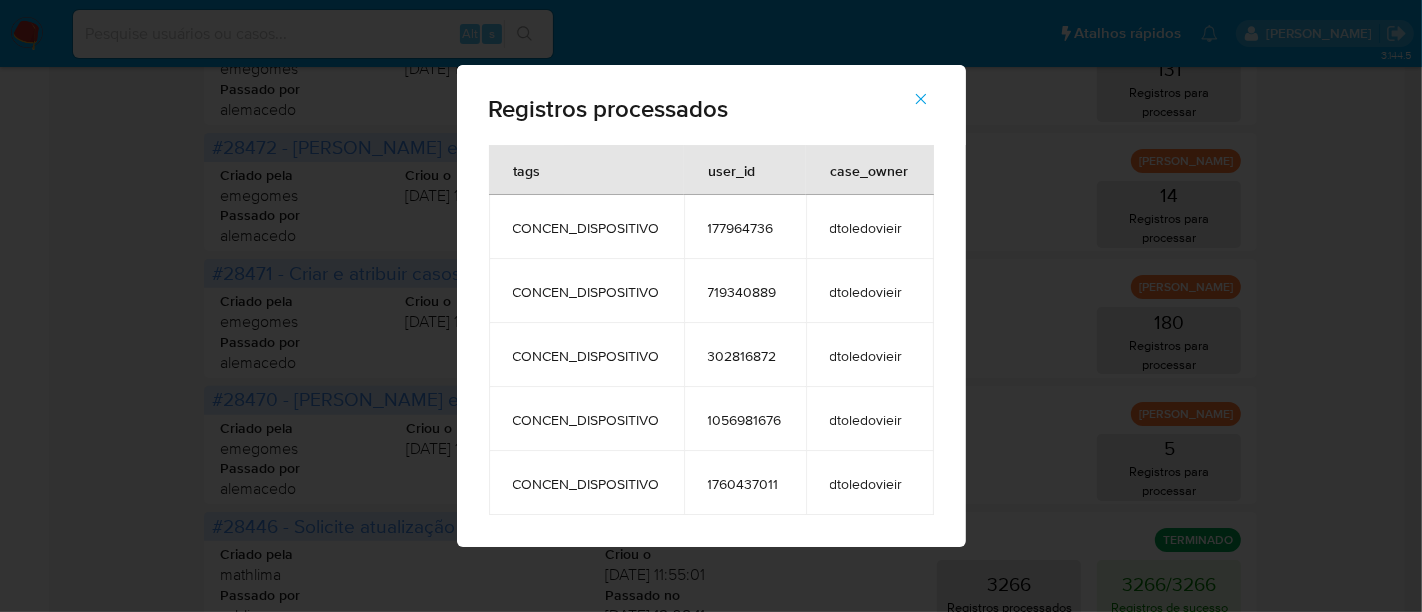click 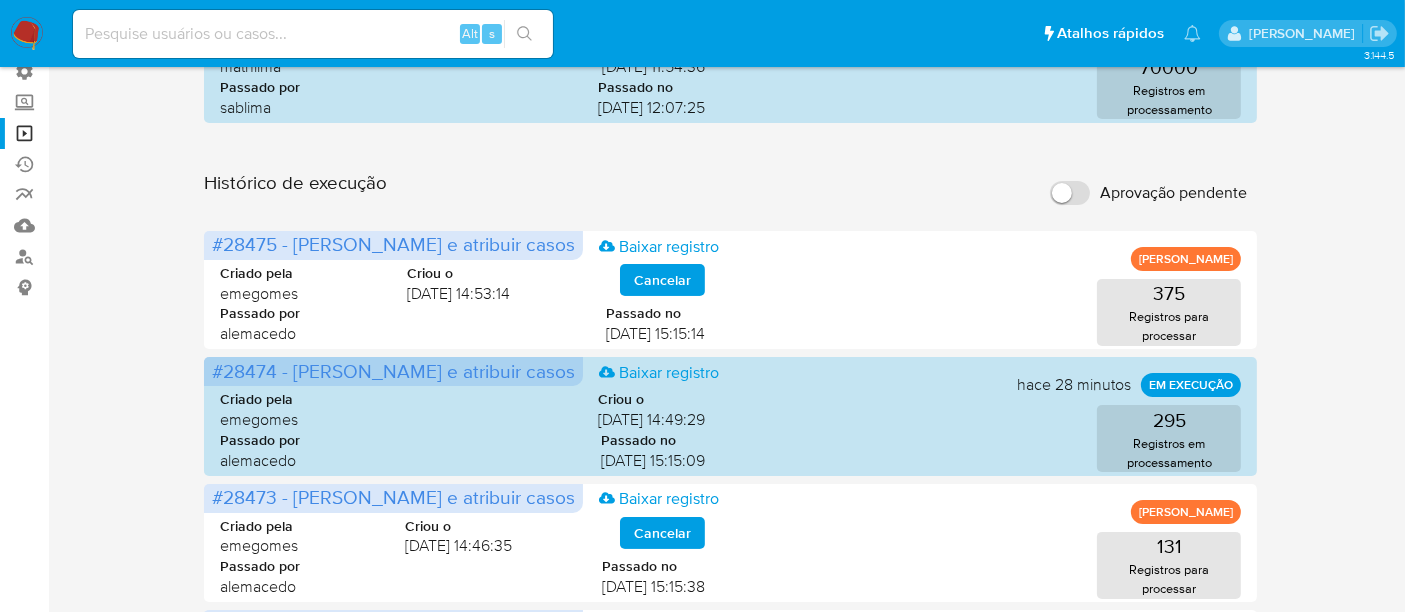 scroll, scrollTop: 0, scrollLeft: 0, axis: both 